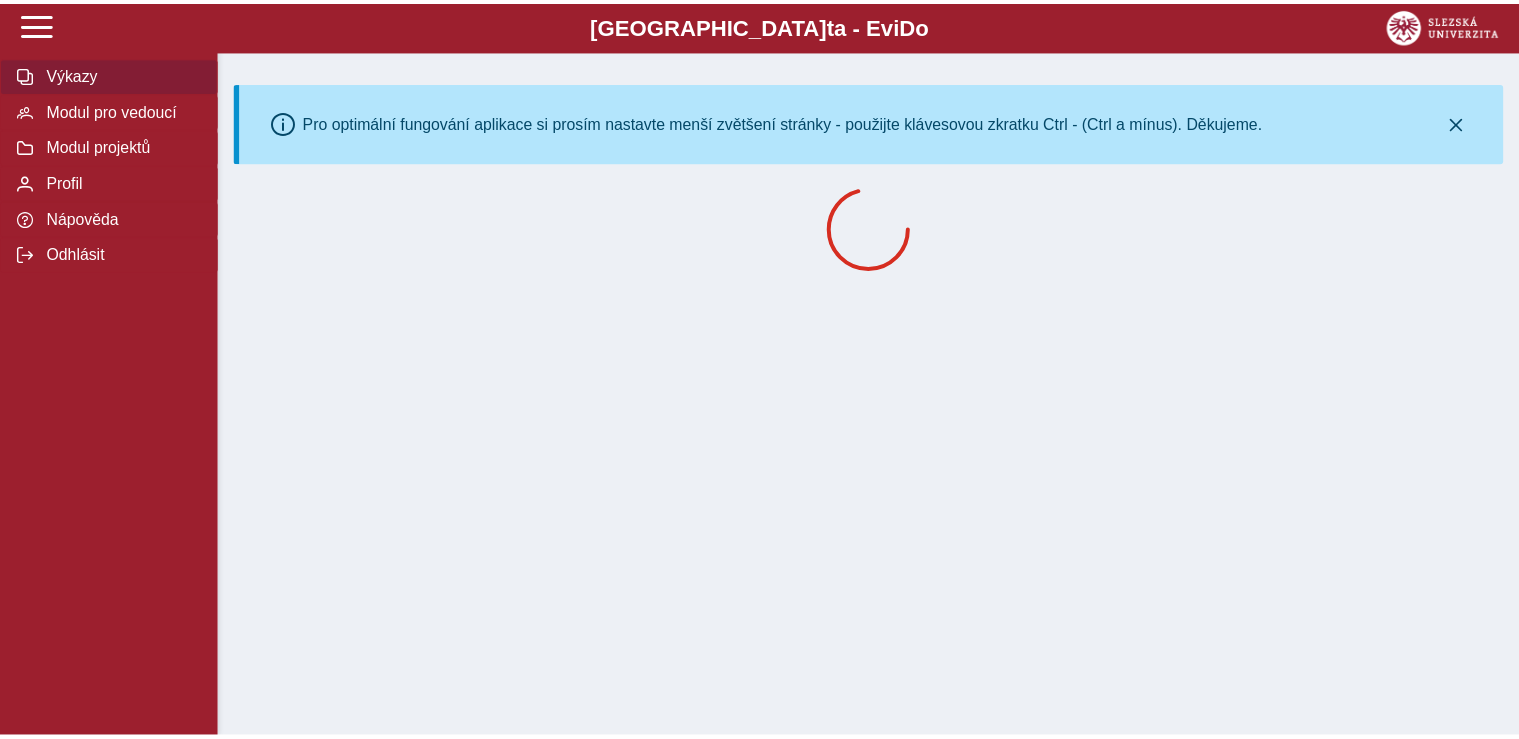 scroll, scrollTop: 0, scrollLeft: 0, axis: both 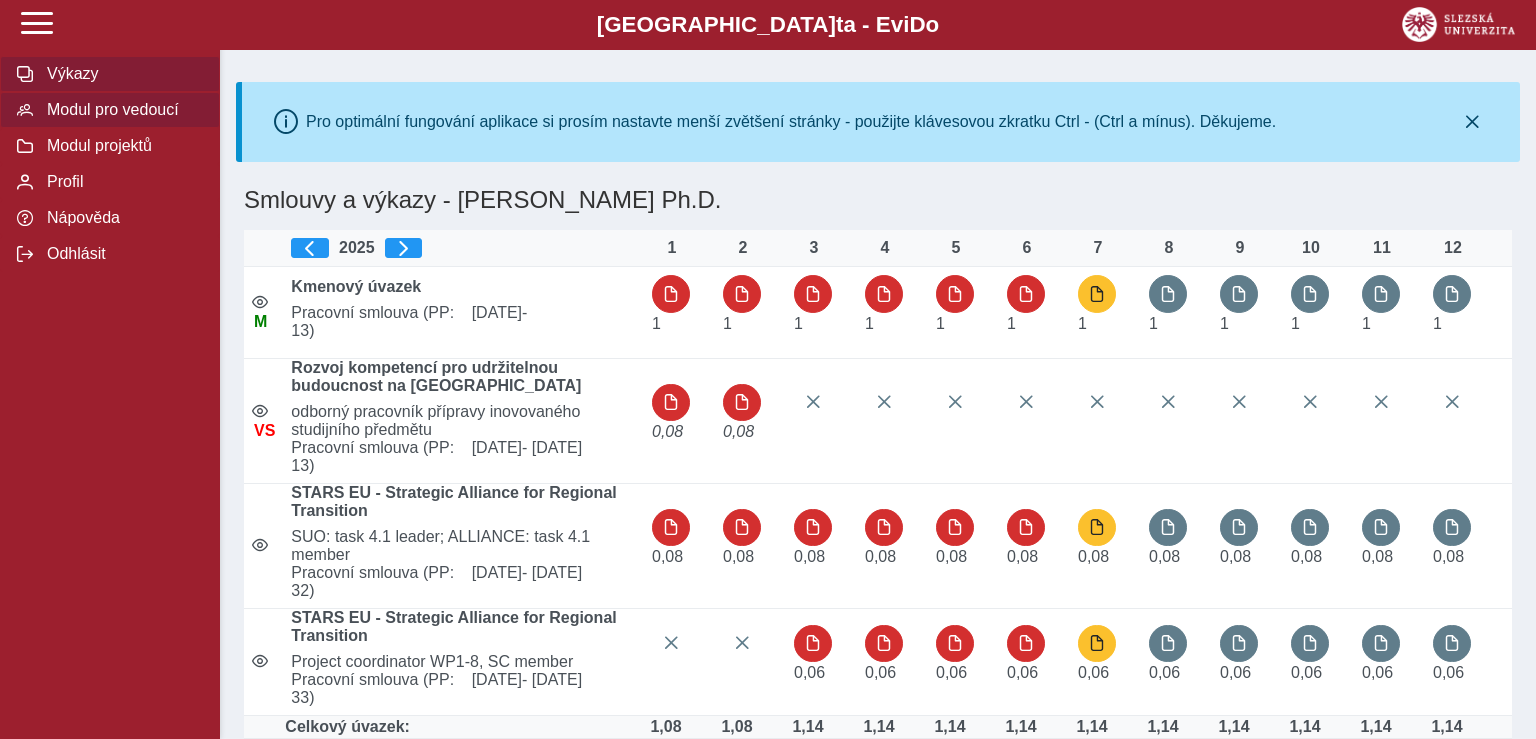 click on "Modul pro vedoucí" at bounding box center [122, 110] 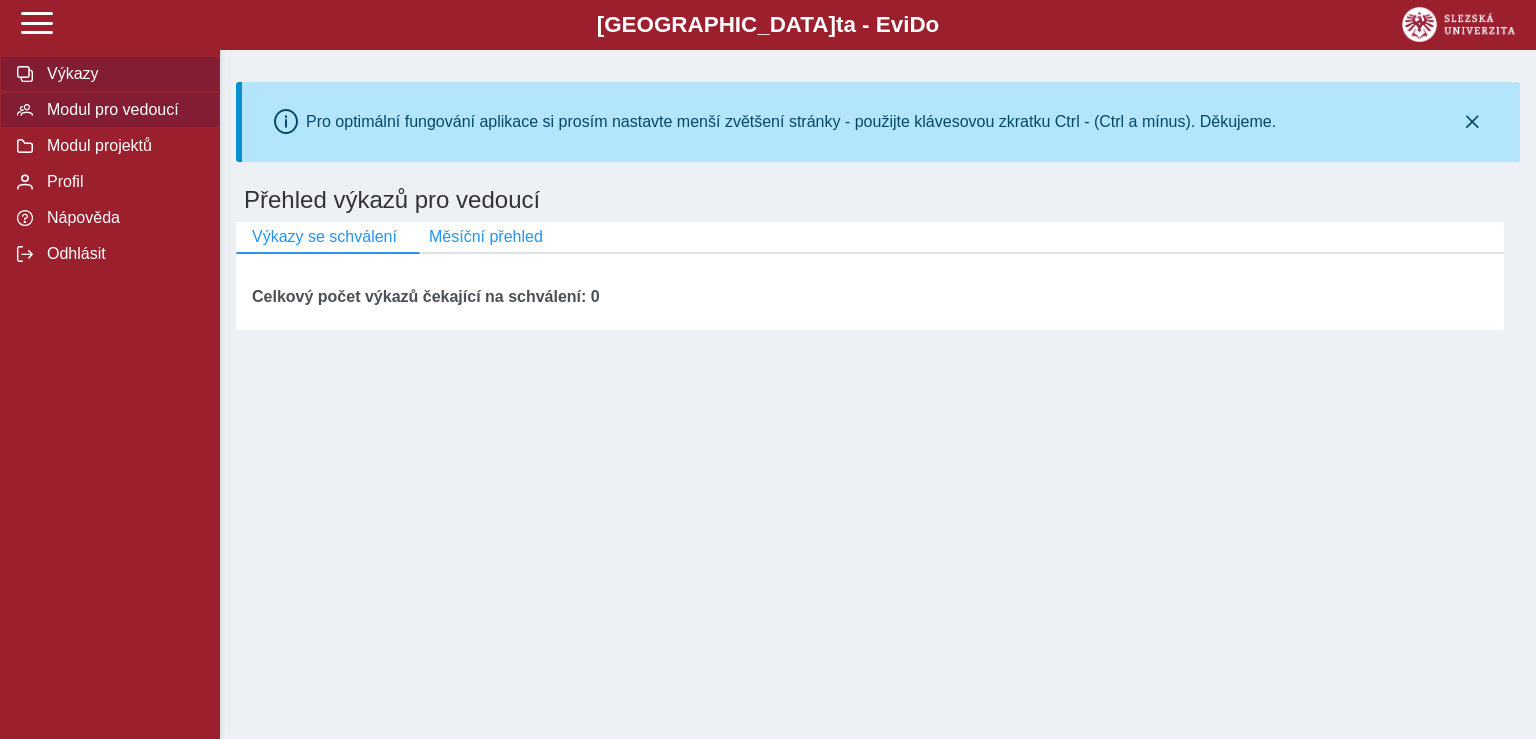 click on "Výkazy" at bounding box center [122, 74] 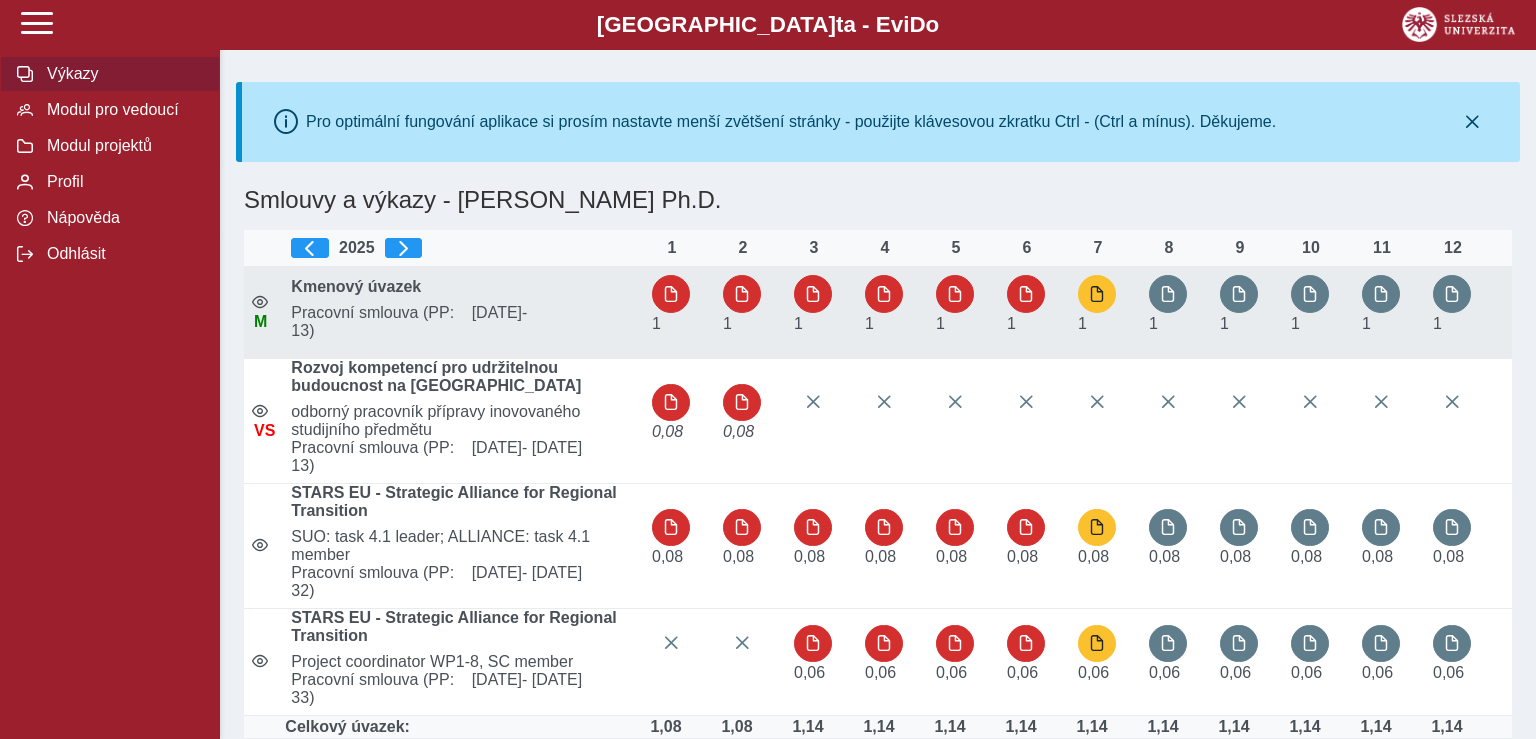 drag, startPoint x: 68, startPoint y: 118, endPoint x: 739, endPoint y: 329, distance: 703.3932 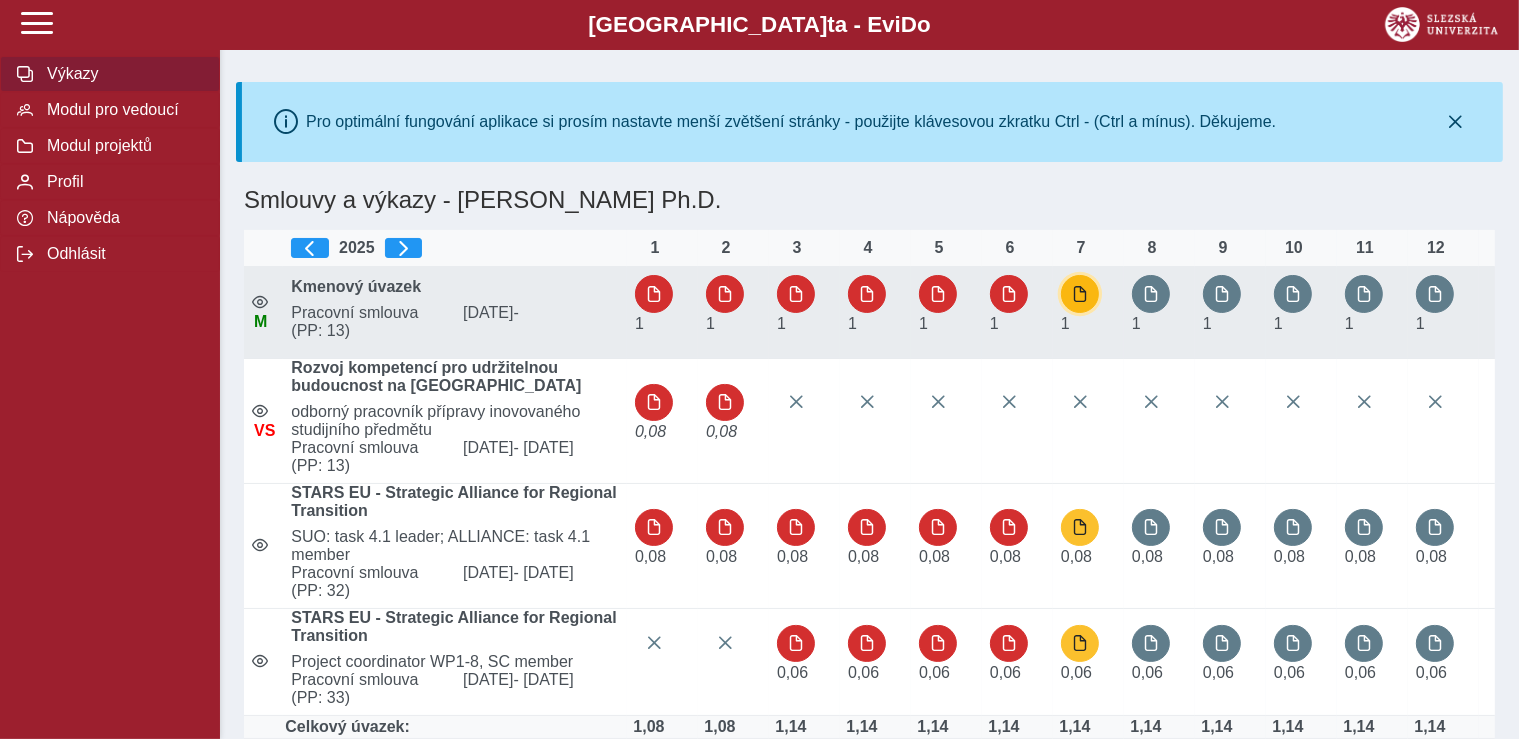 click at bounding box center [1080, 294] 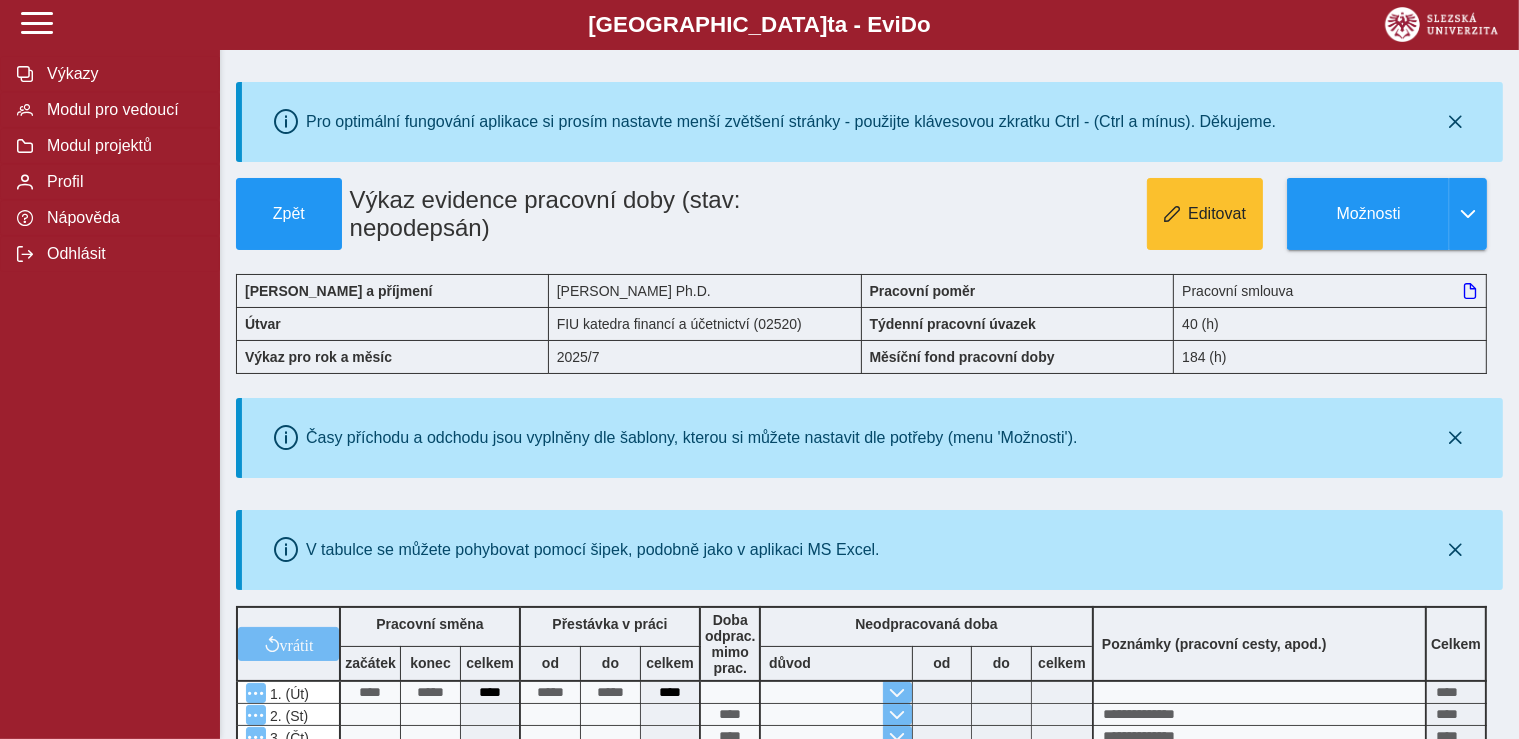 click on "Výkazy Modul pro vedoucí Modul projektů Profil Nápověda Odhlásit" at bounding box center [110, 369] 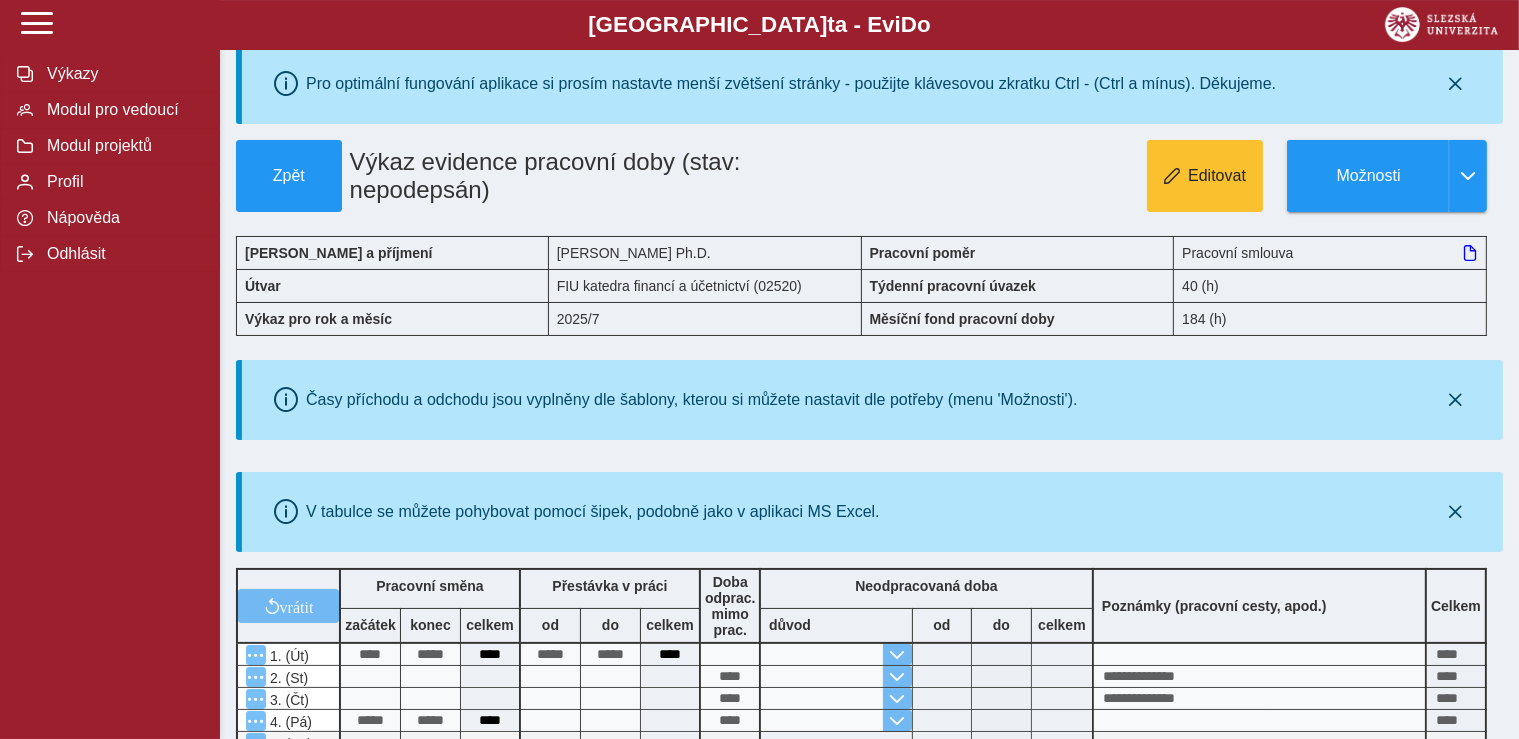 scroll, scrollTop: 34, scrollLeft: 0, axis: vertical 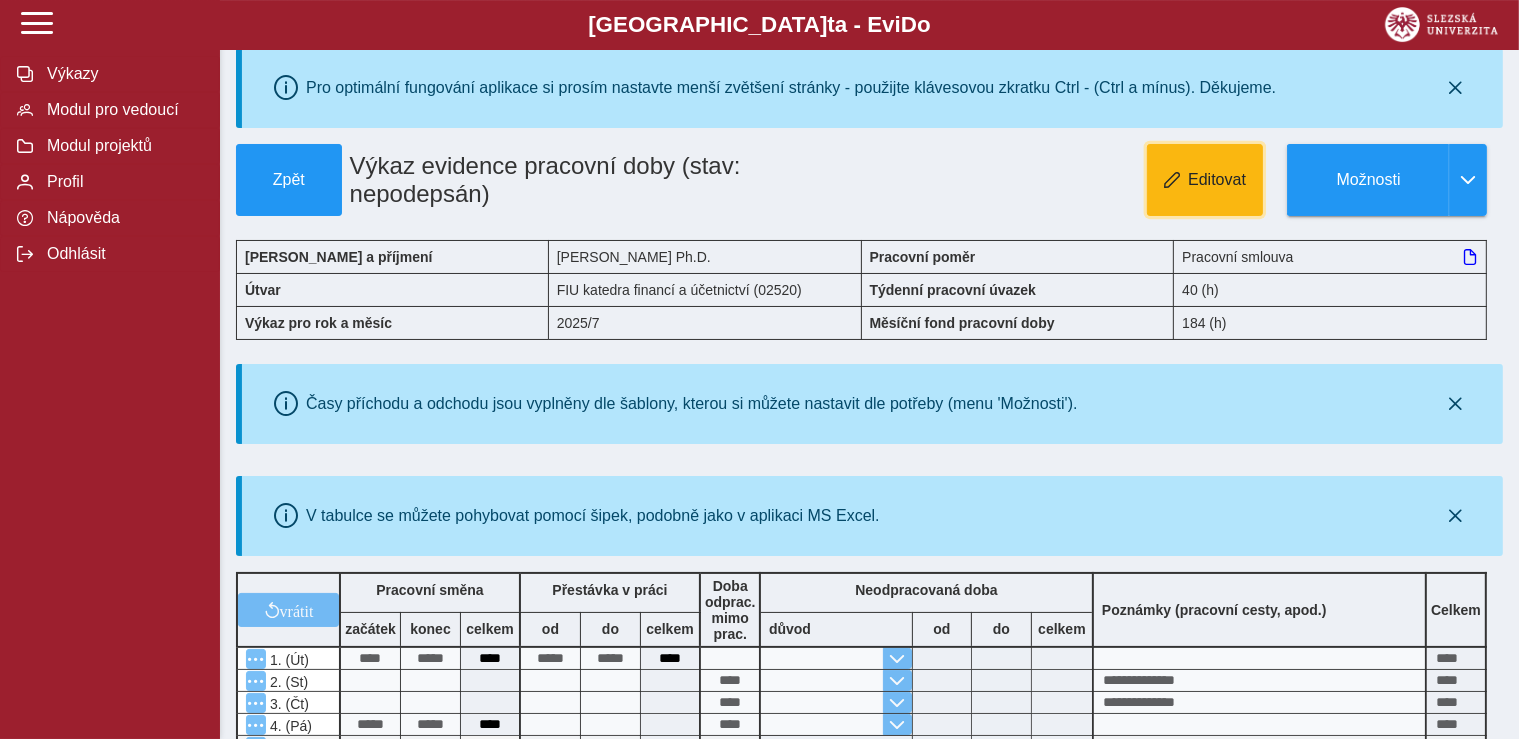 click on "Editovat" at bounding box center [1217, 180] 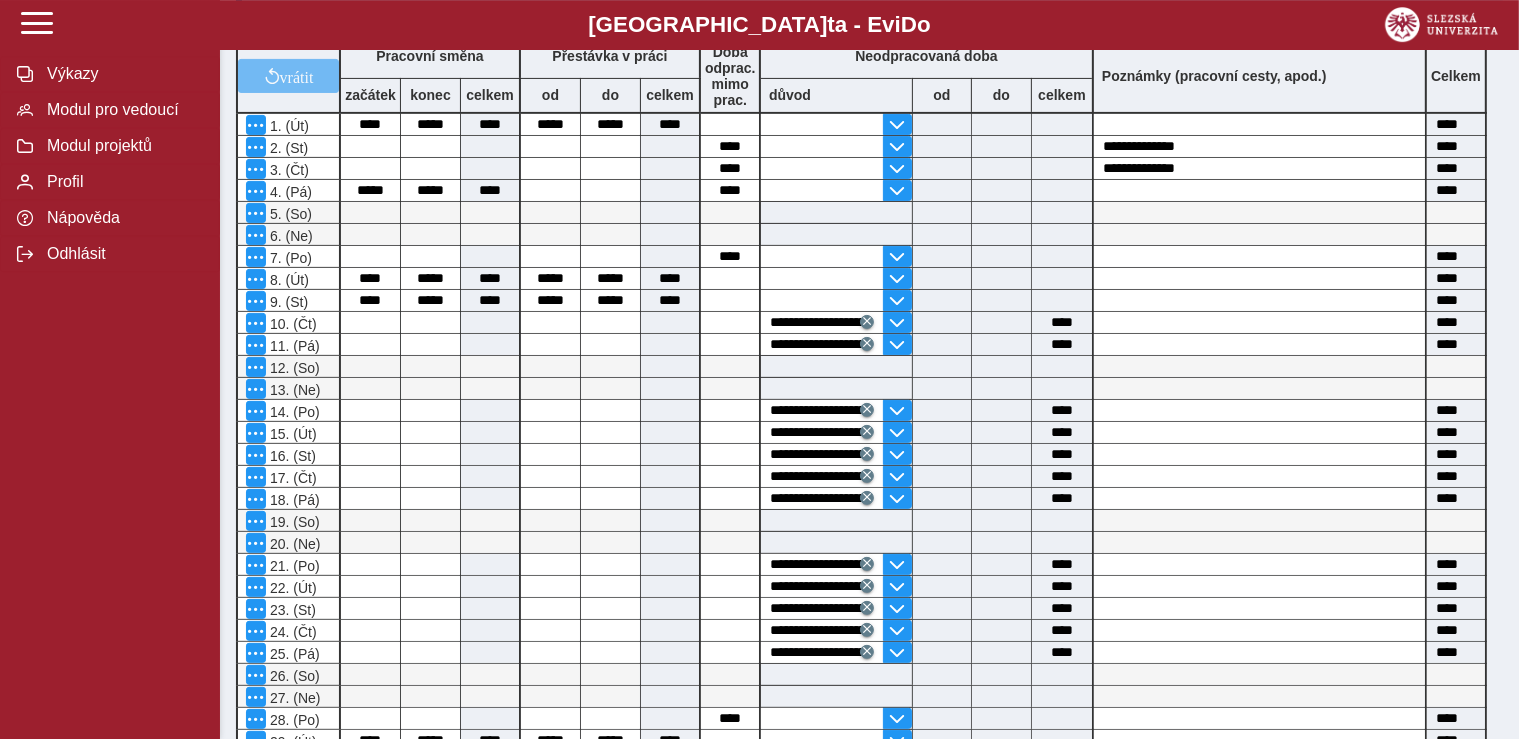 scroll, scrollTop: 509, scrollLeft: 0, axis: vertical 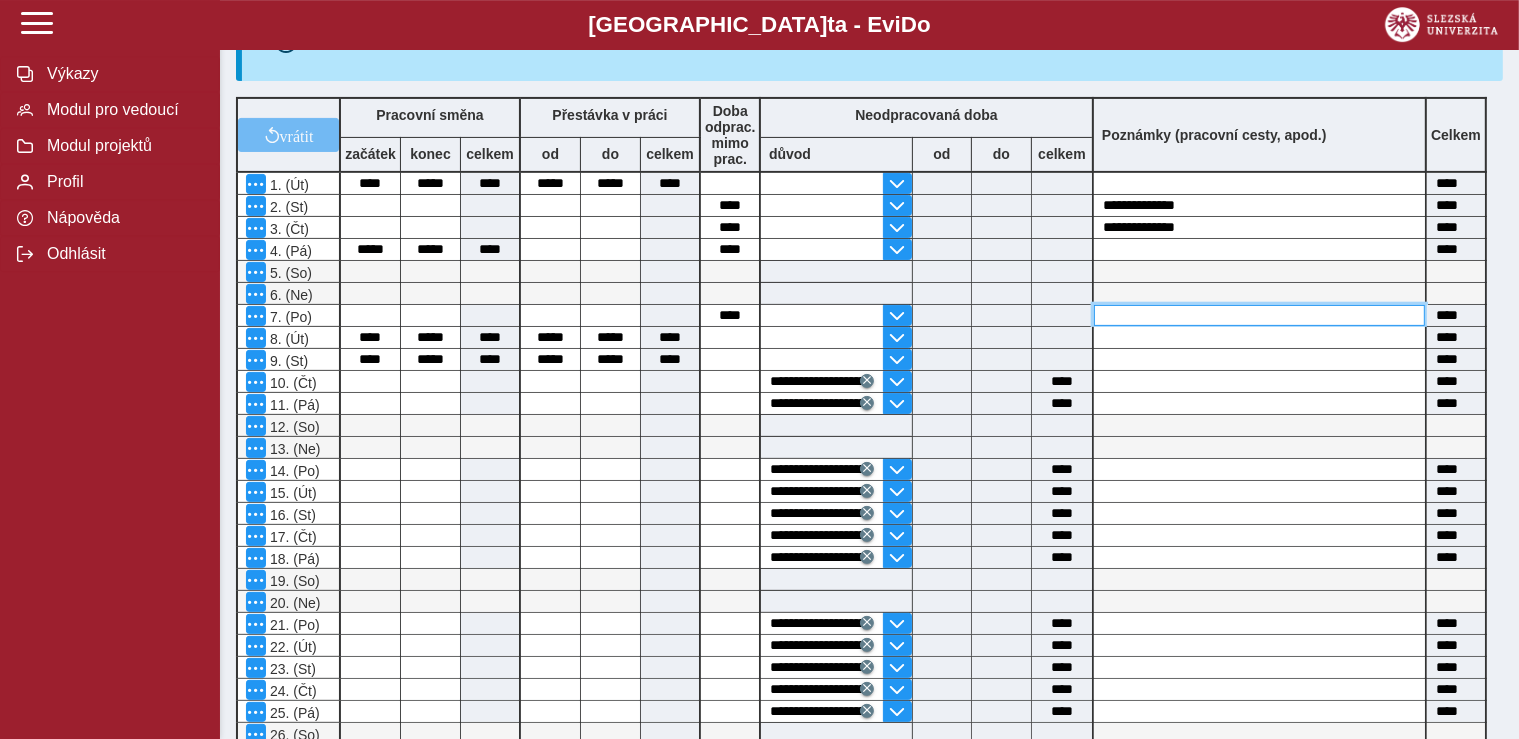 click at bounding box center (1259, 315) 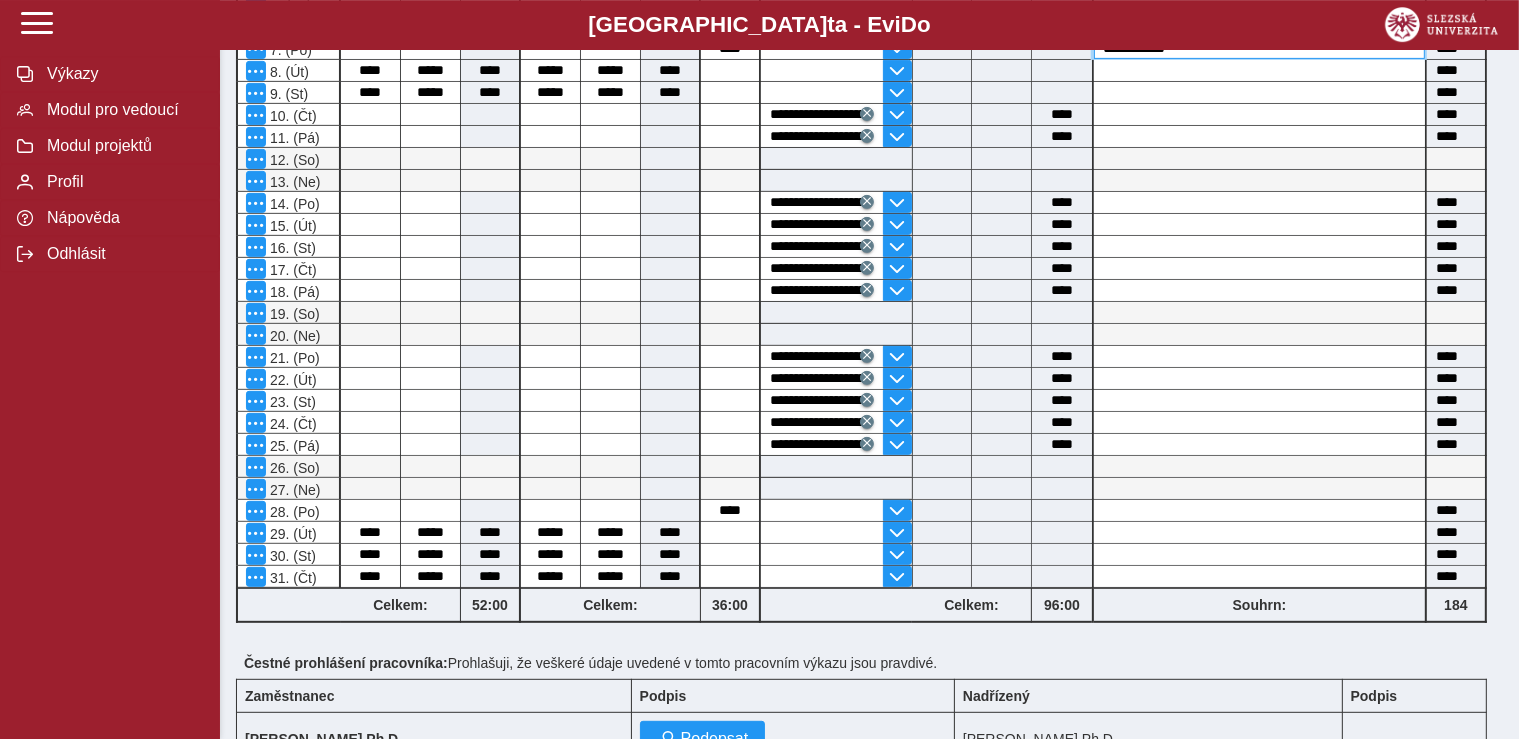 scroll, scrollTop: 782, scrollLeft: 0, axis: vertical 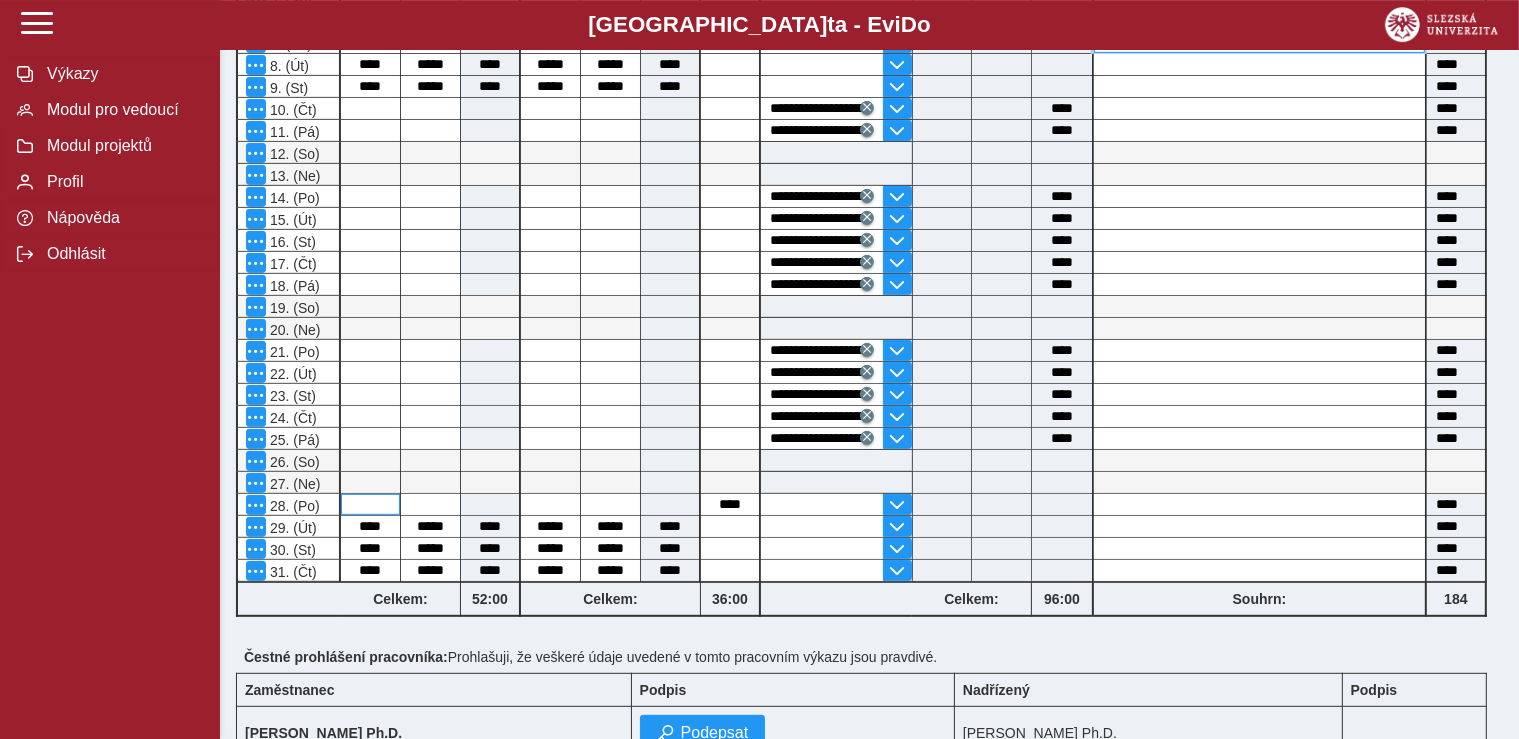 type on "**********" 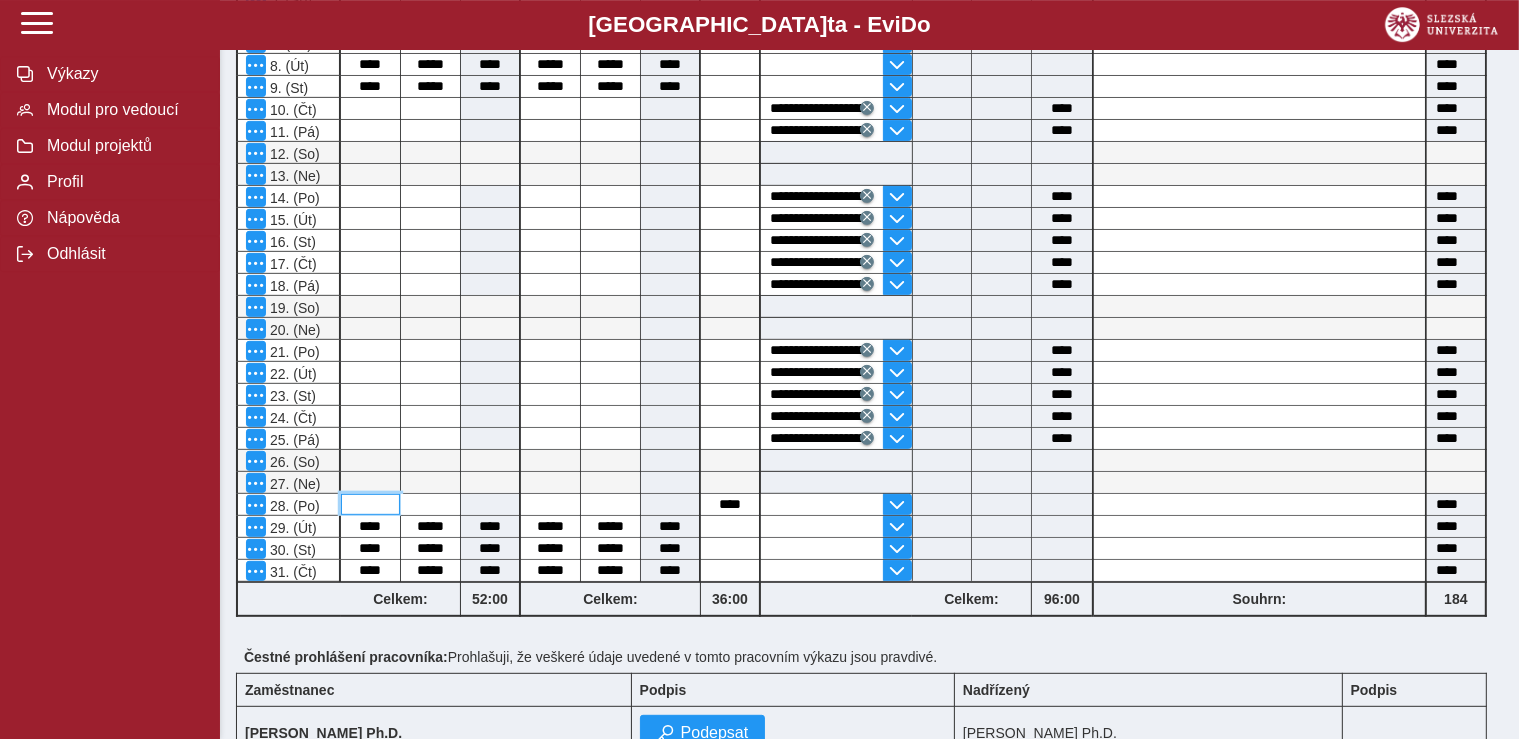 click at bounding box center [370, 504] 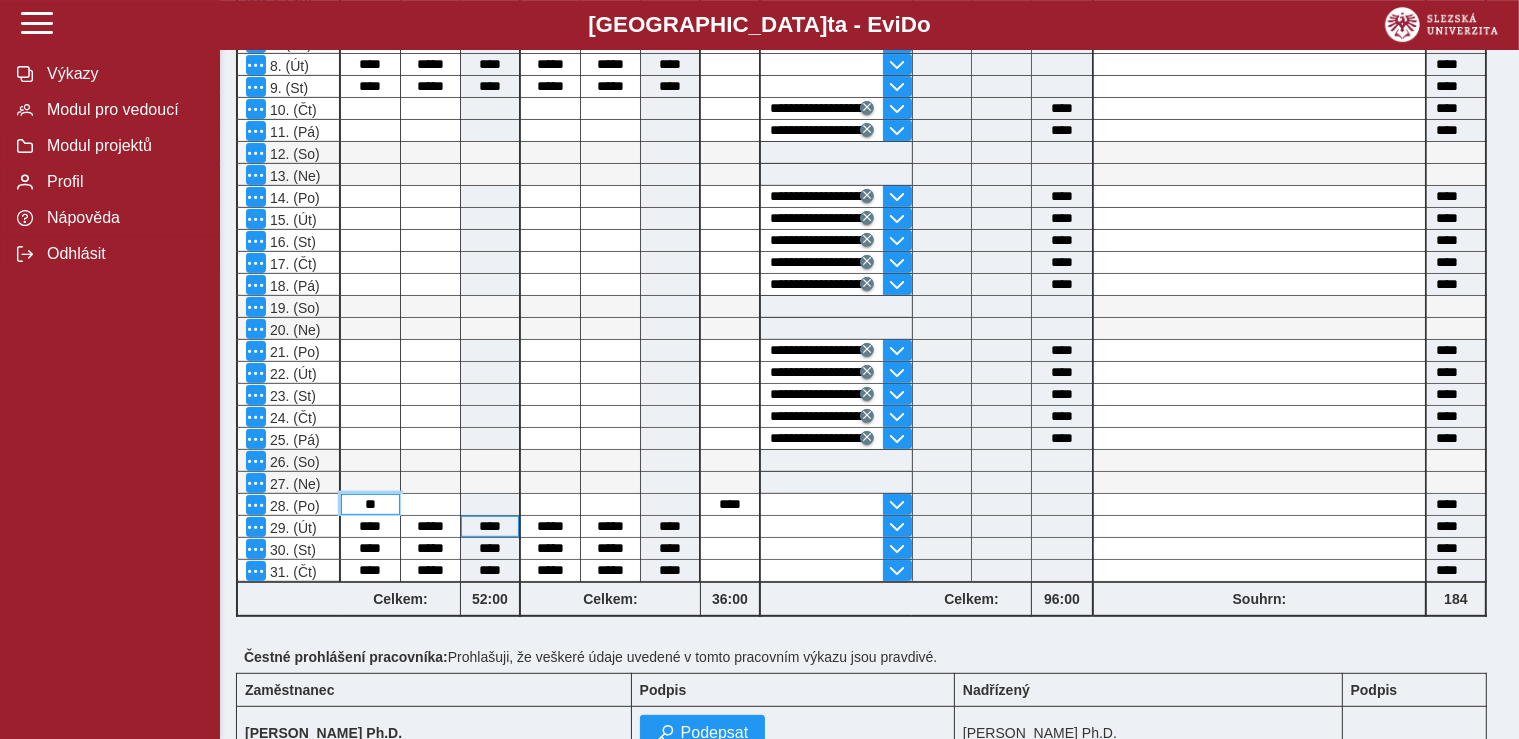 type on "*" 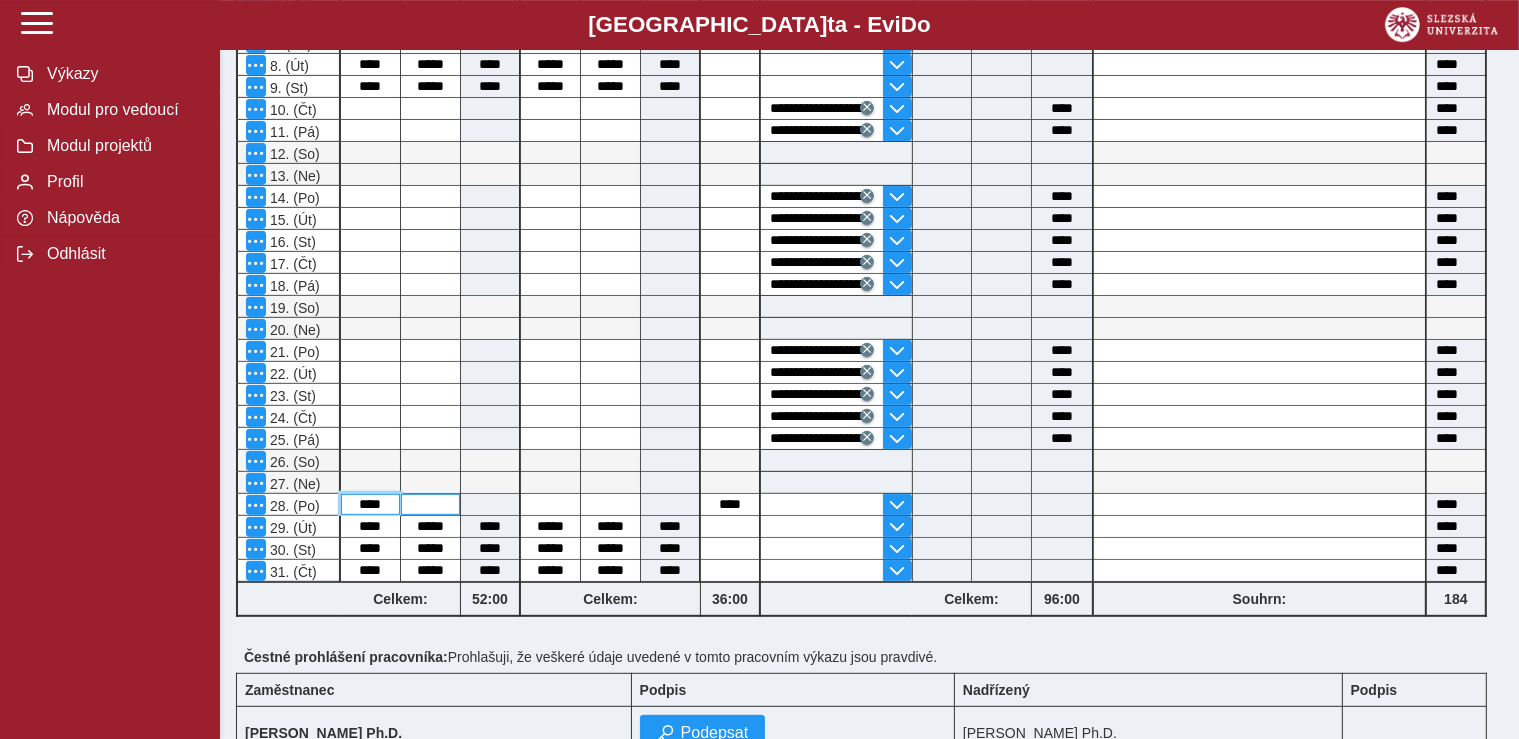 type on "****" 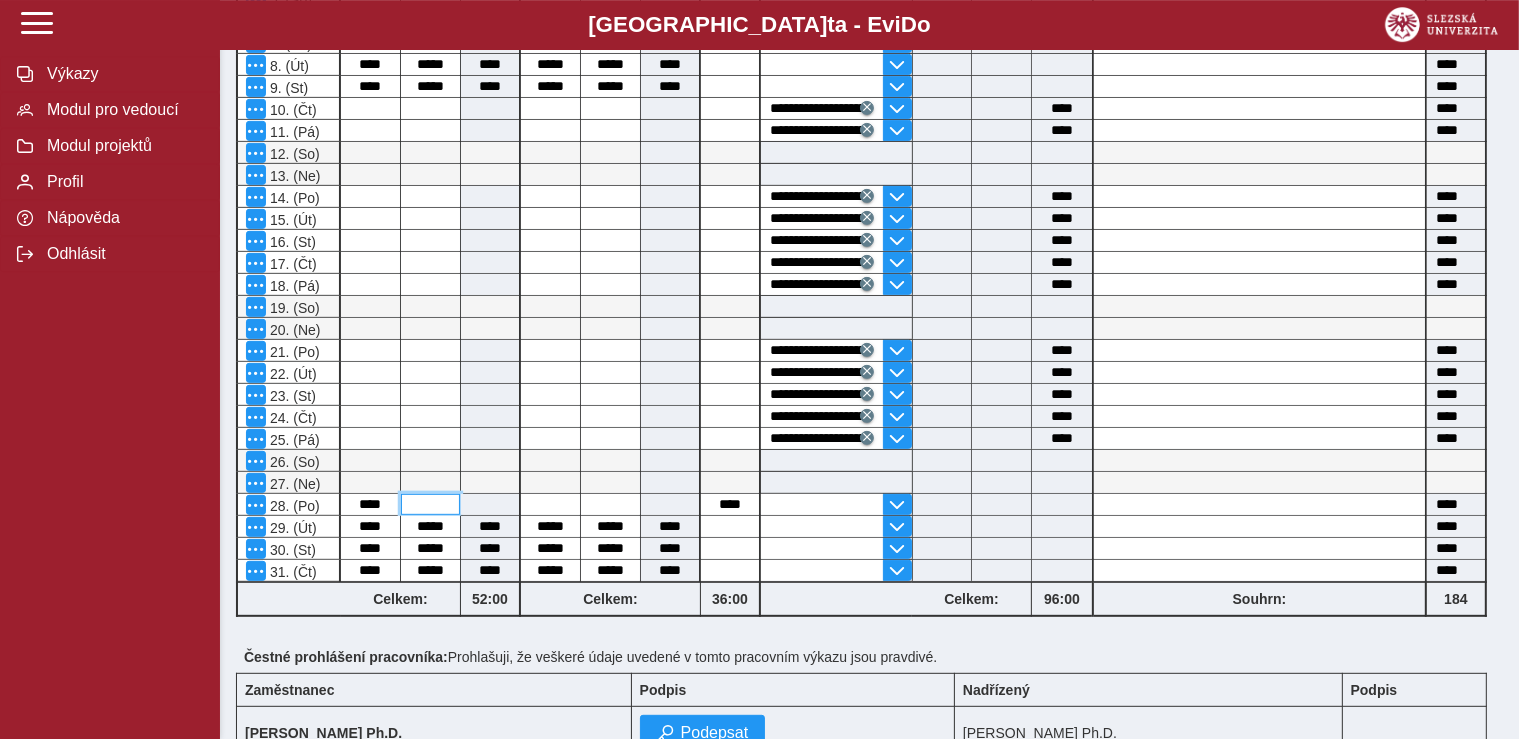click at bounding box center [430, 504] 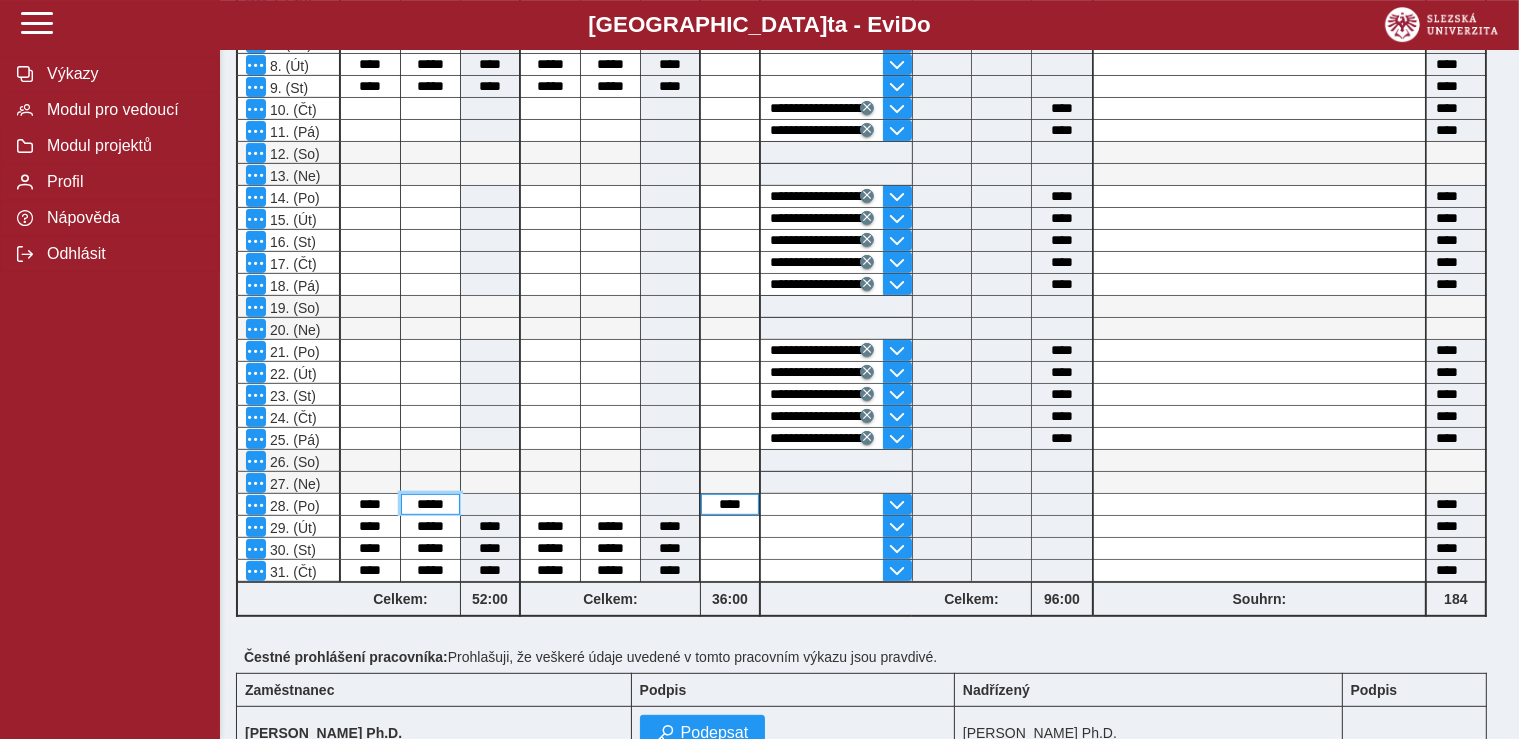 type on "*****" 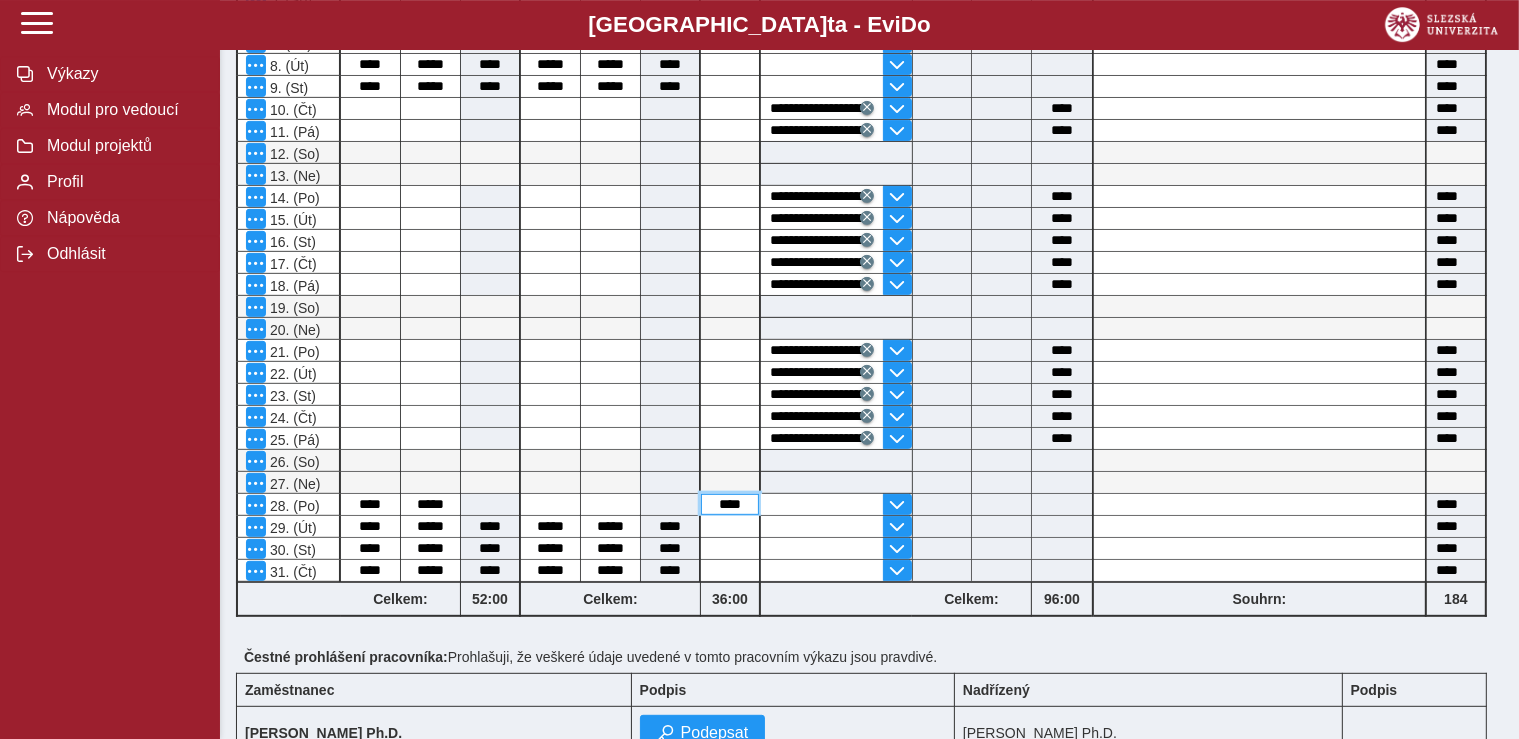 drag, startPoint x: 744, startPoint y: 505, endPoint x: 674, endPoint y: 501, distance: 70.11419 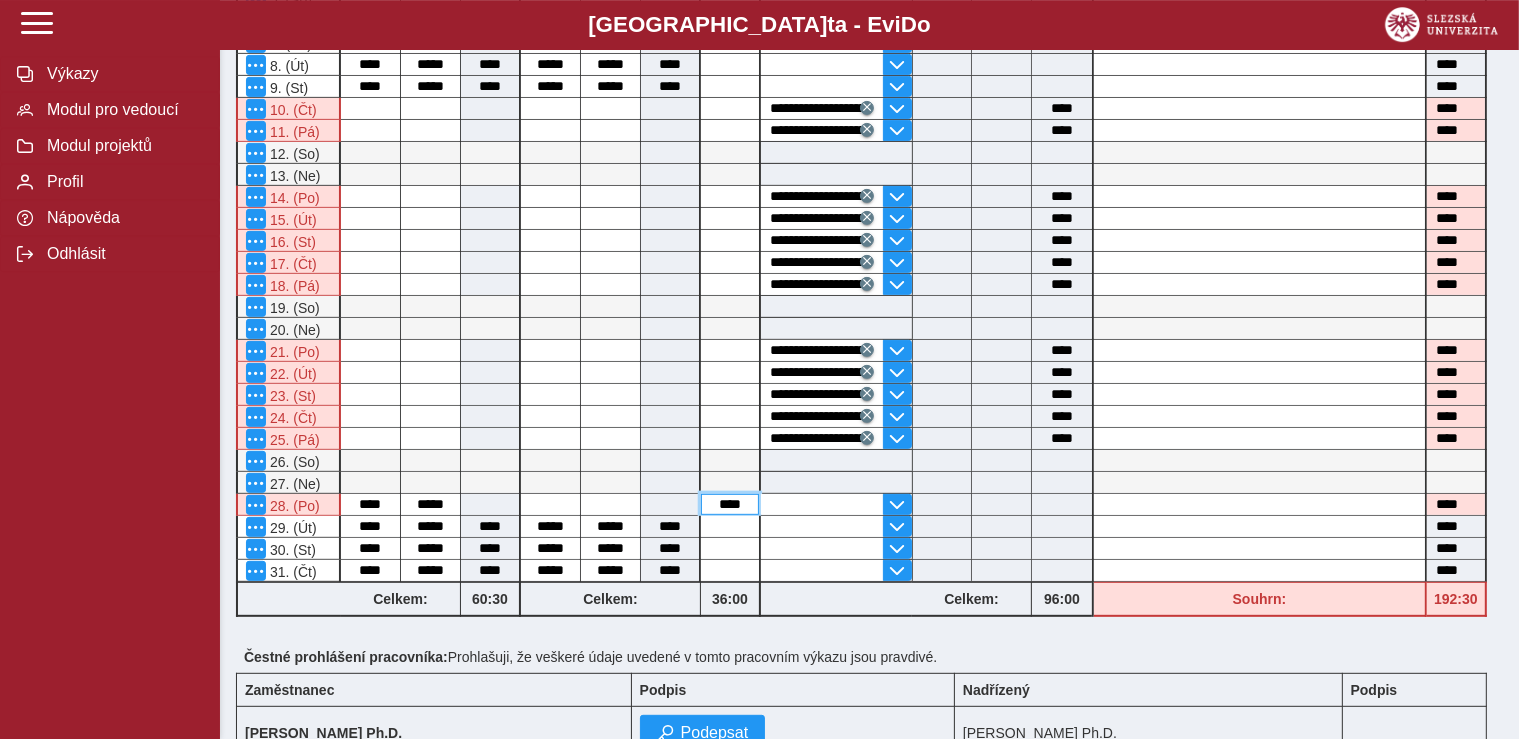 type on "****" 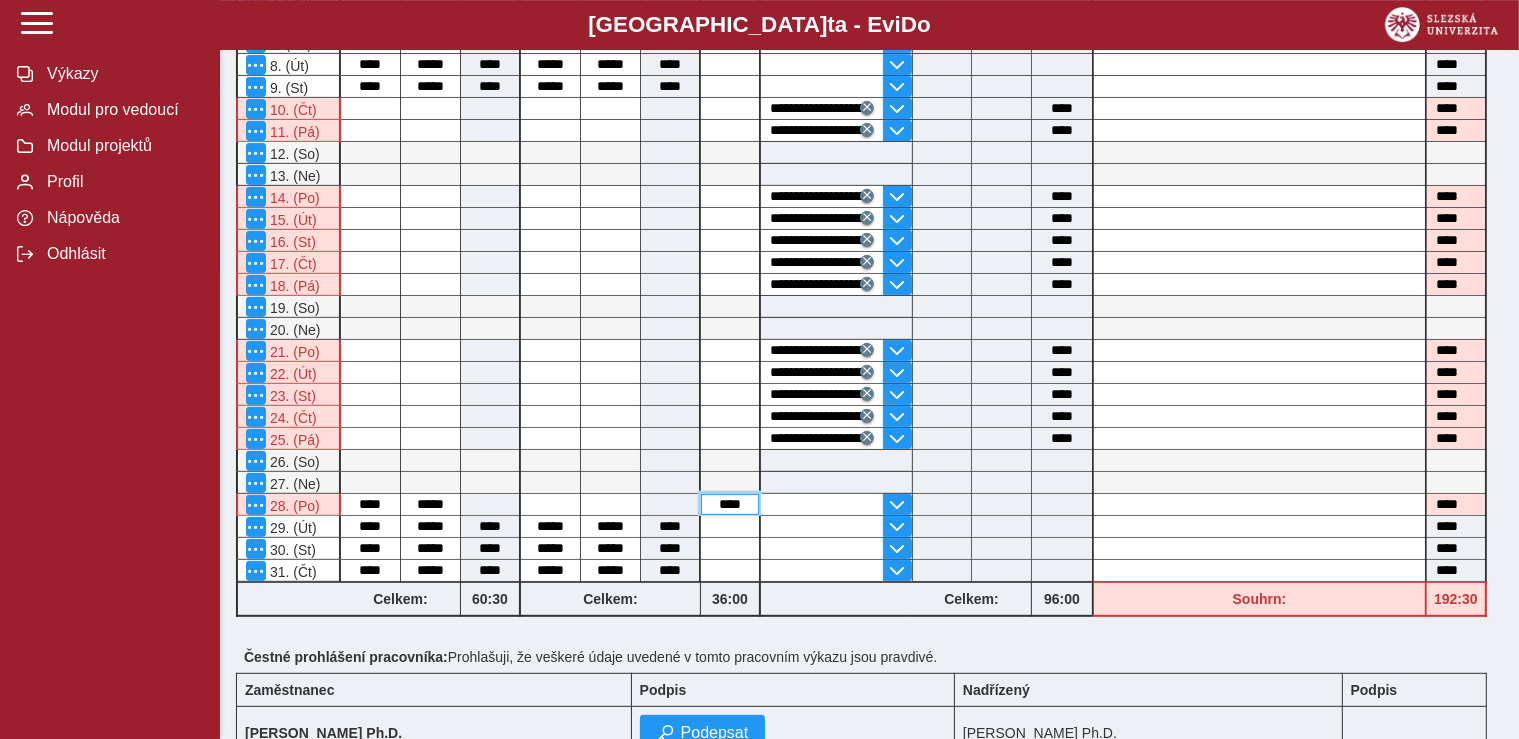 type on "*****" 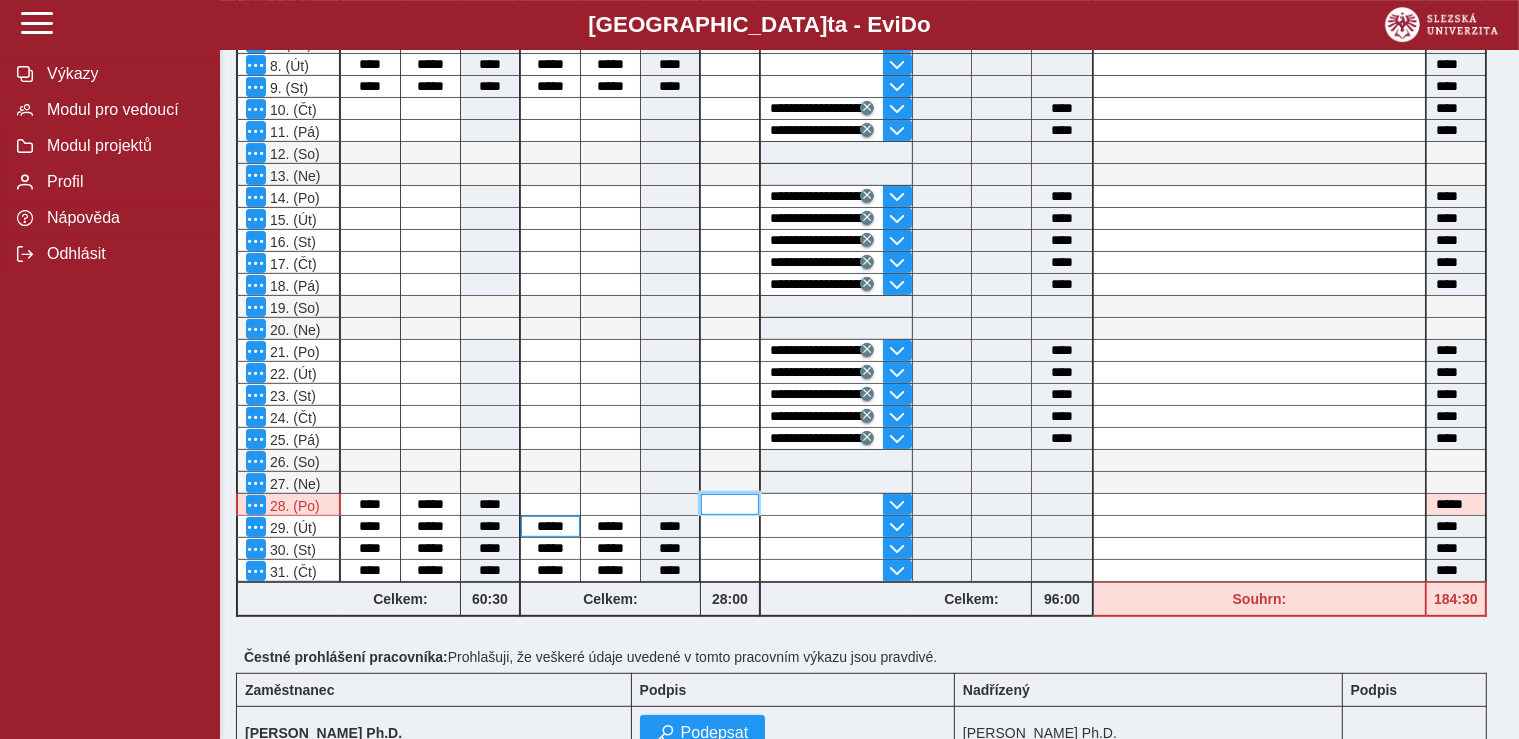 type 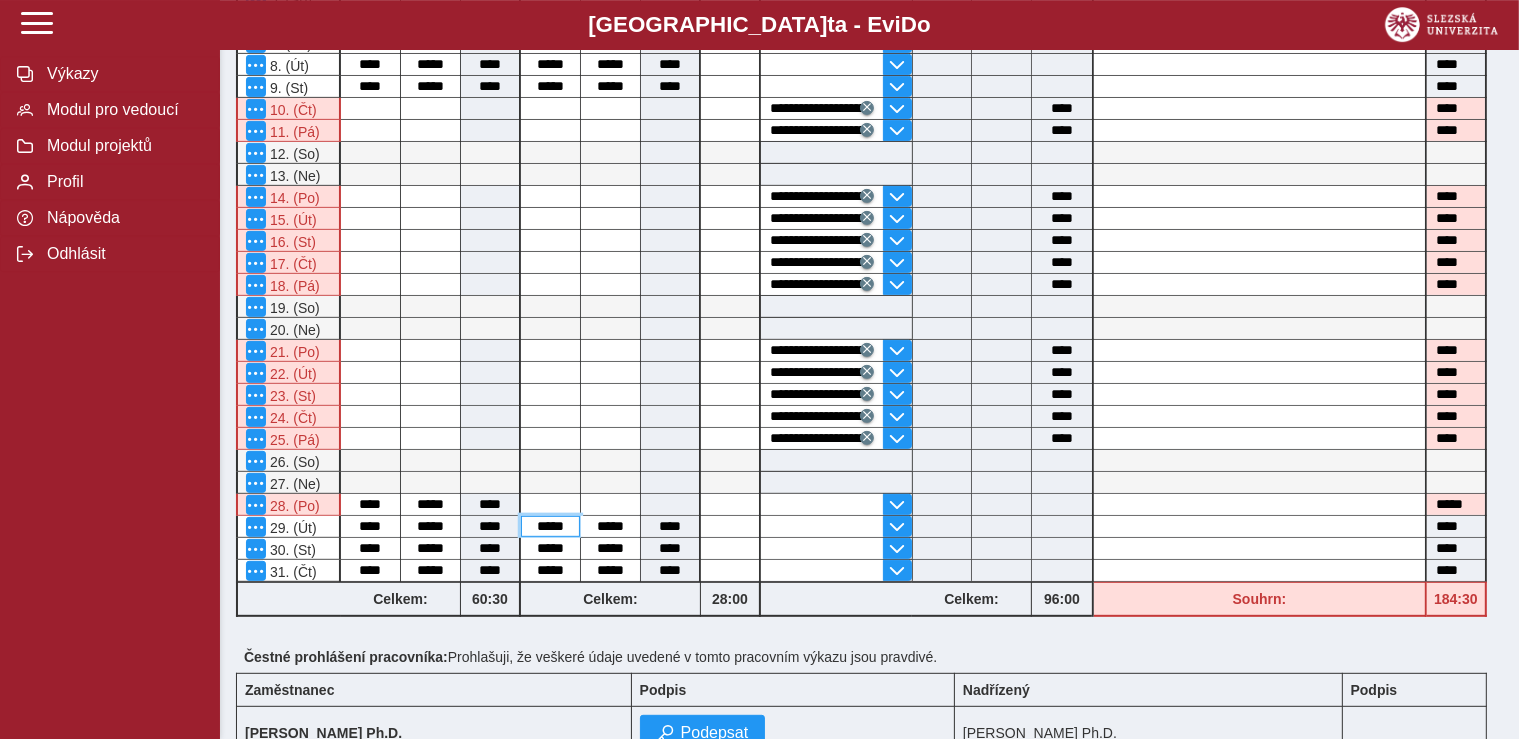 type on "****" 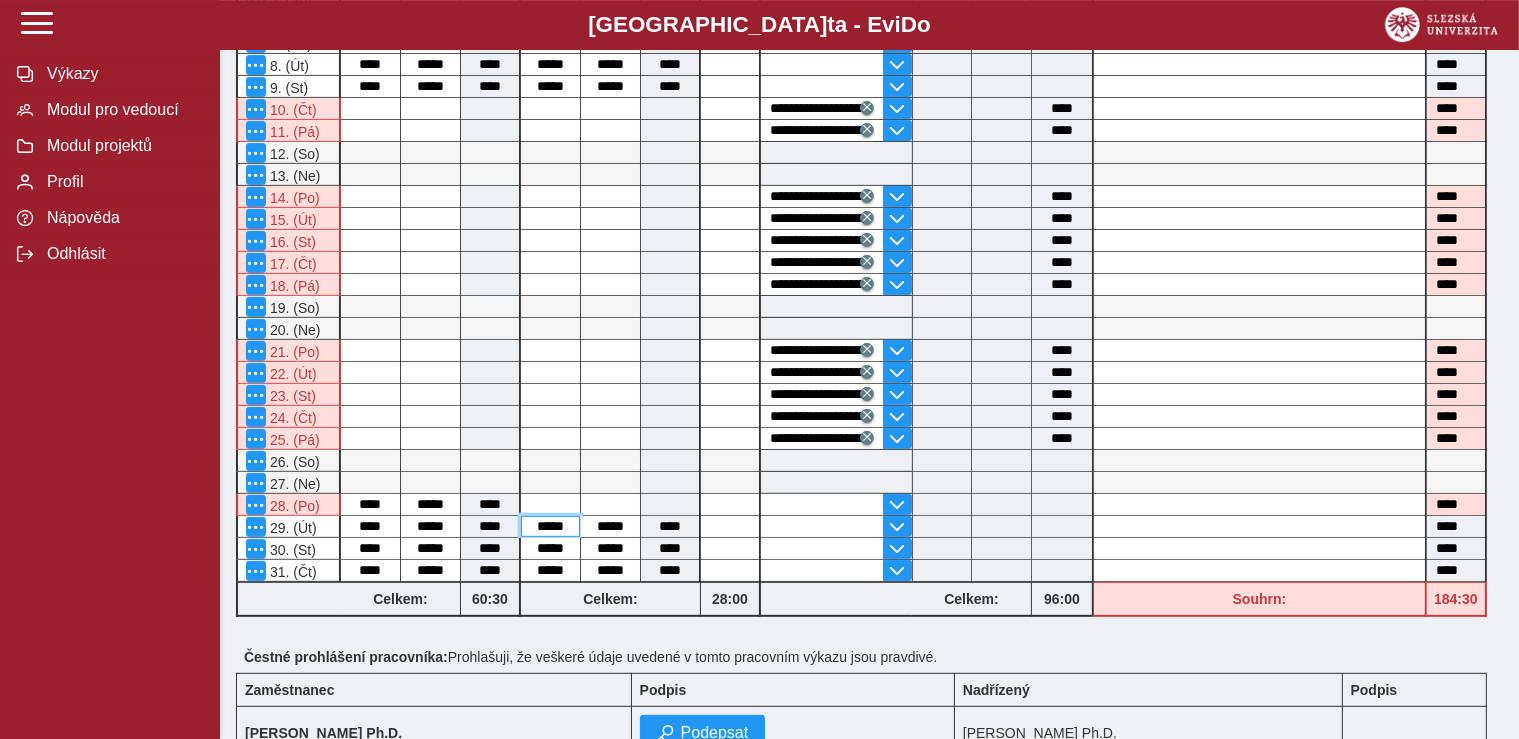 drag, startPoint x: 534, startPoint y: 521, endPoint x: 588, endPoint y: 521, distance: 54 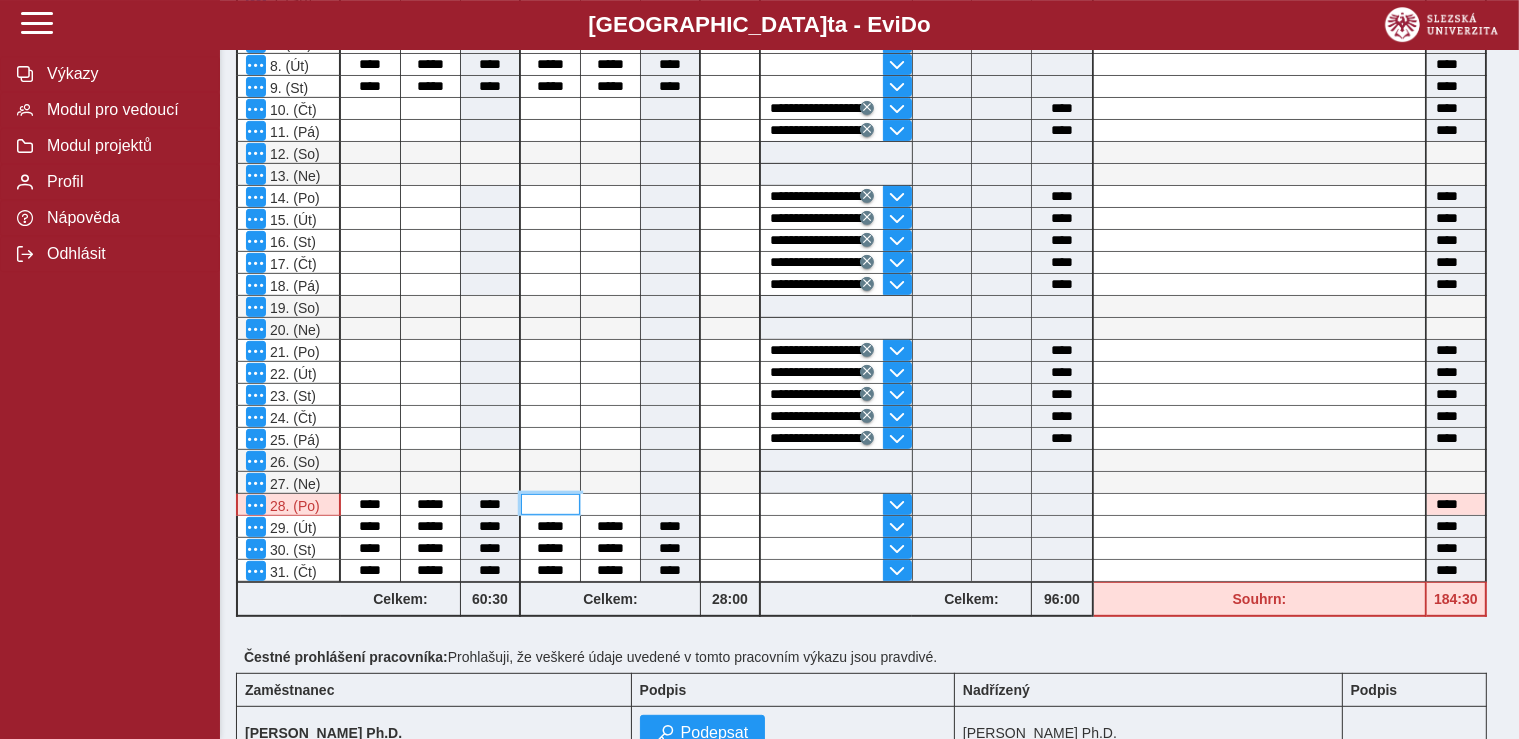 click at bounding box center [550, 504] 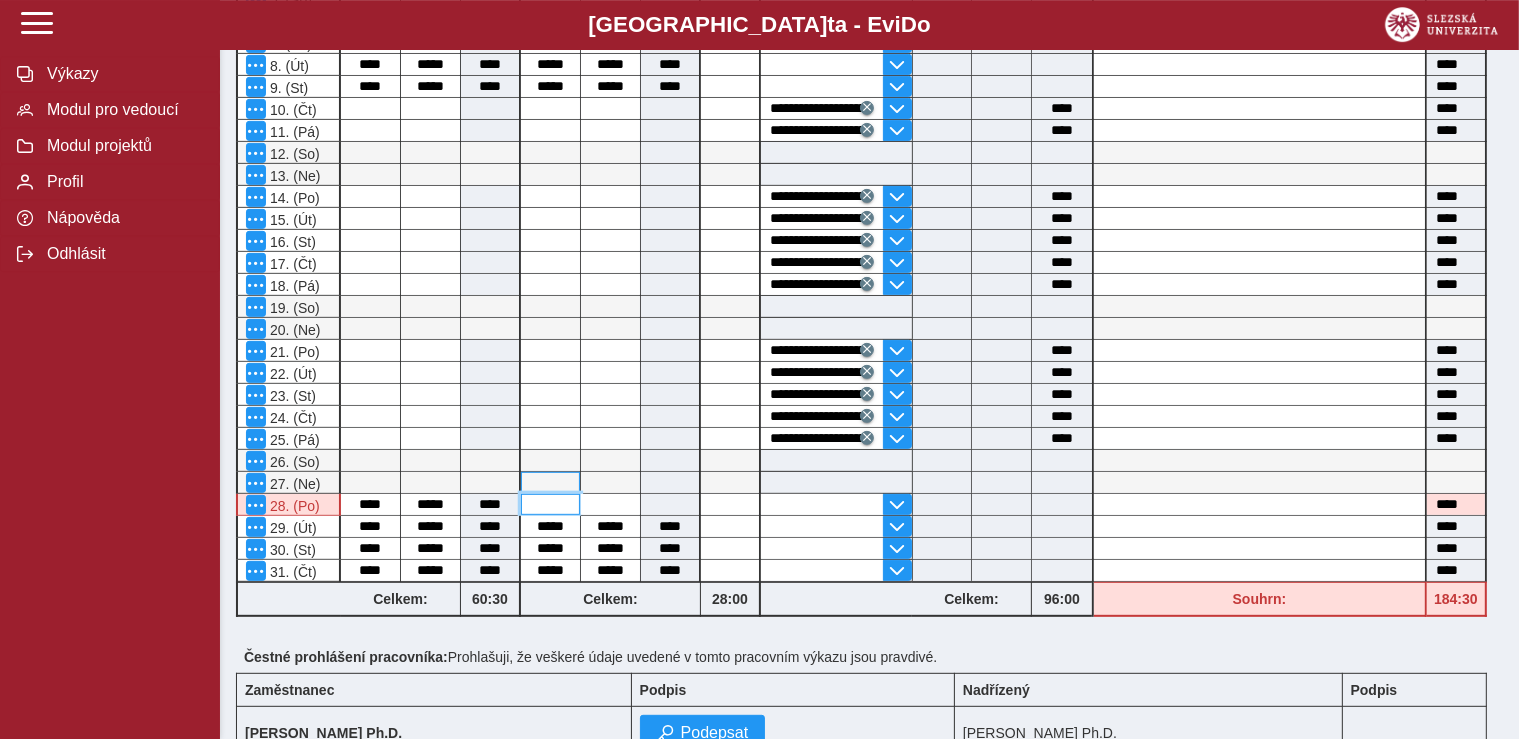 paste on "*****" 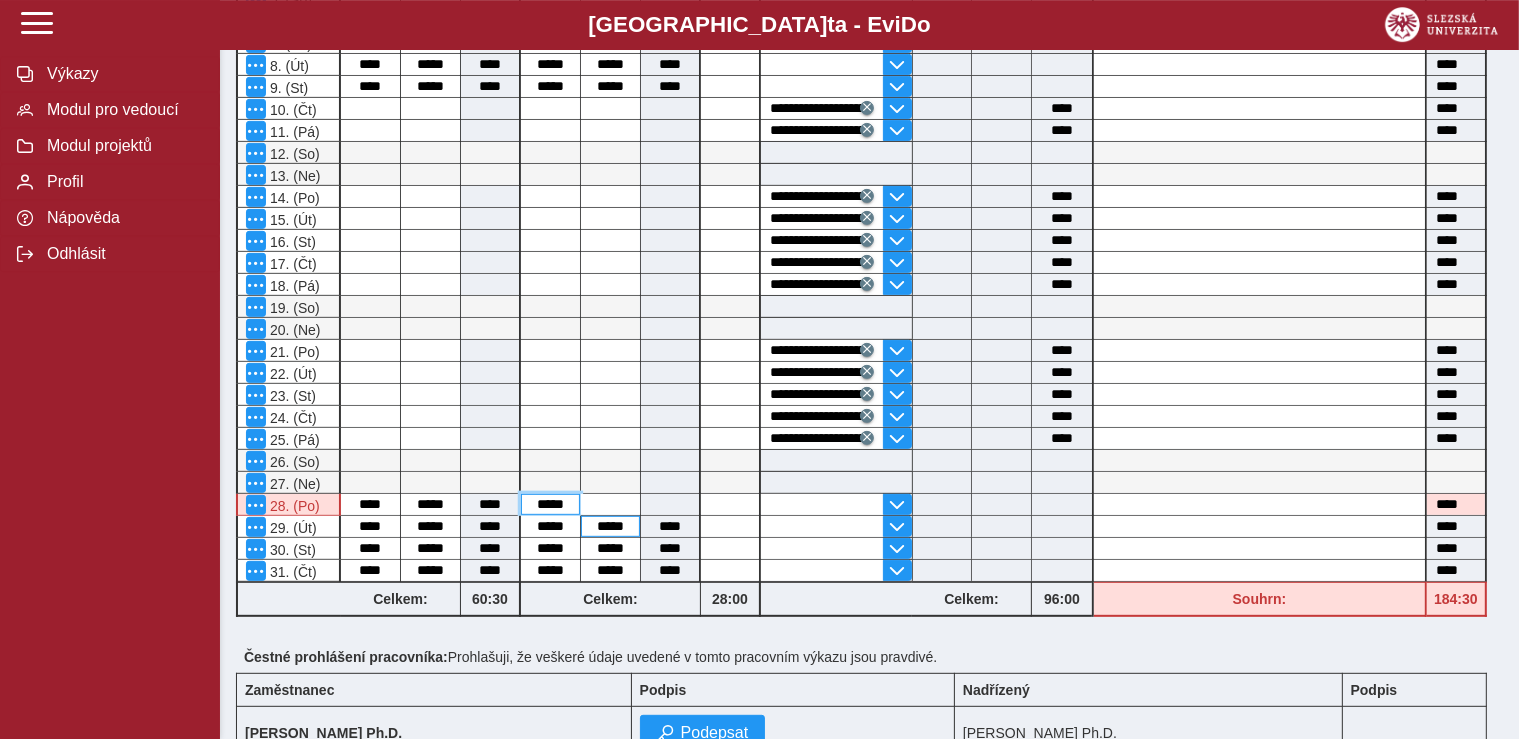 type on "*****" 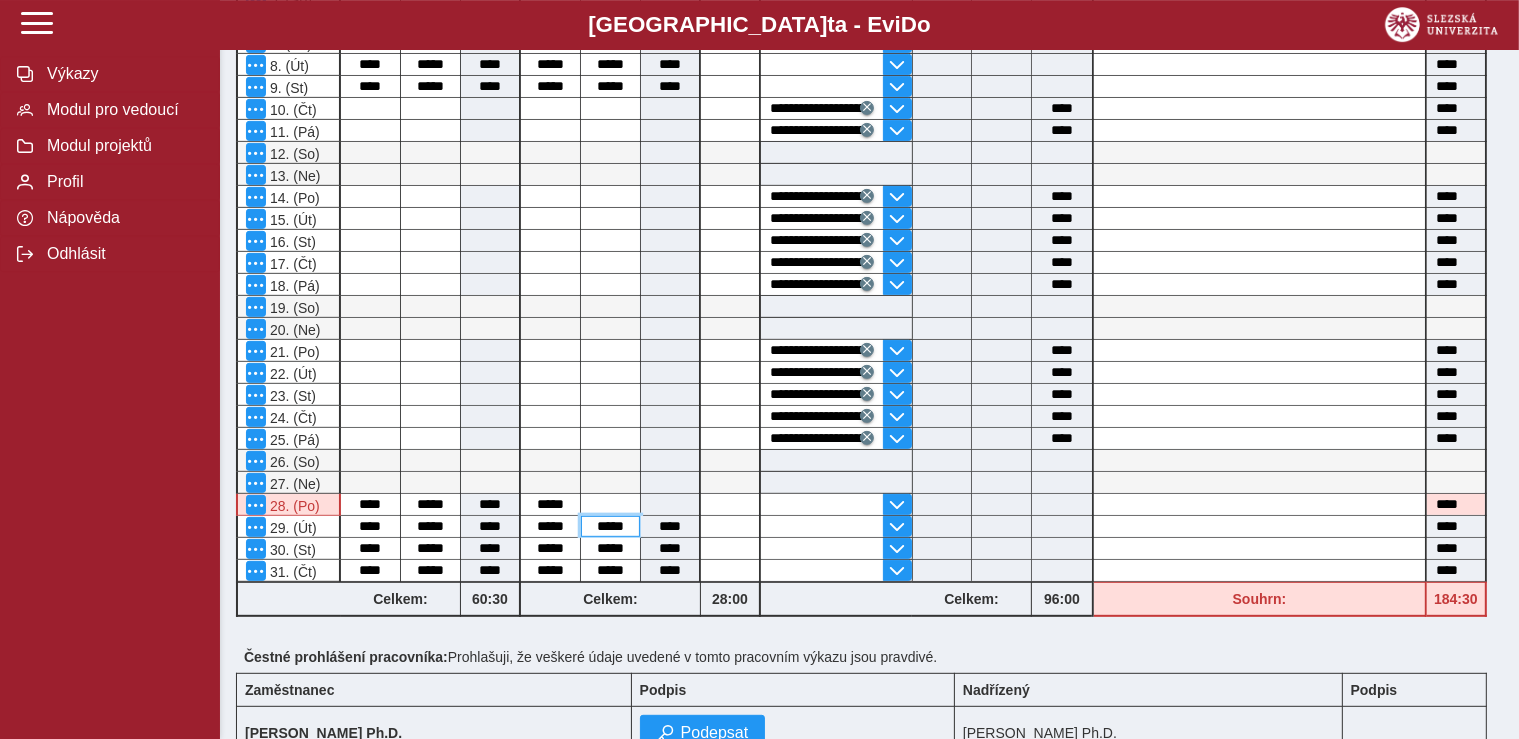 drag, startPoint x: 594, startPoint y: 527, endPoint x: 672, endPoint y: 534, distance: 78.31347 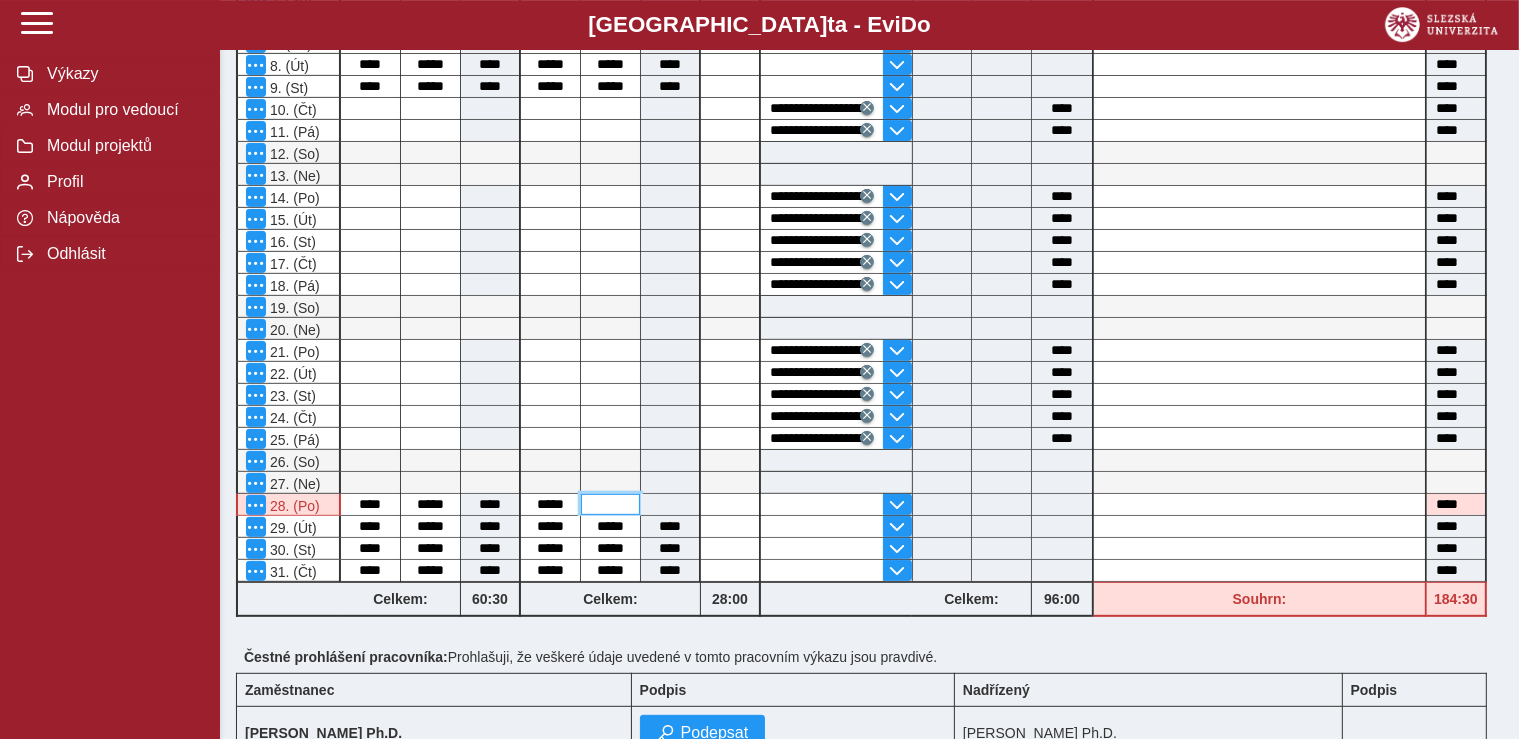 click at bounding box center (610, 504) 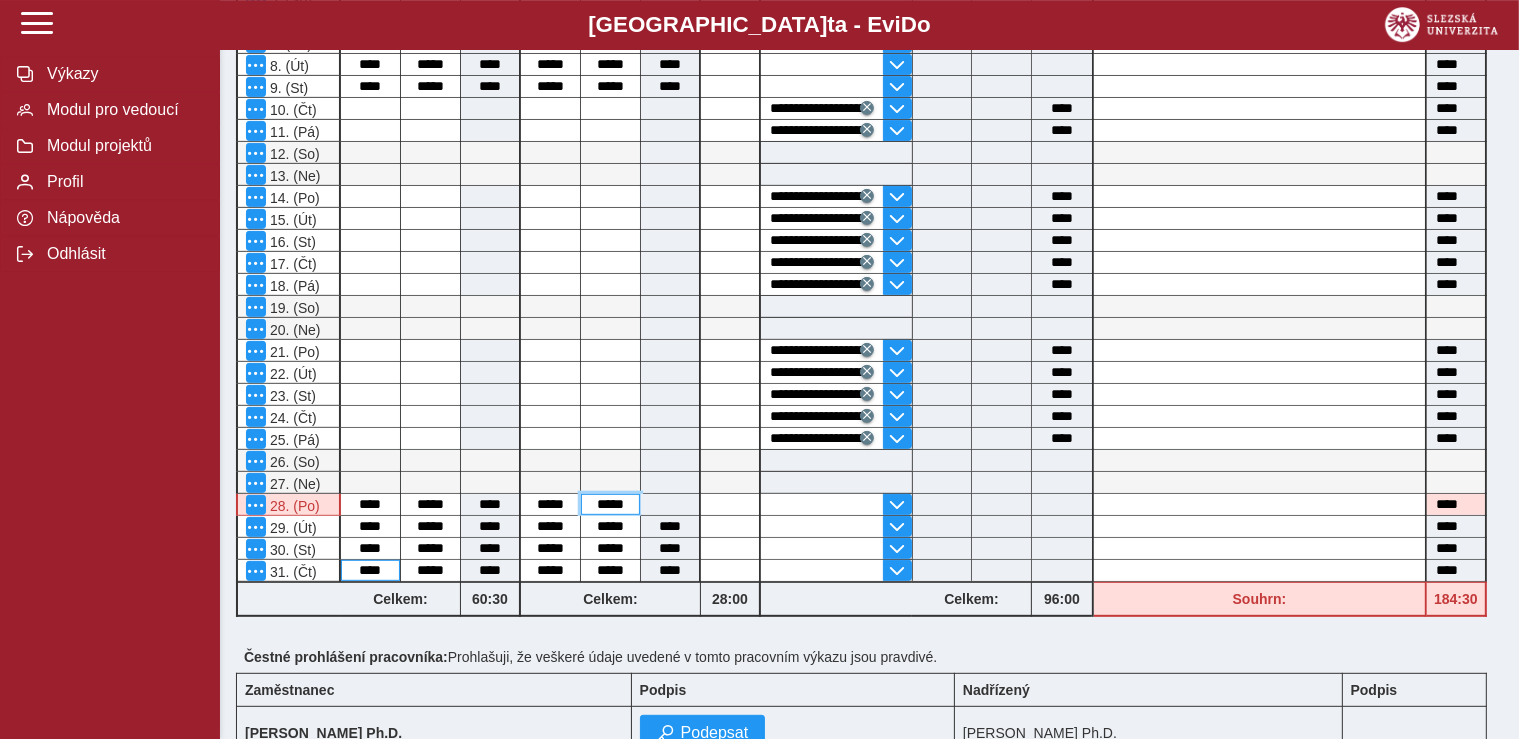 type on "*****" 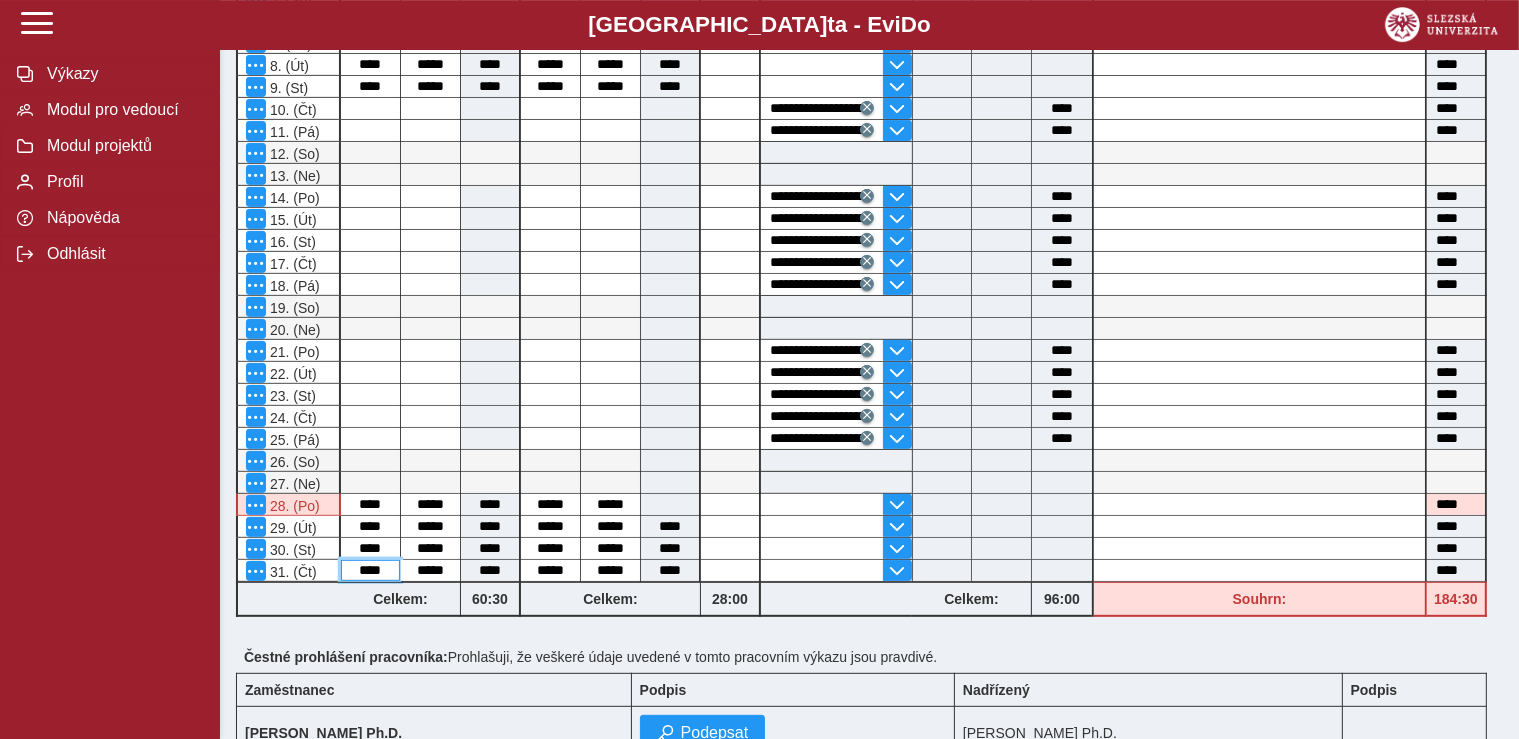 drag, startPoint x: 350, startPoint y: 567, endPoint x: 451, endPoint y: 569, distance: 101.0198 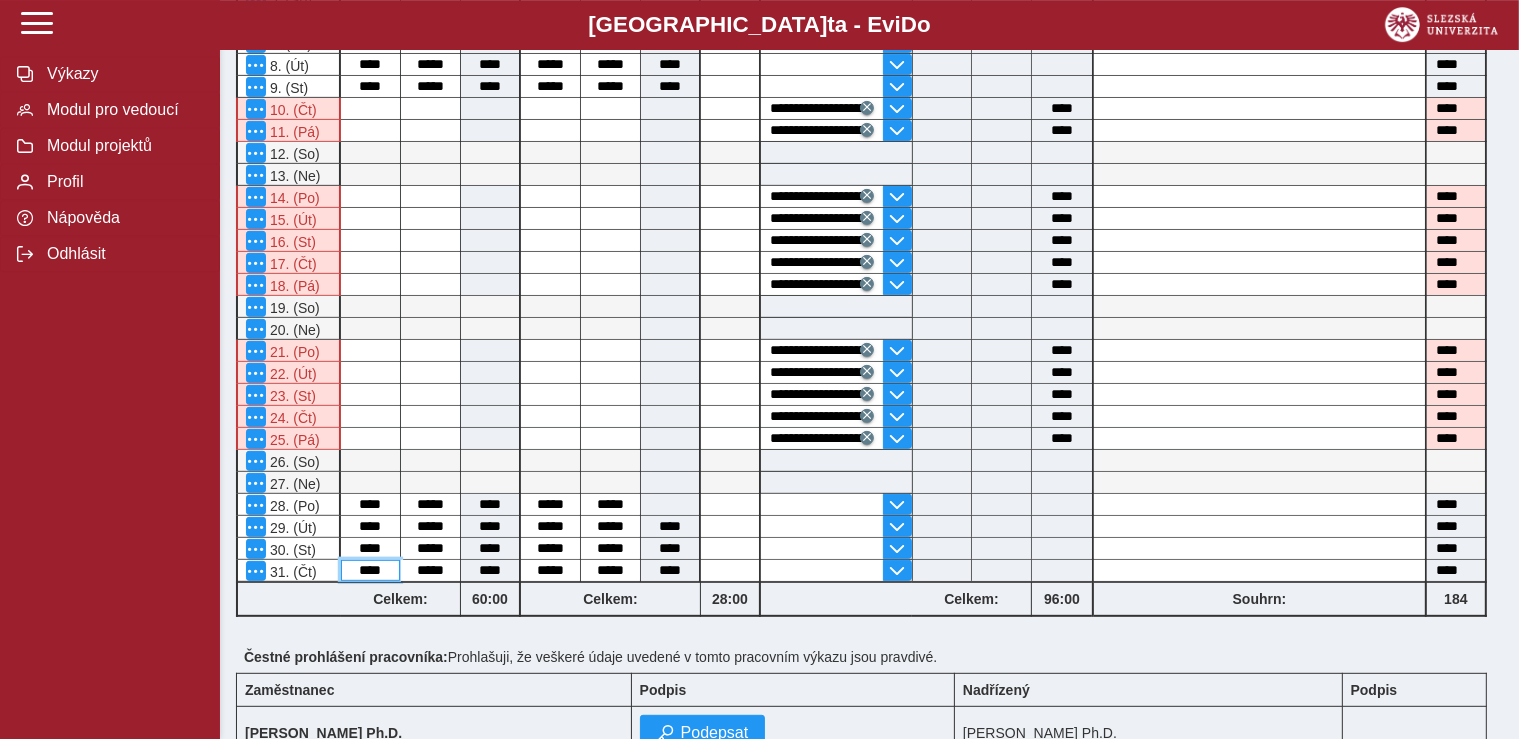 type on "****" 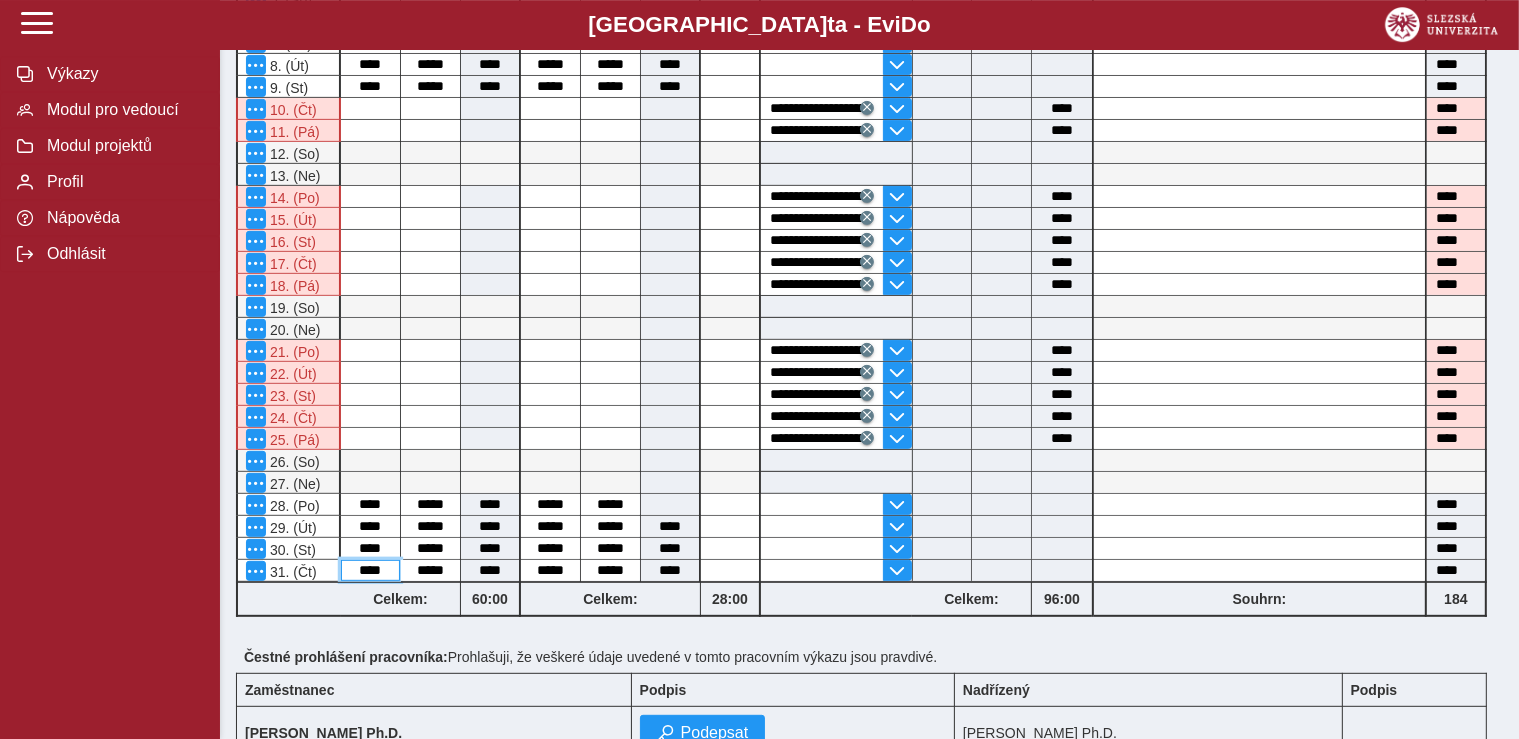 type on "****" 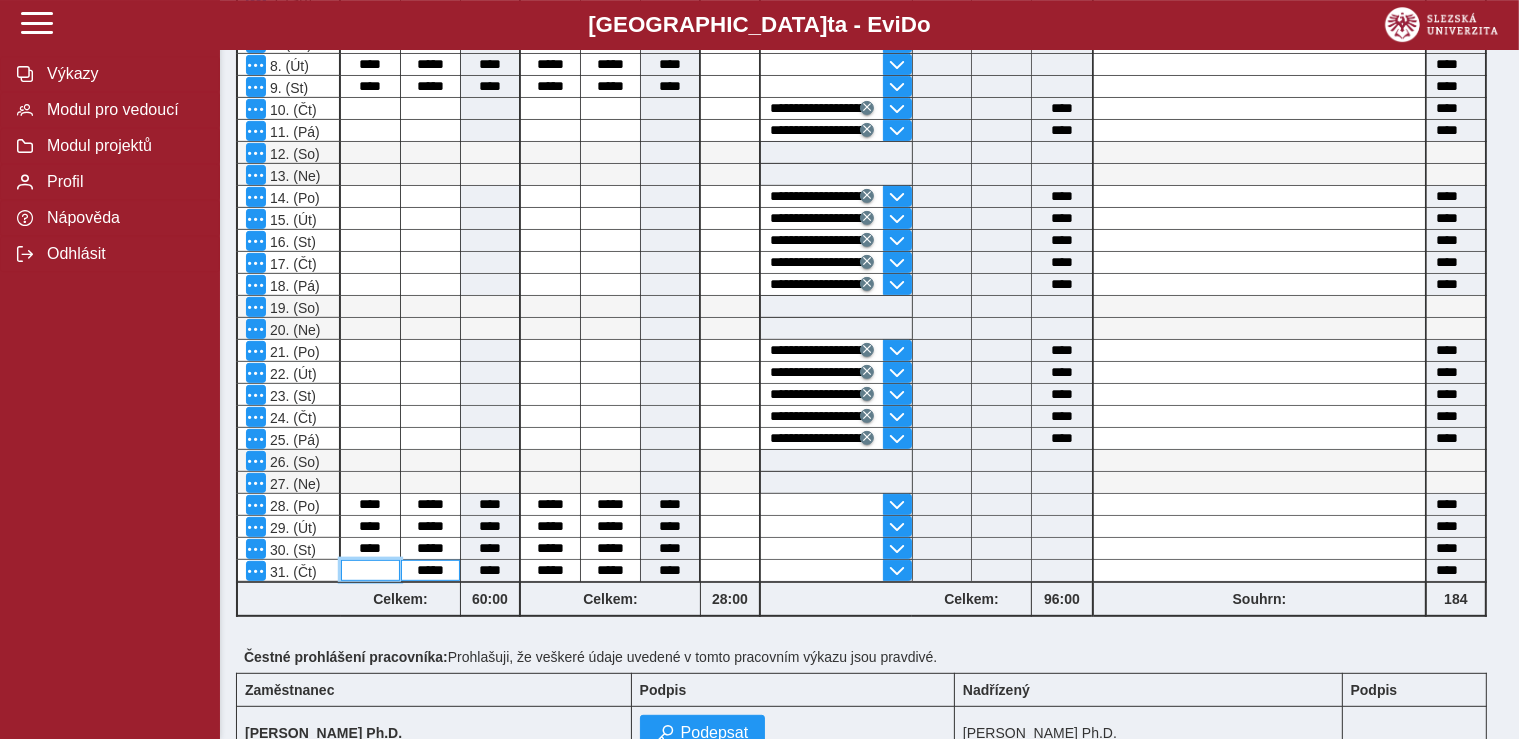 type 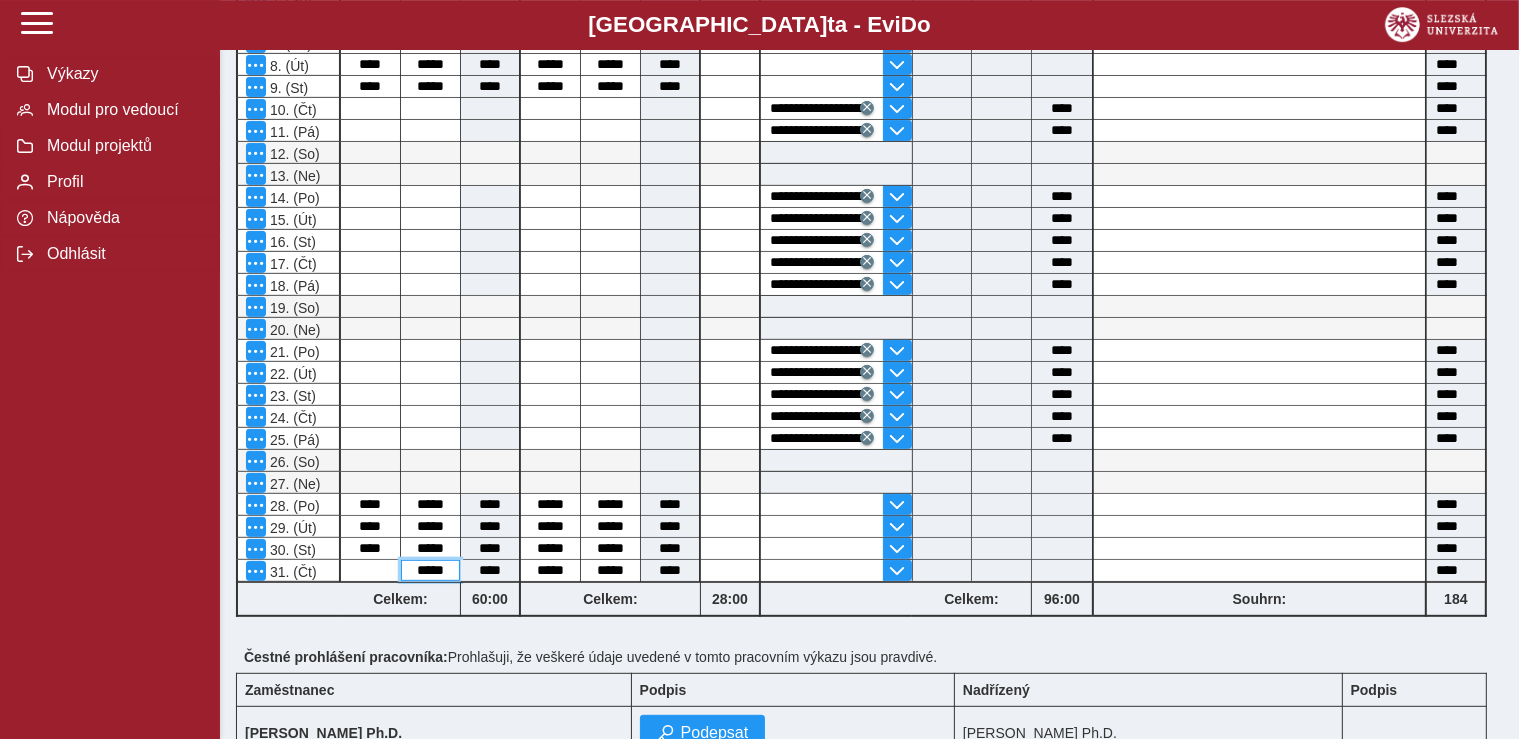 drag, startPoint x: 416, startPoint y: 567, endPoint x: 506, endPoint y: 568, distance: 90.005554 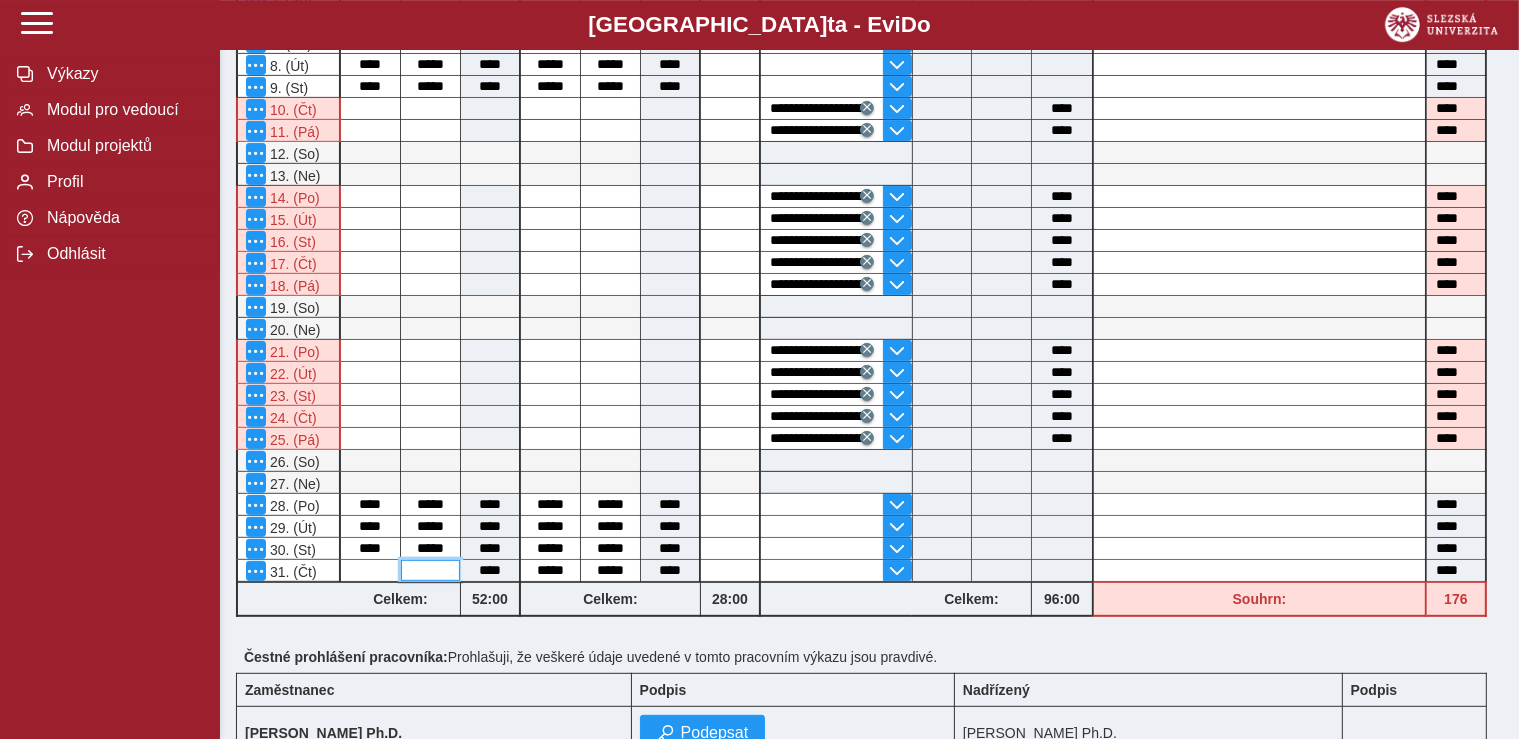 type 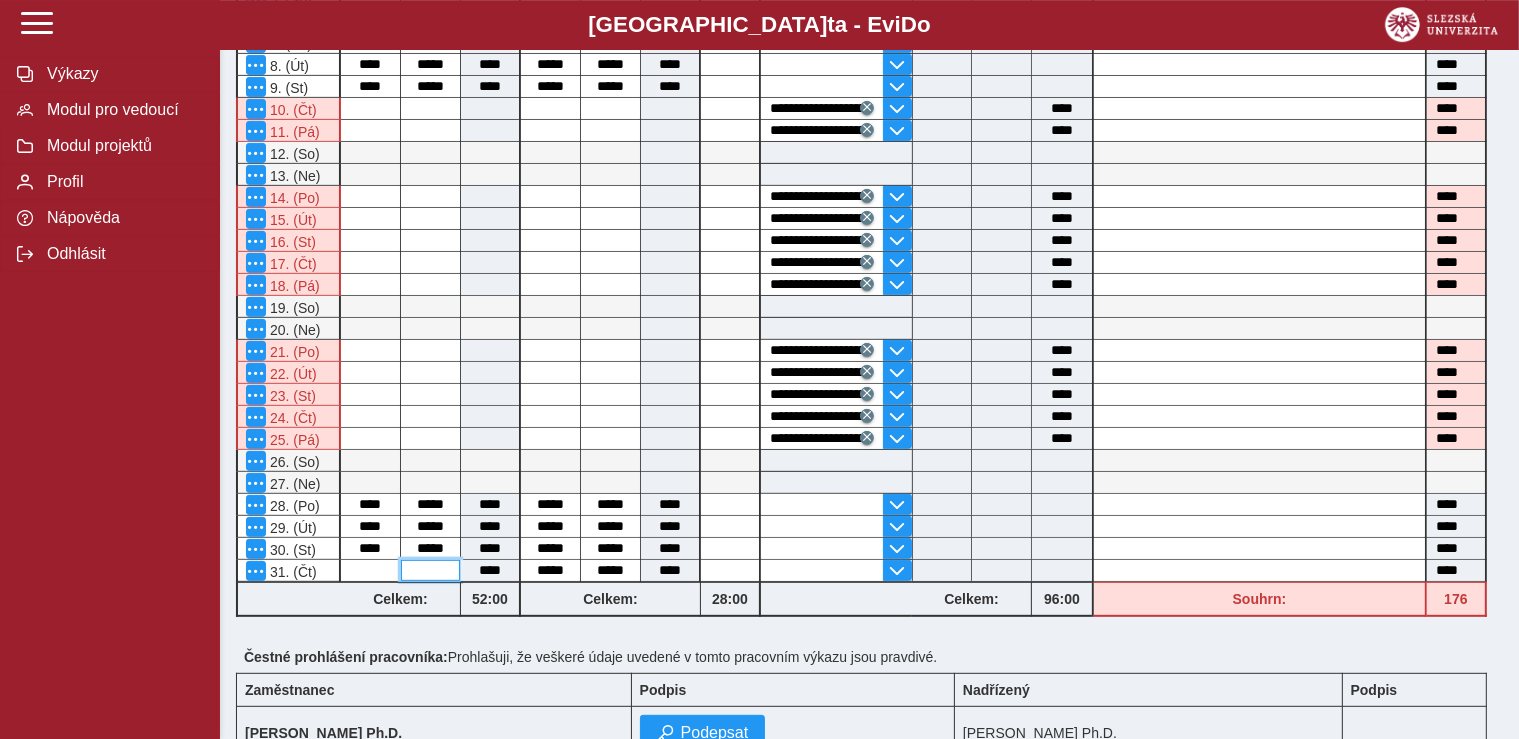 type 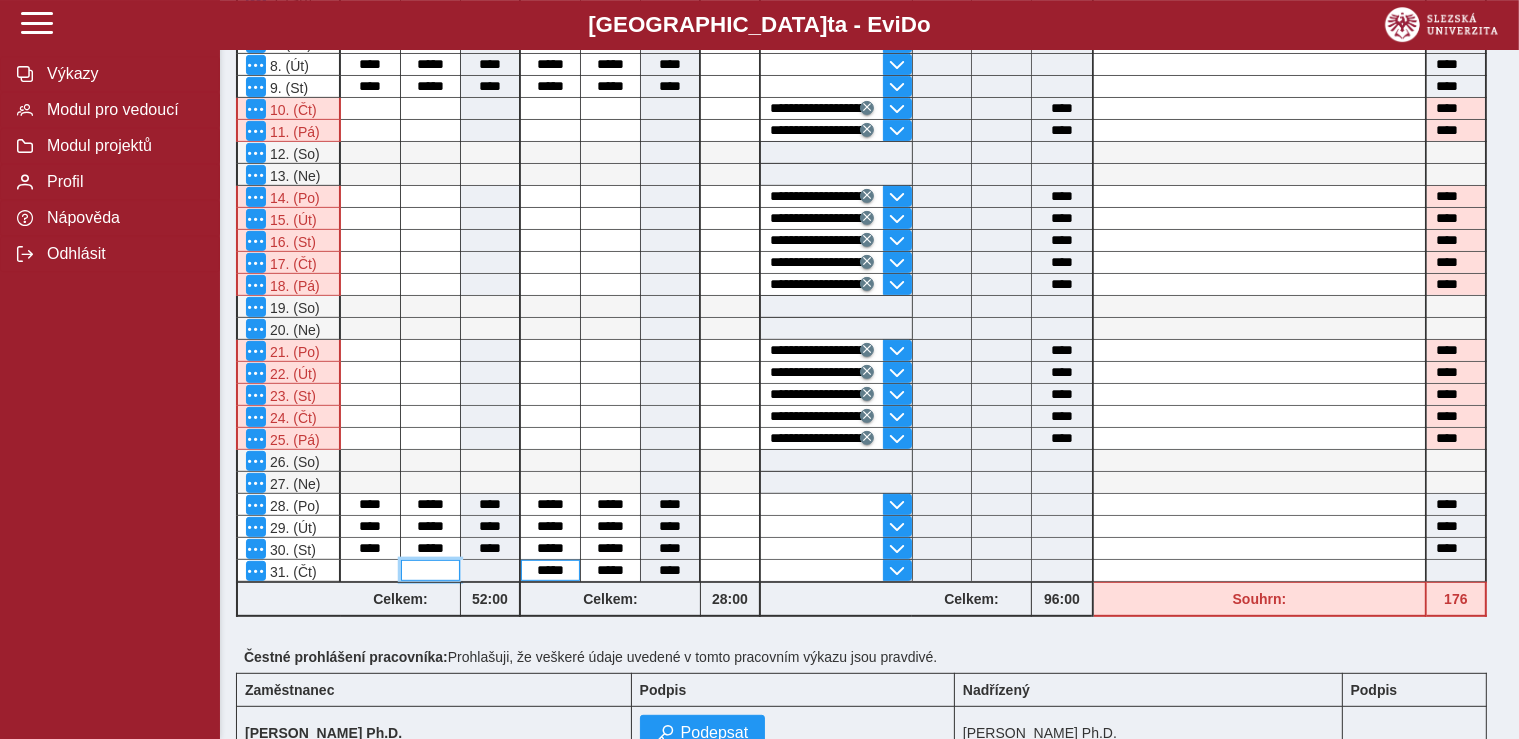 type 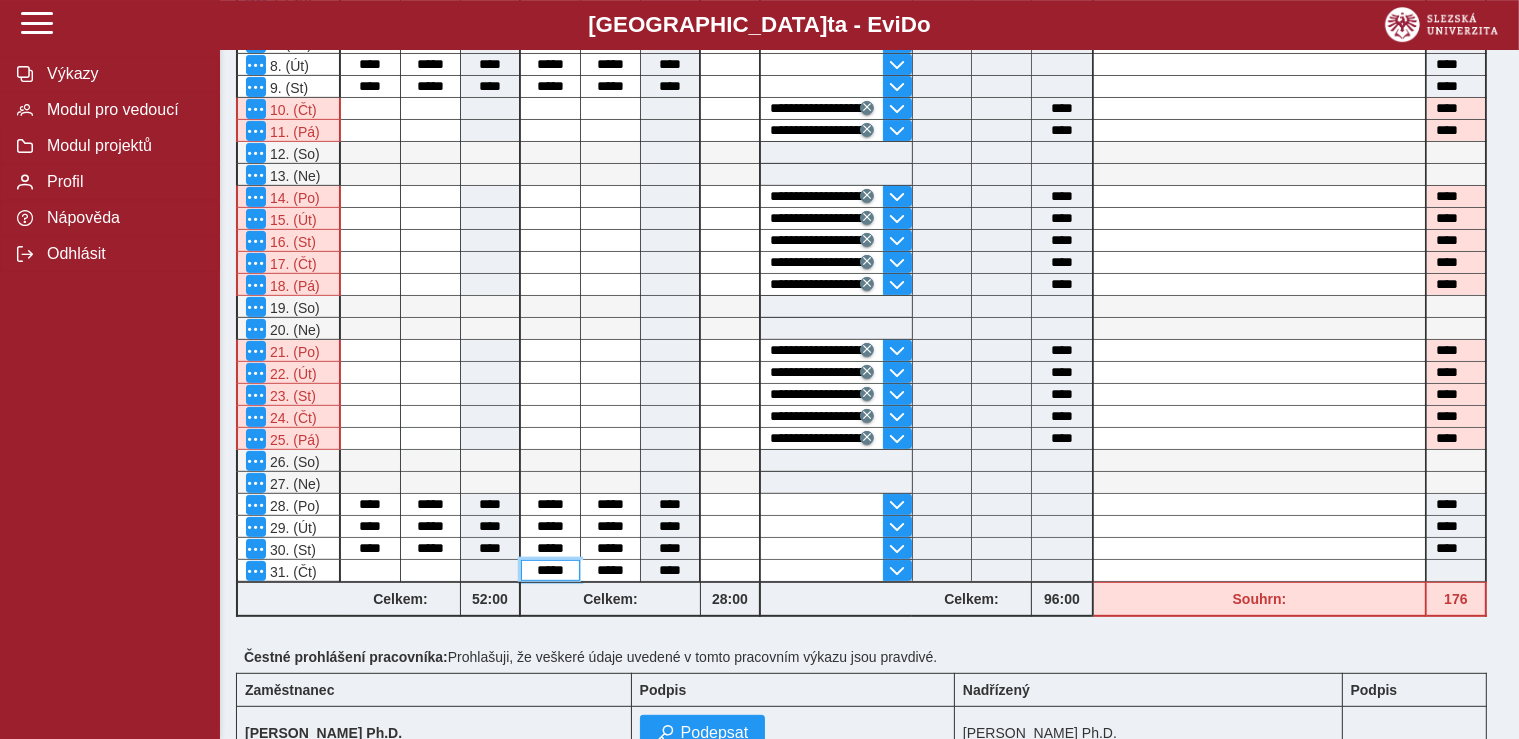 drag, startPoint x: 536, startPoint y: 564, endPoint x: 592, endPoint y: 565, distance: 56.008926 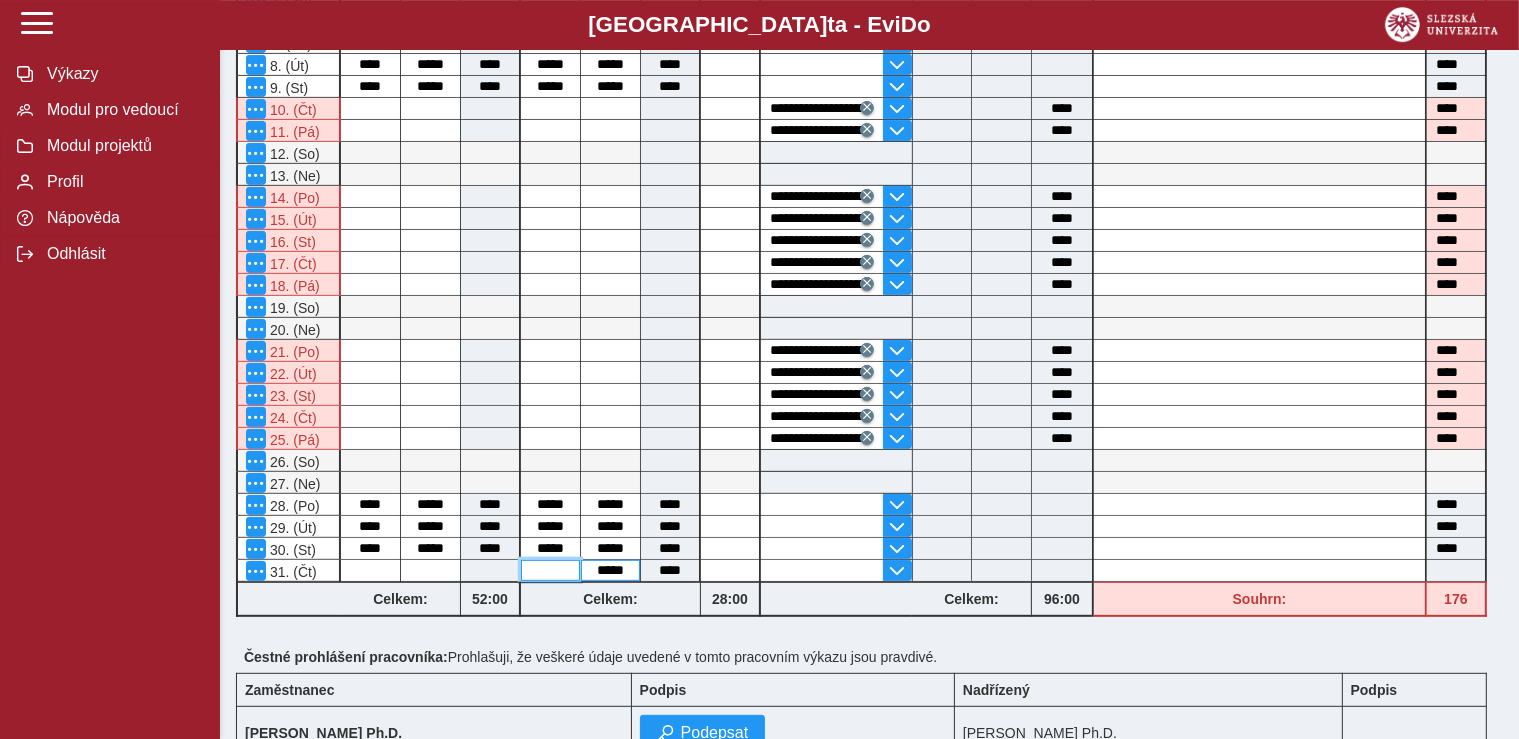 type 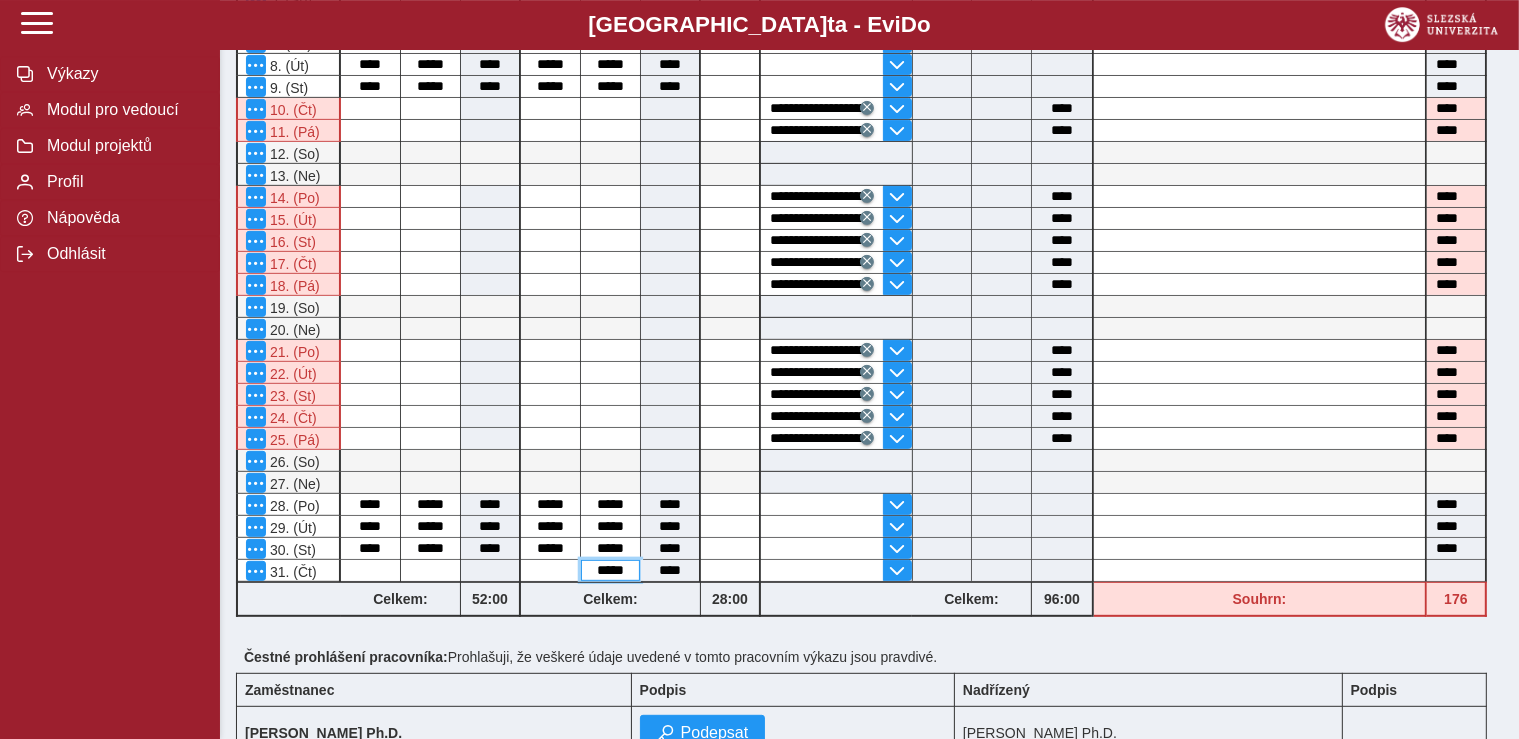 click on "*****" at bounding box center [610, 570] 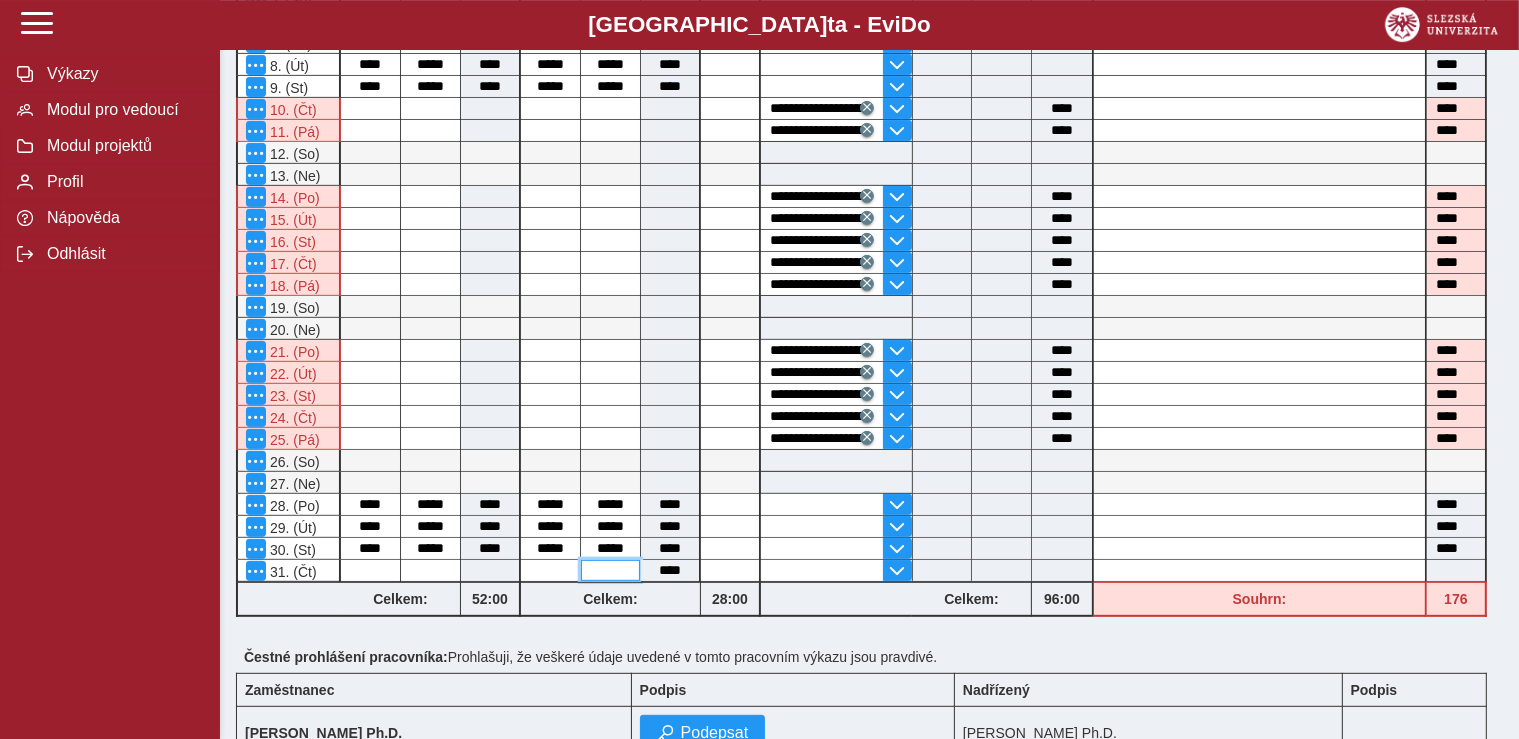 type 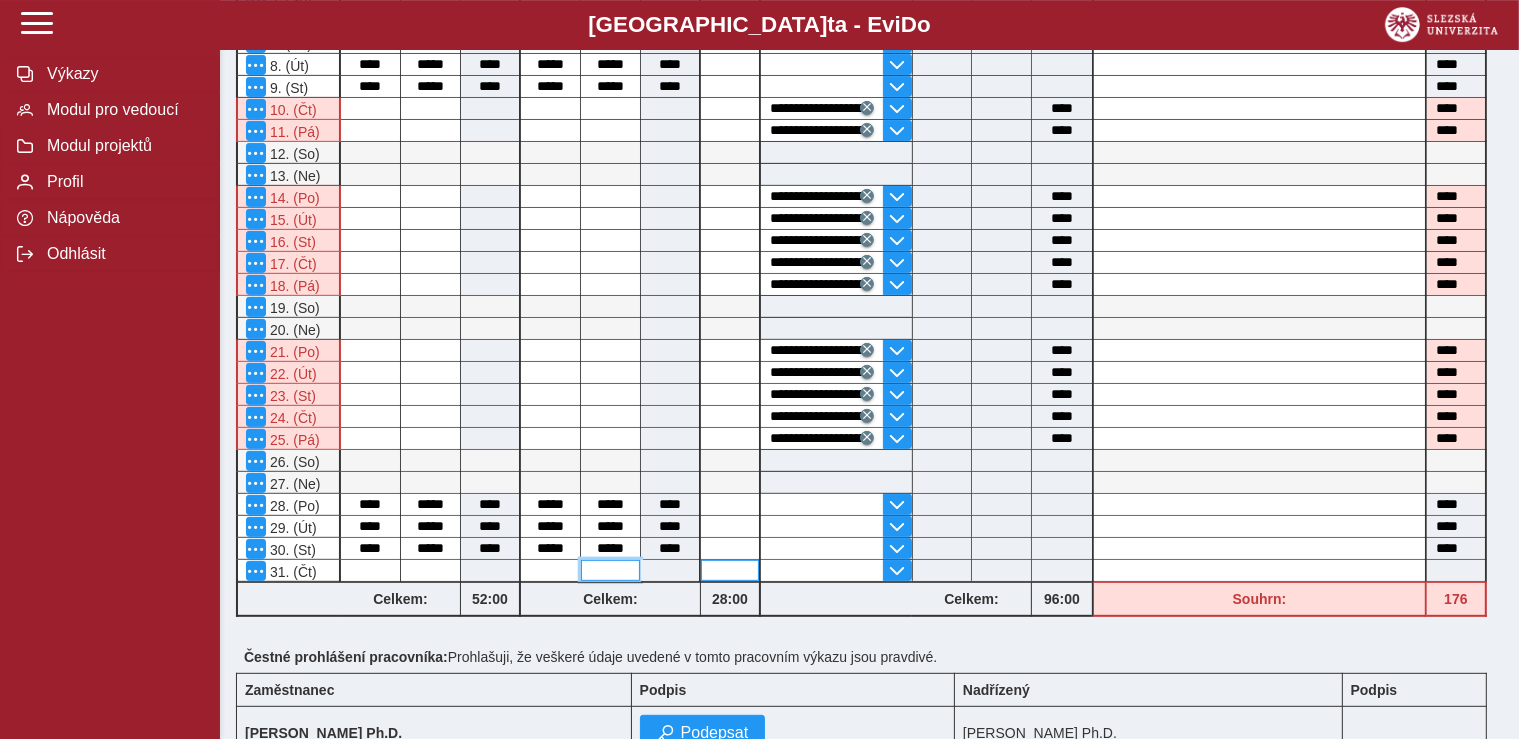 type 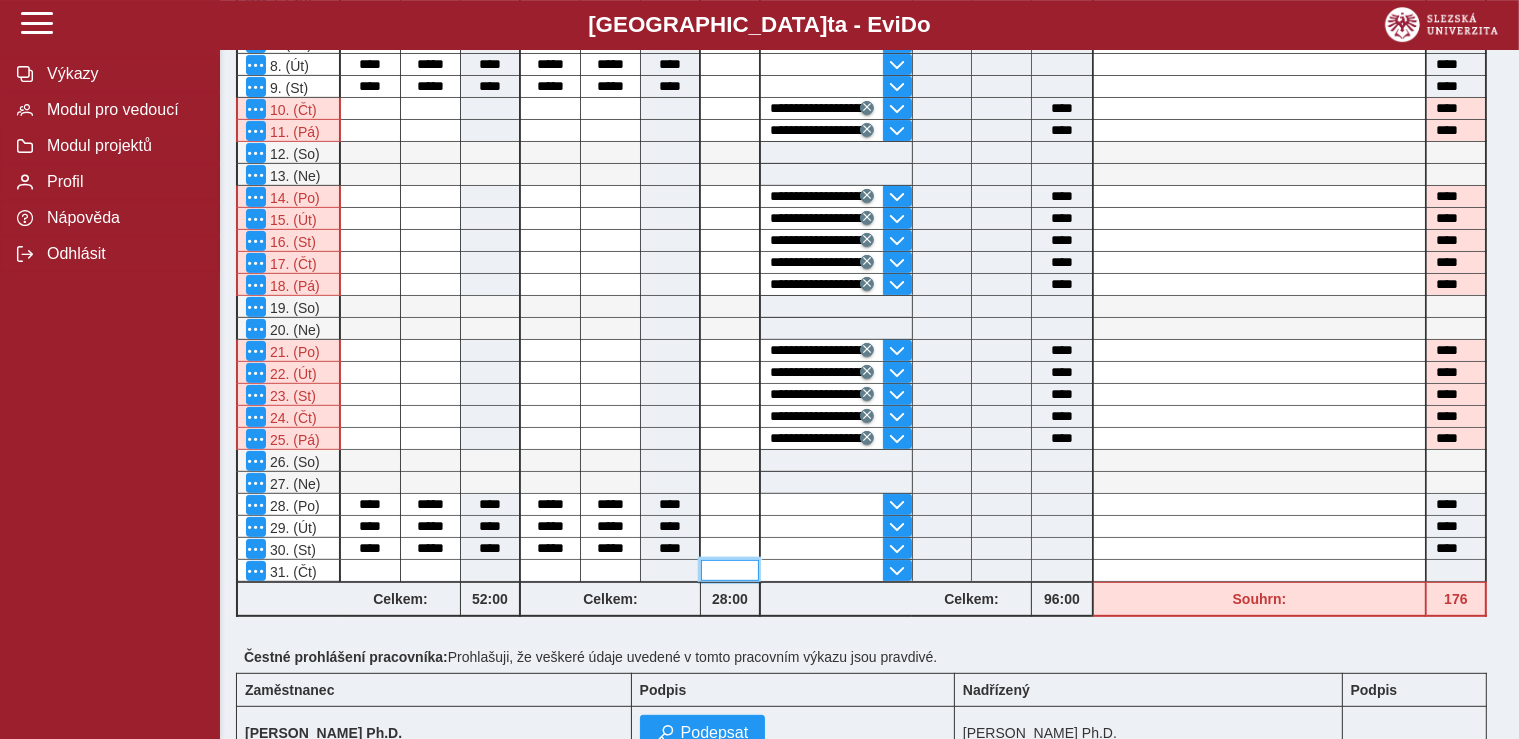 click at bounding box center (730, 570) 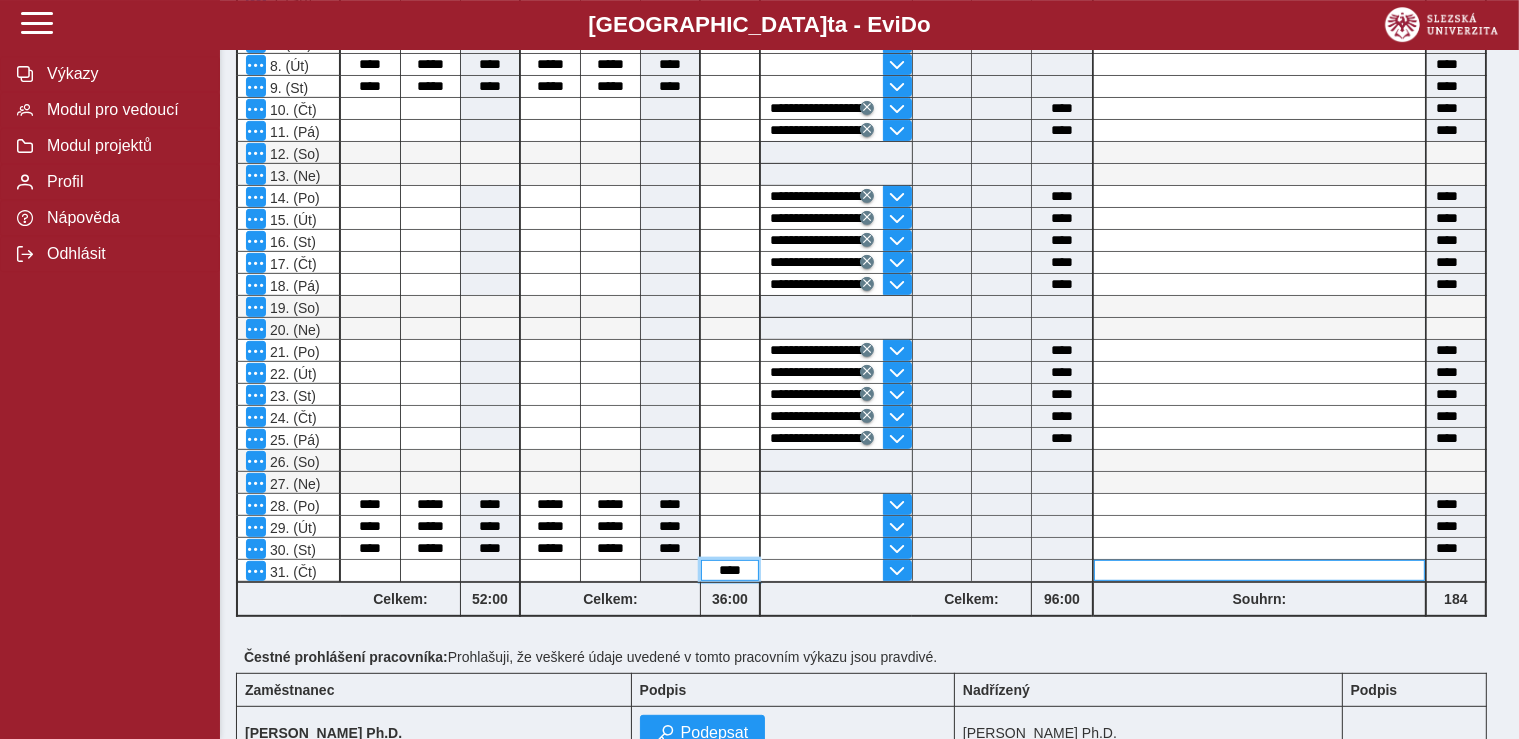 type on "****" 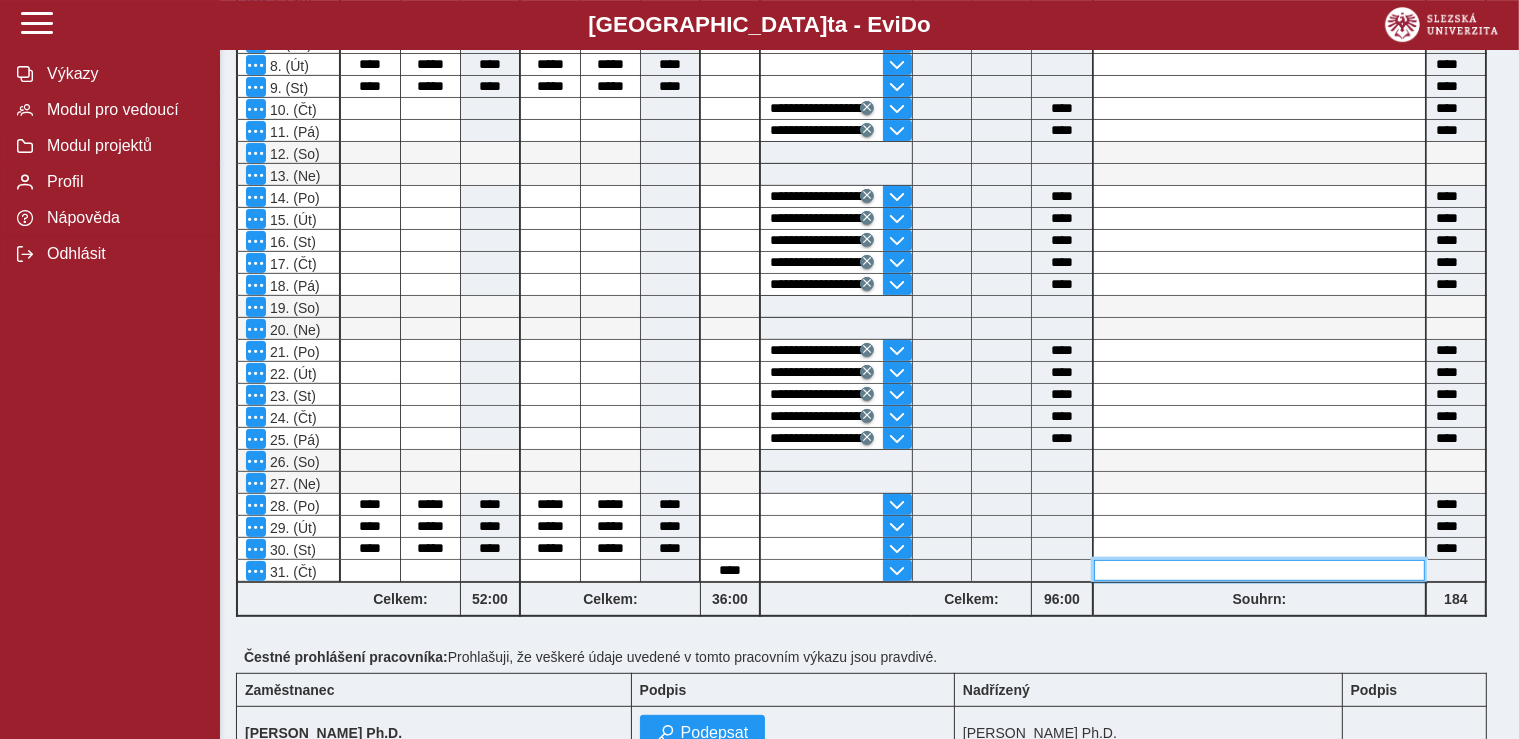 click at bounding box center (1259, 570) 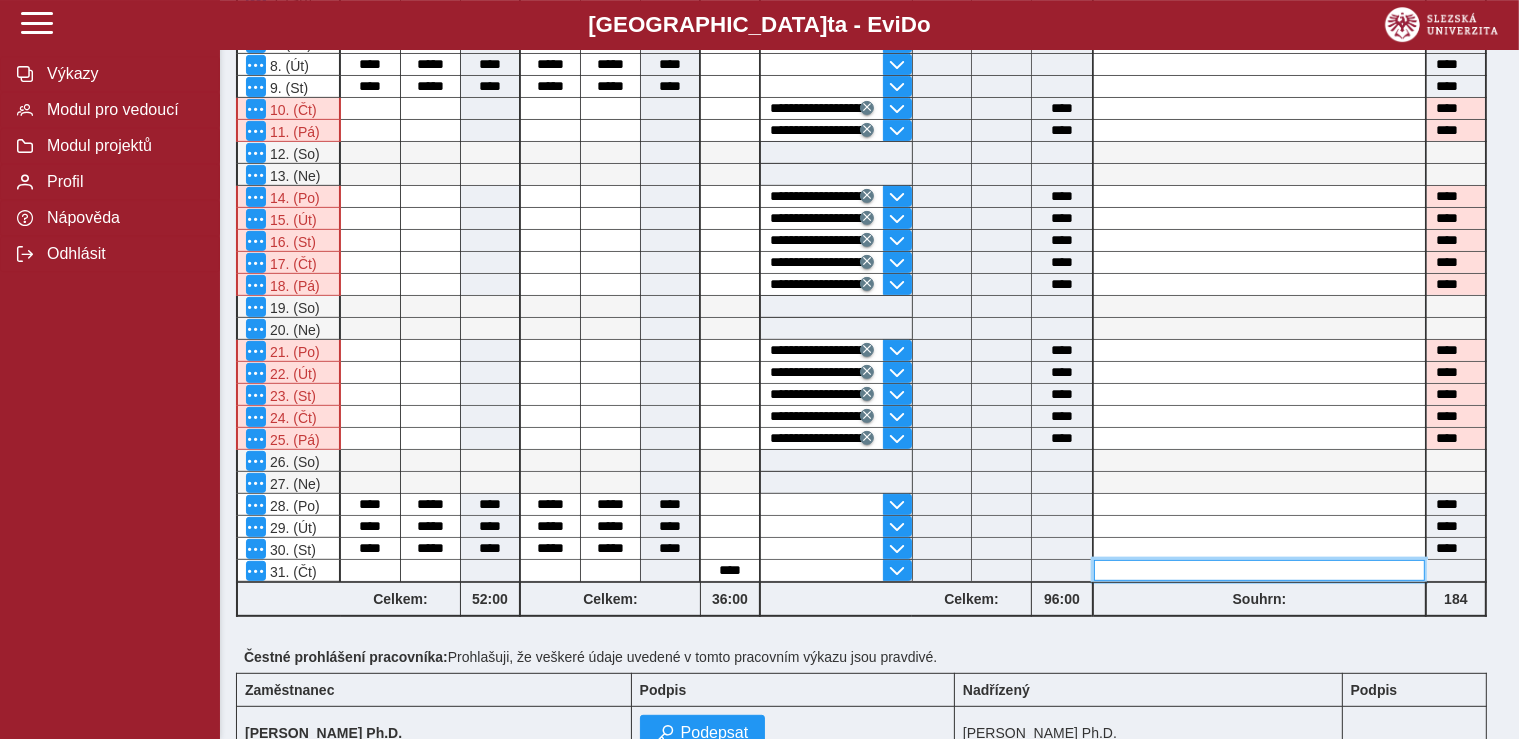 type on "*" 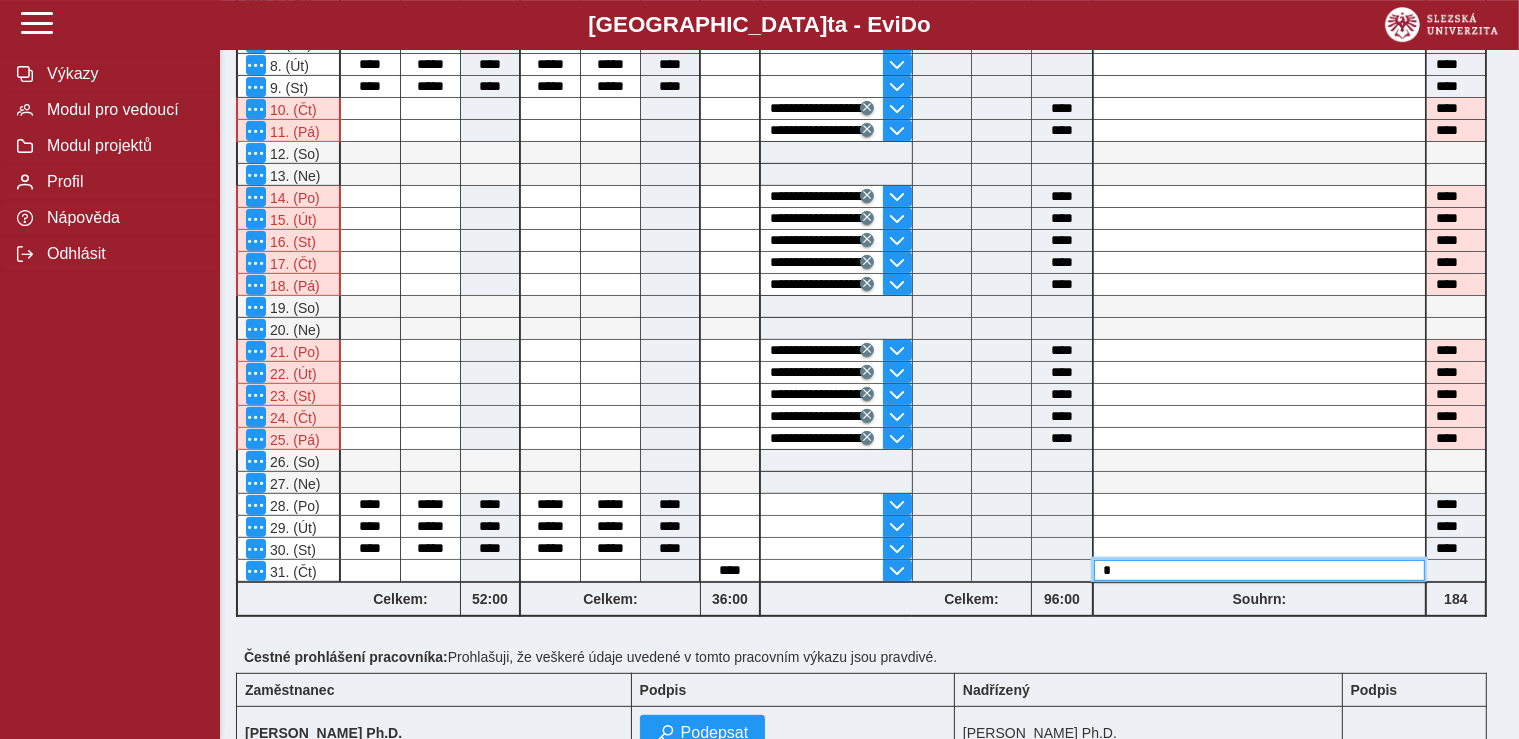 type on "****" 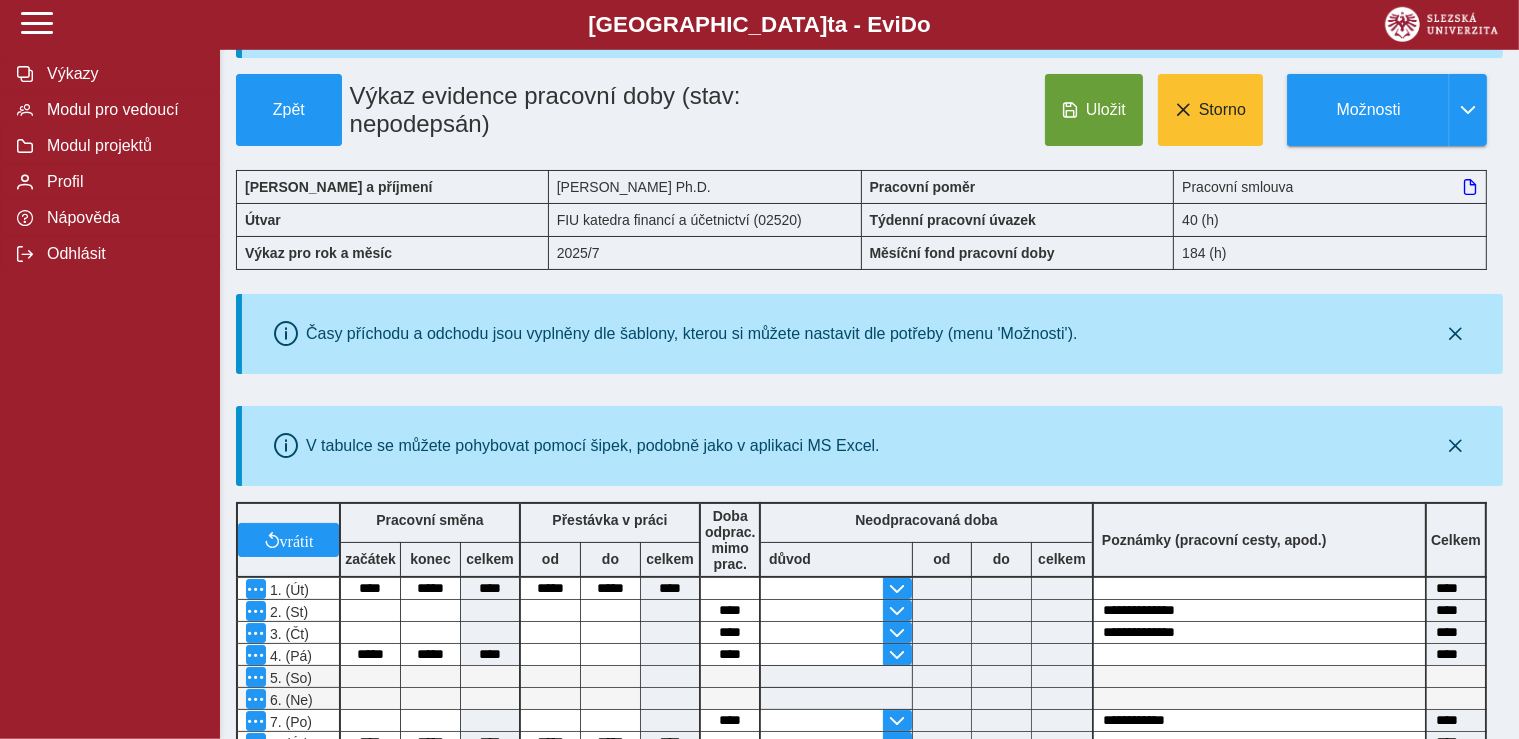 scroll, scrollTop: 0, scrollLeft: 0, axis: both 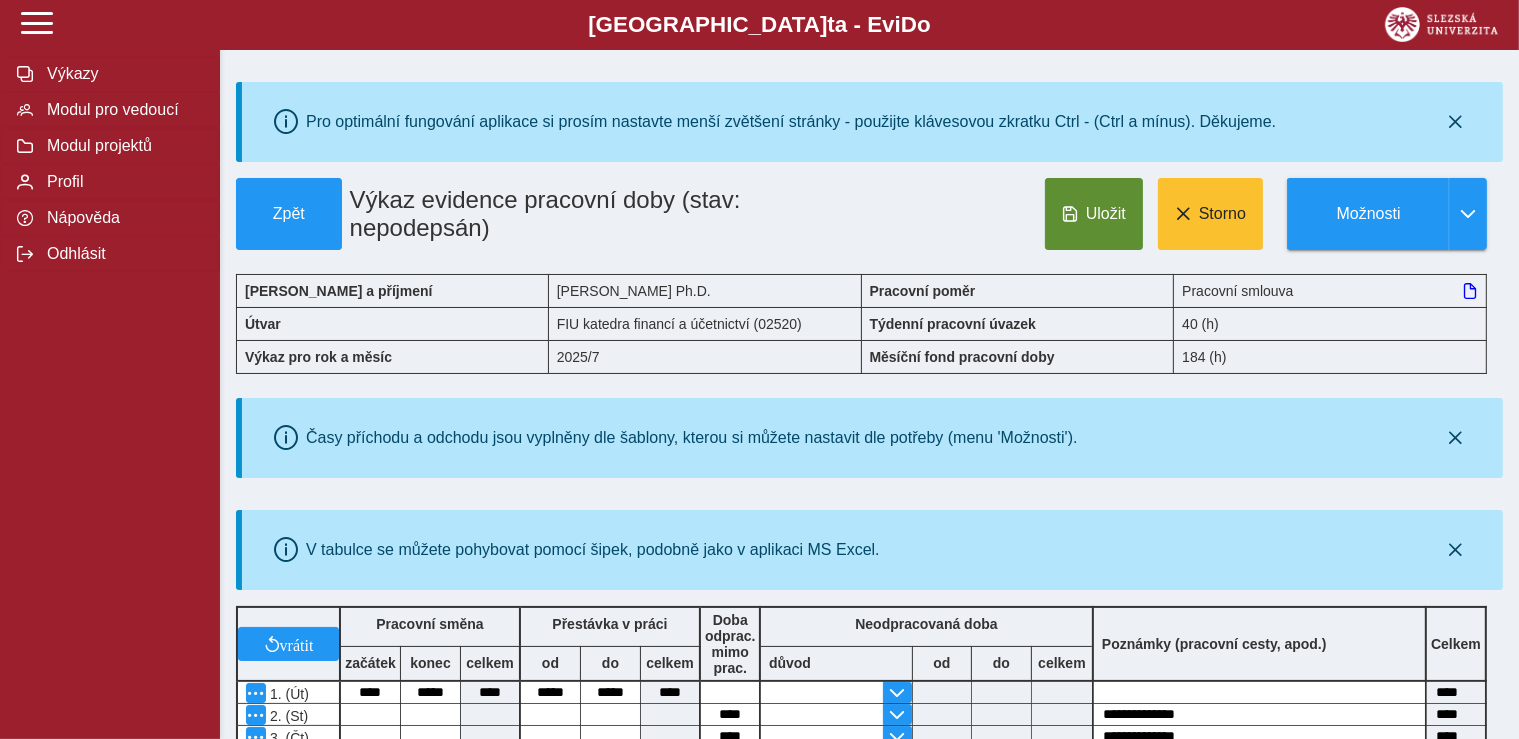 type on "**********" 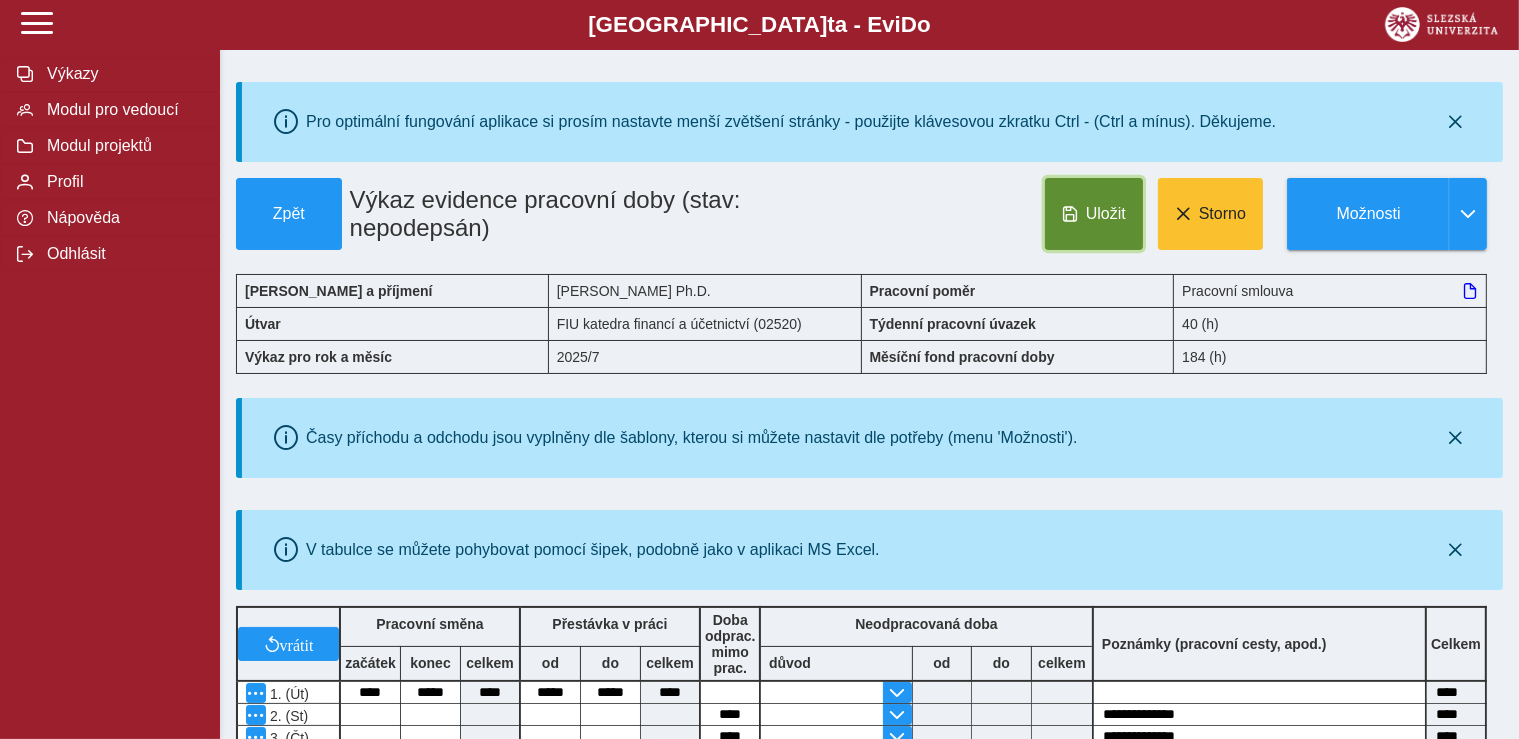 click on "Uložit Storno Možnosti" at bounding box center [1133, 214] 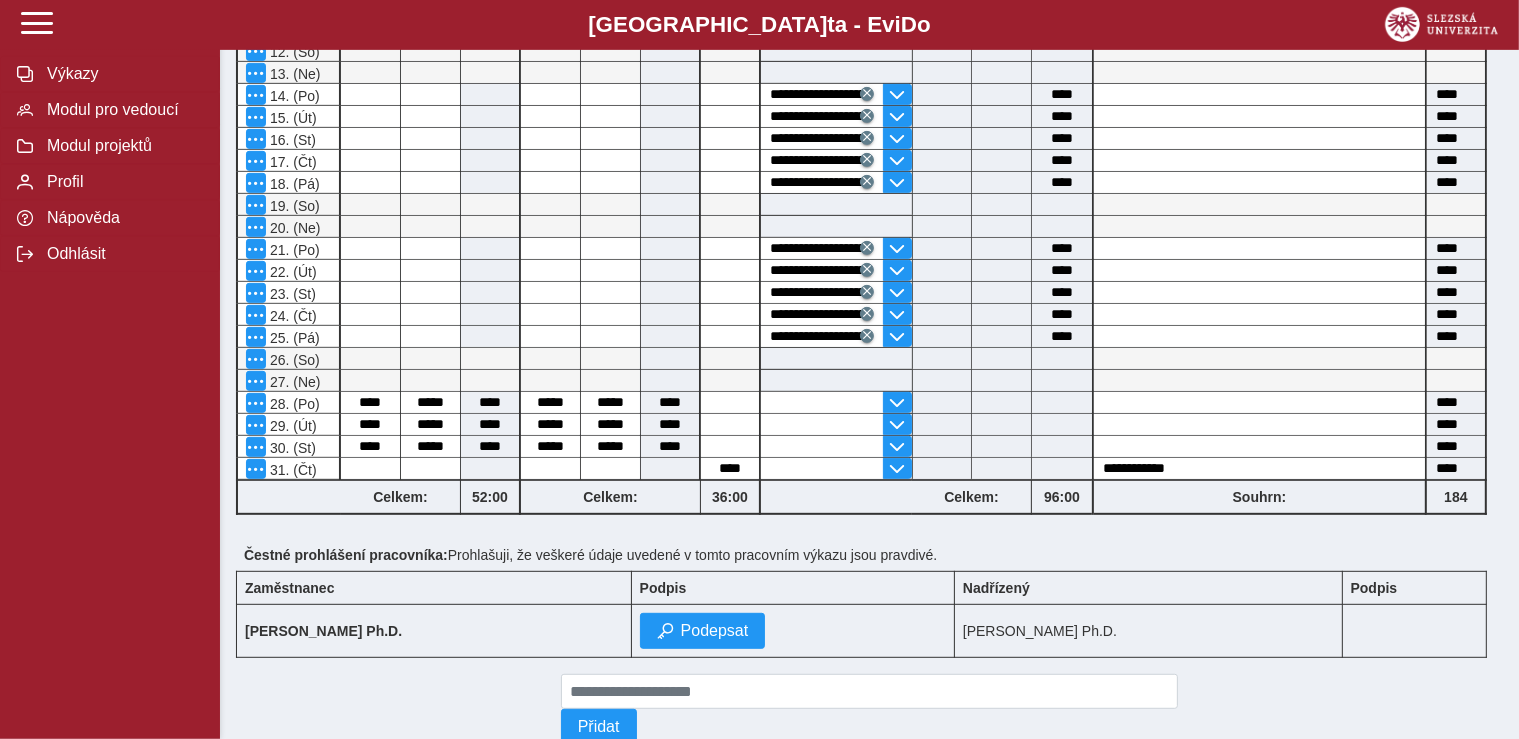 scroll, scrollTop: 945, scrollLeft: 0, axis: vertical 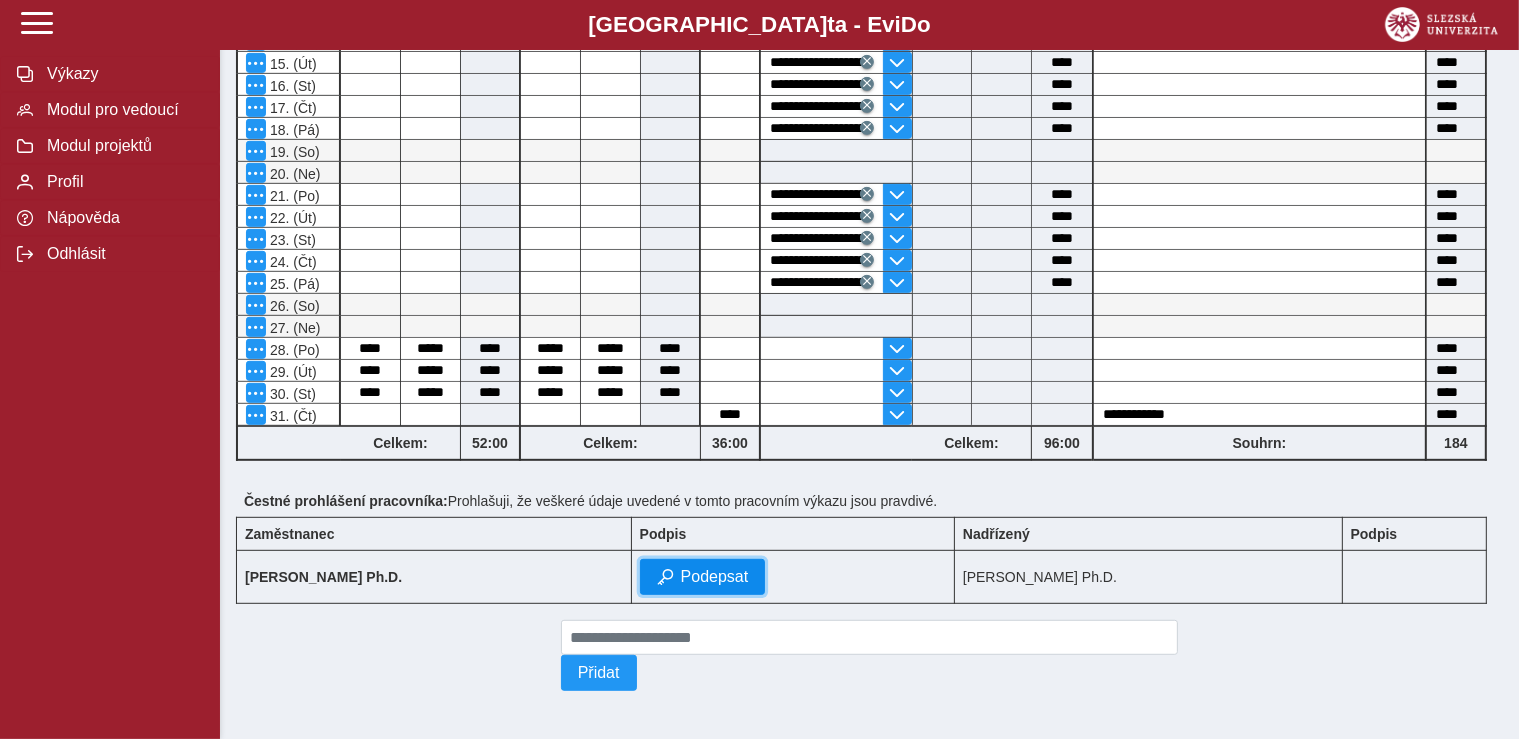 click on "Podepsat" at bounding box center [703, 577] 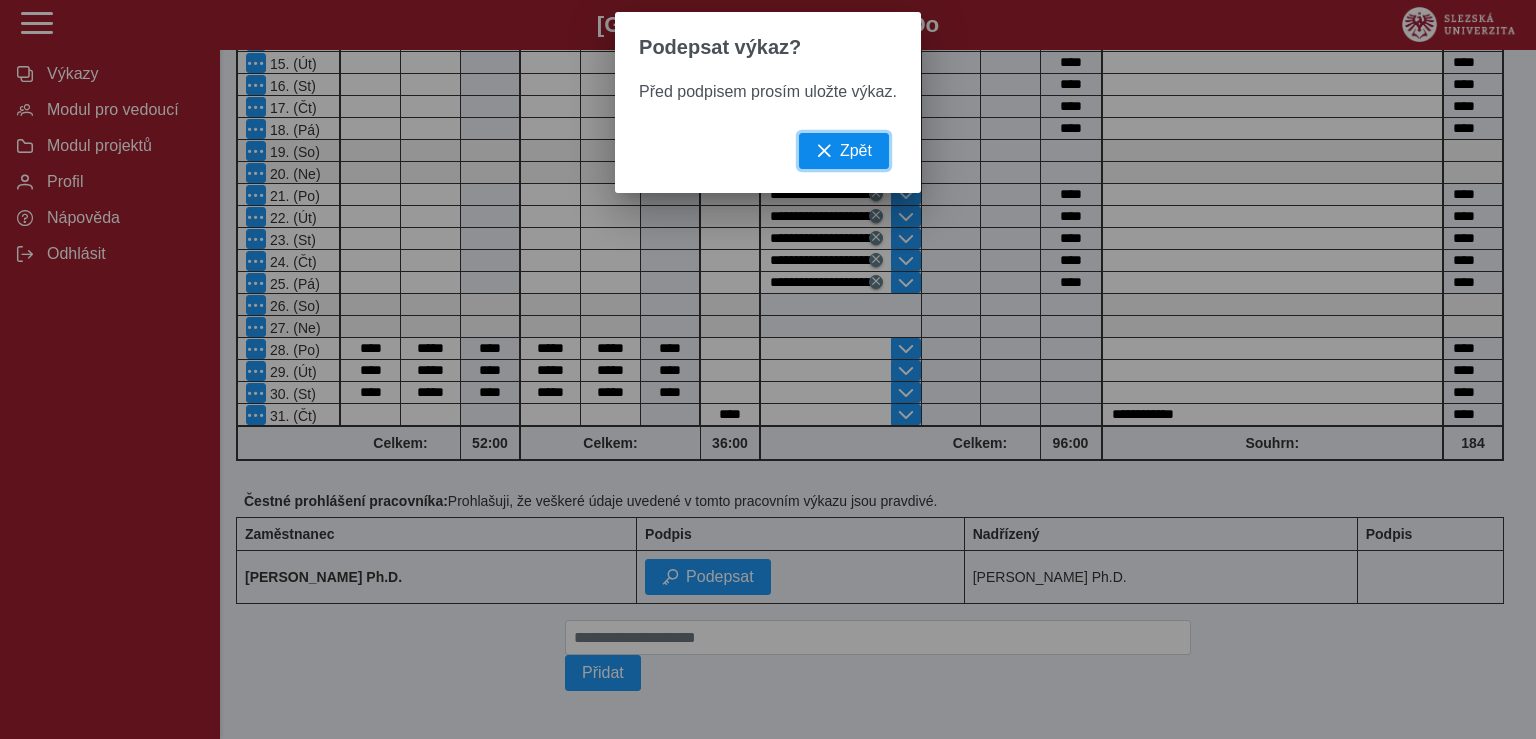 click on "Zpět" at bounding box center (856, 151) 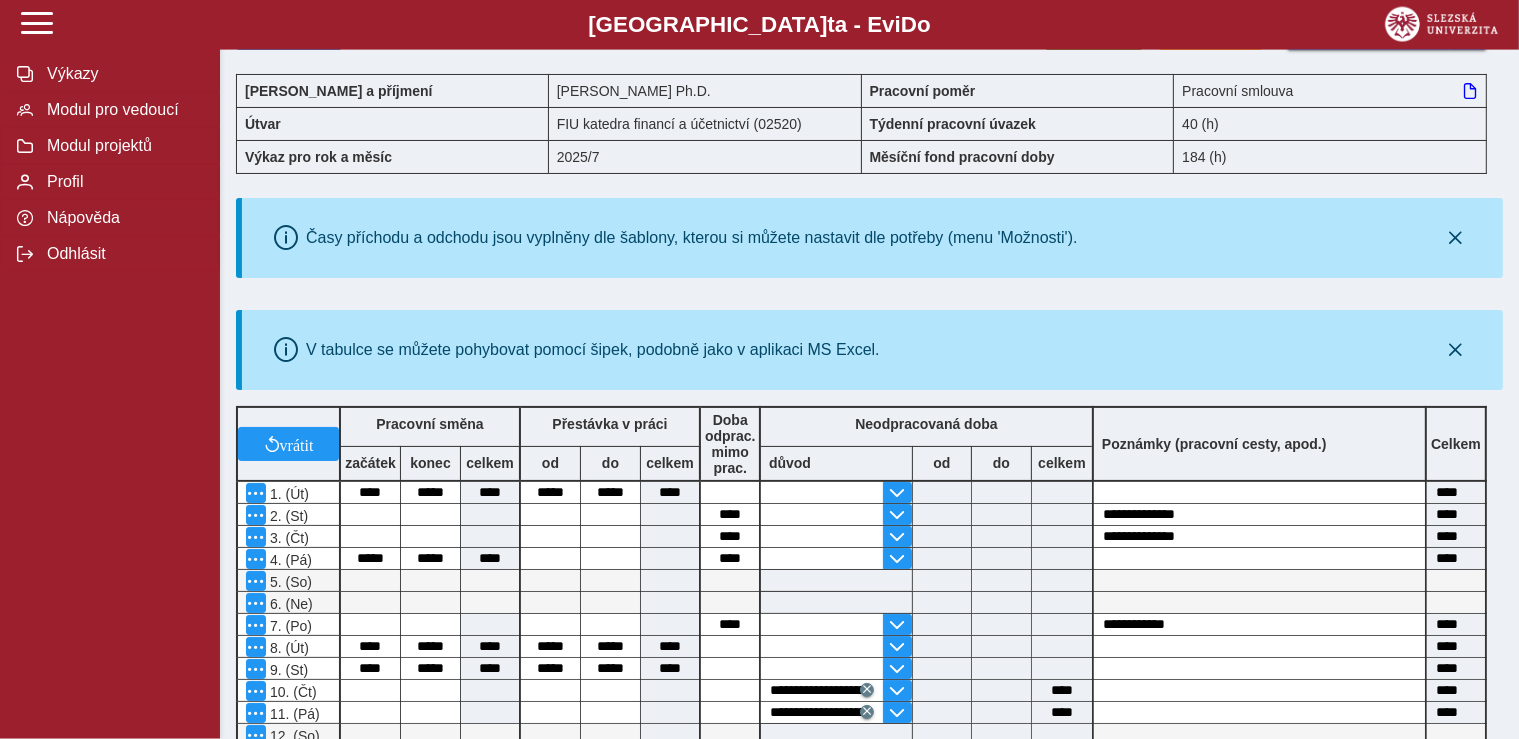 scroll, scrollTop: 0, scrollLeft: 0, axis: both 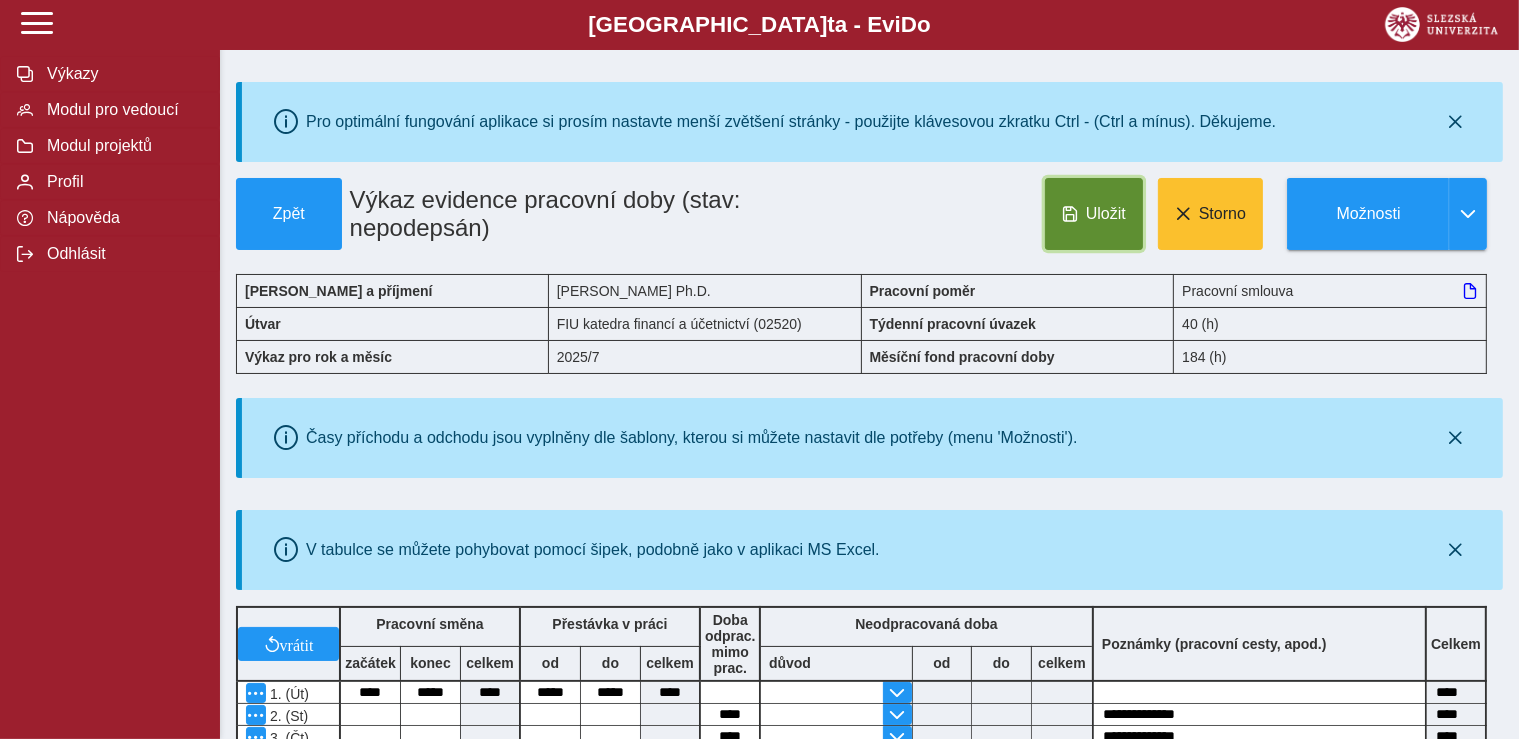 click on "Uložit" at bounding box center [1094, 214] 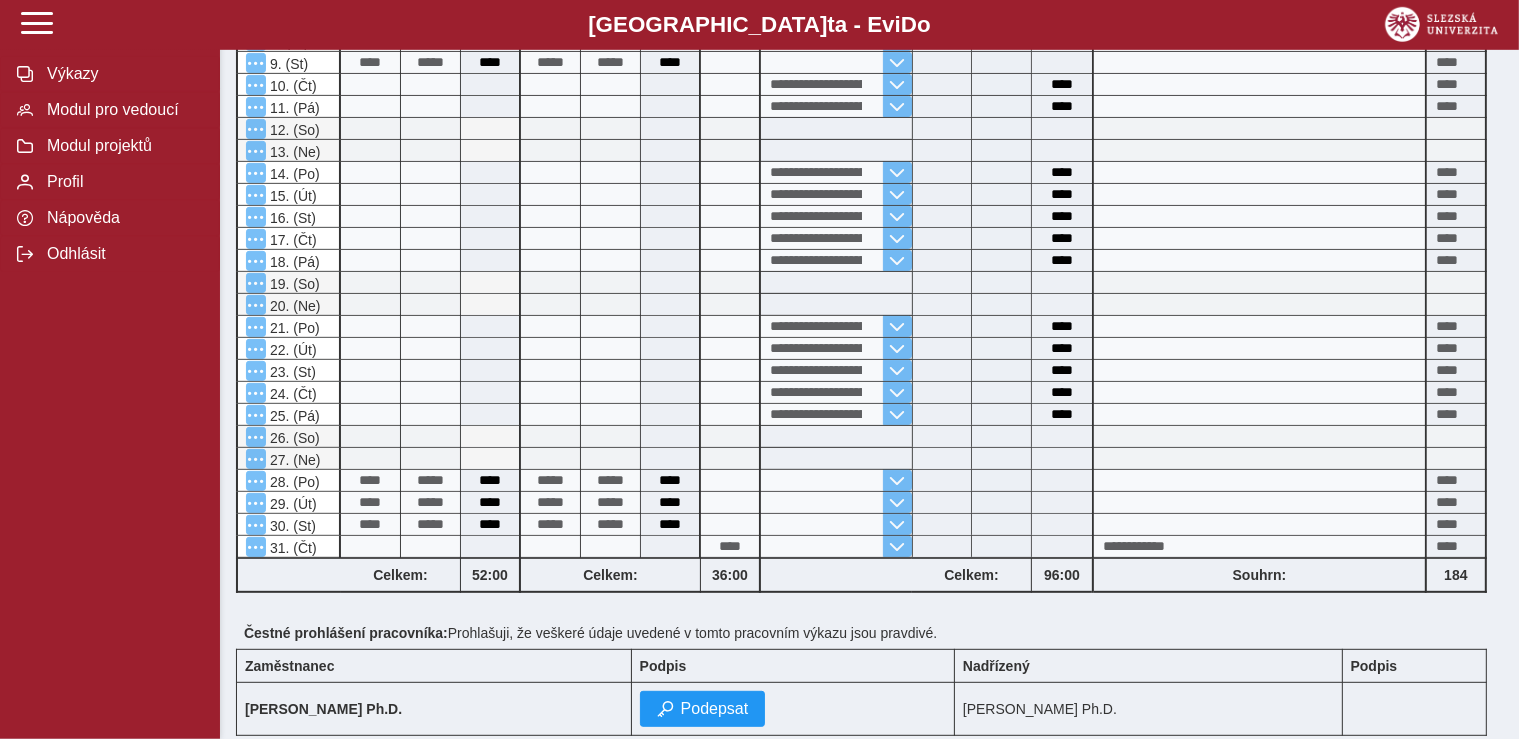 scroll, scrollTop: 945, scrollLeft: 0, axis: vertical 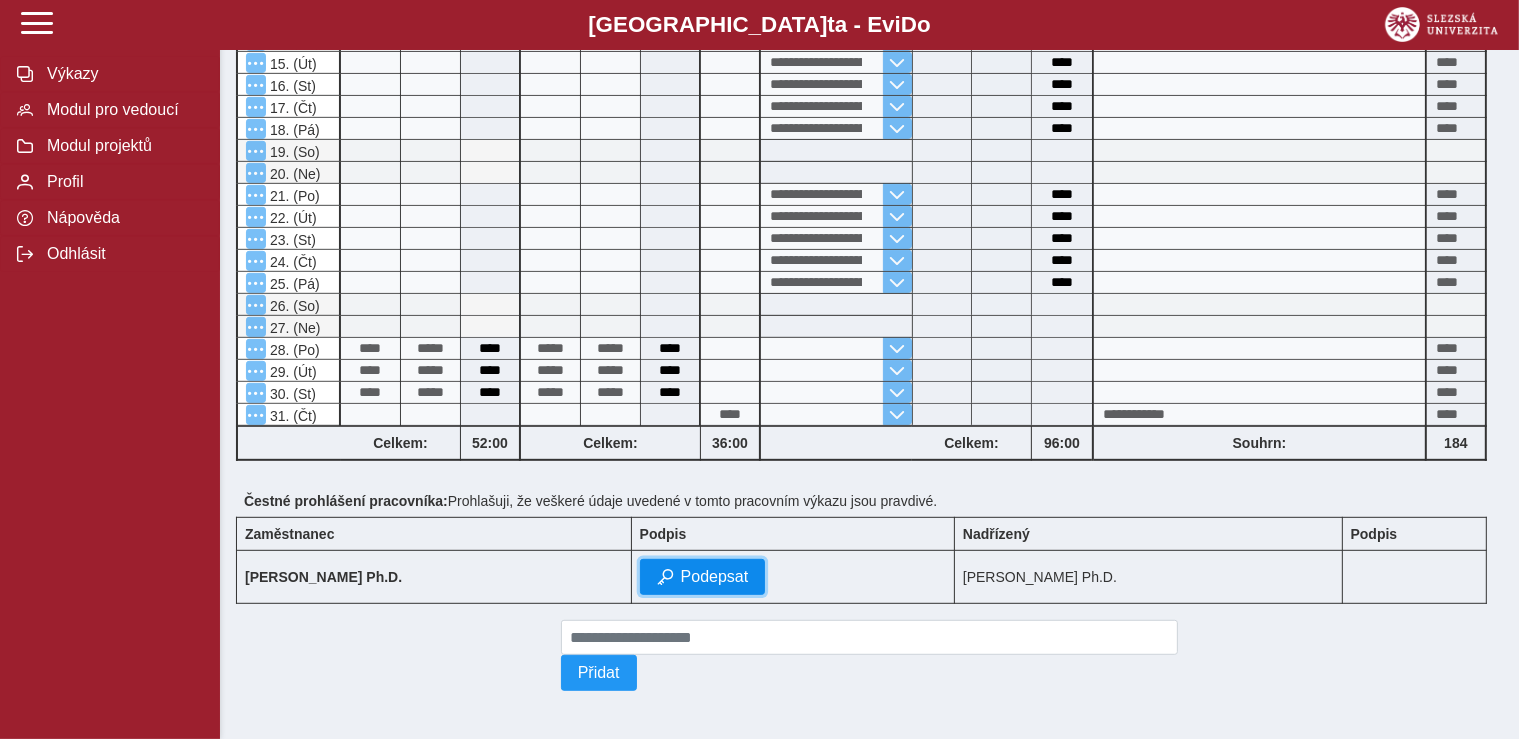 click on "Podepsat" at bounding box center (715, 577) 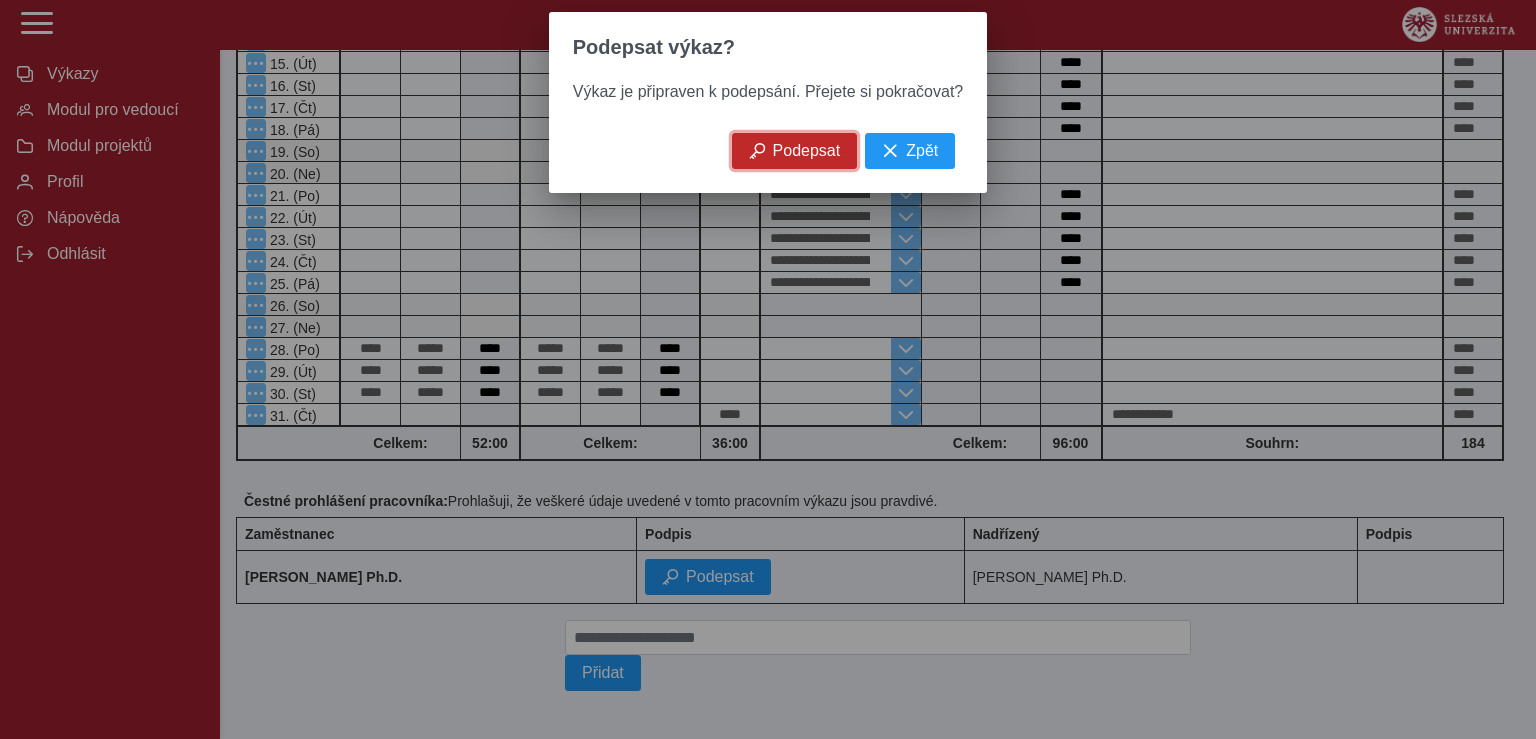click on "Podepsat" at bounding box center [807, 151] 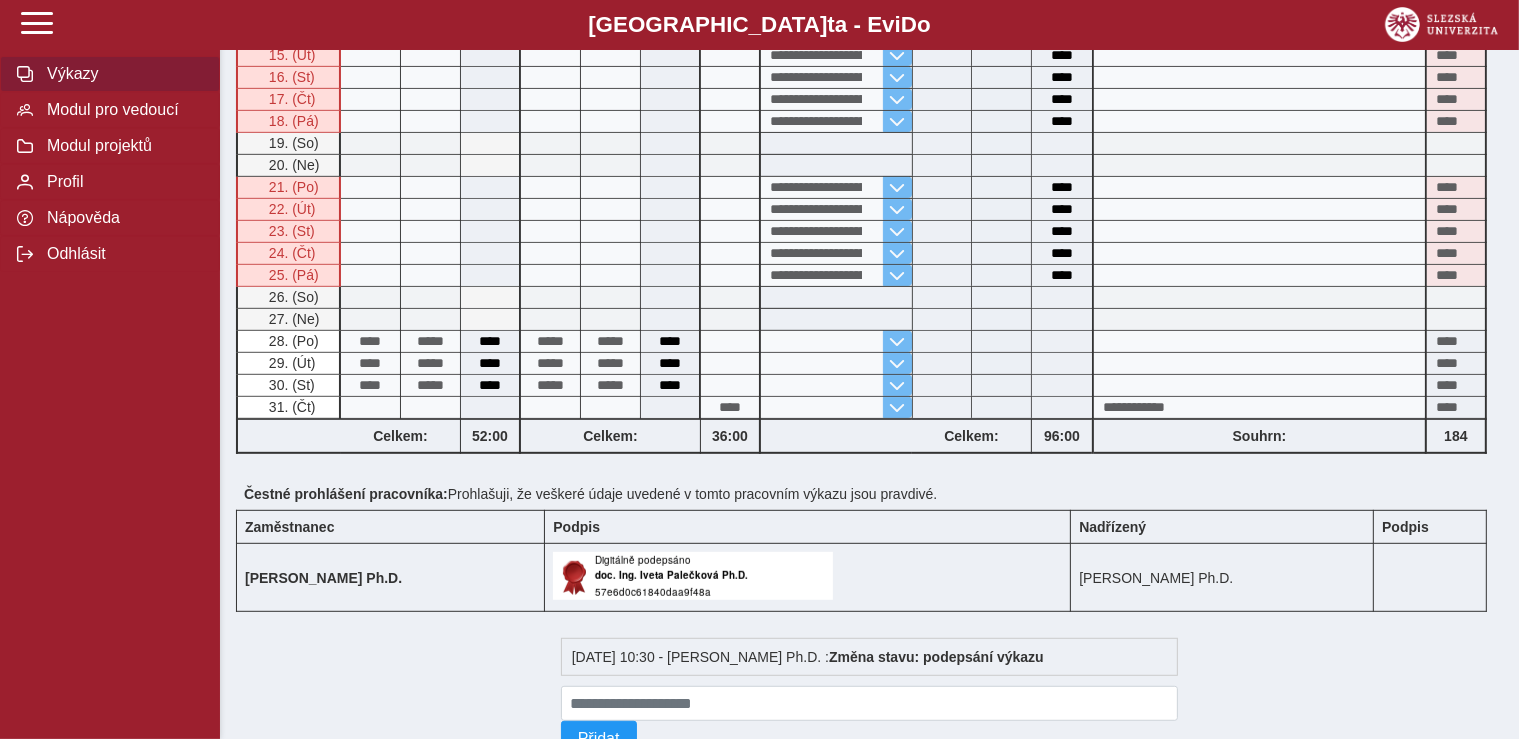 click on "Výkazy" at bounding box center [122, 74] 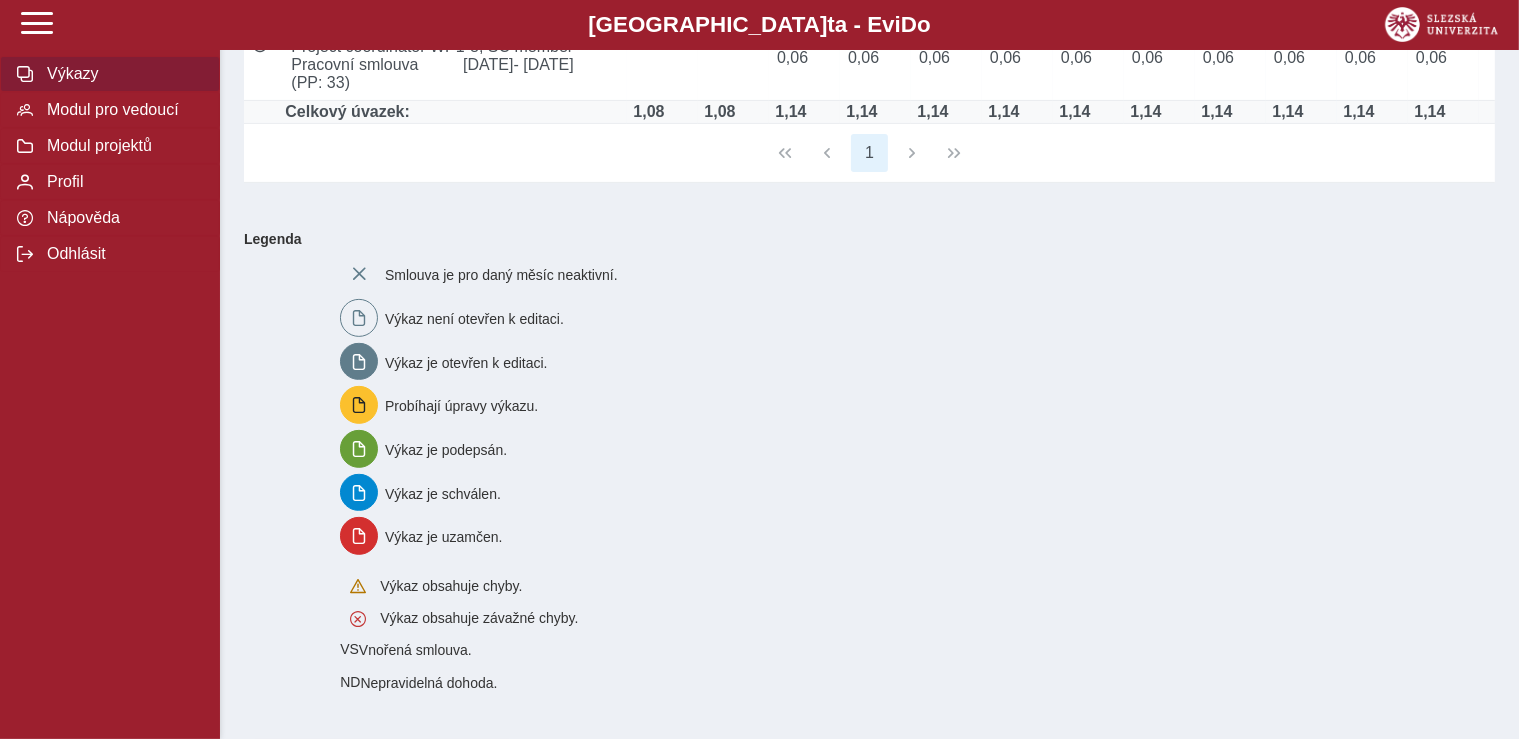 scroll, scrollTop: 0, scrollLeft: 0, axis: both 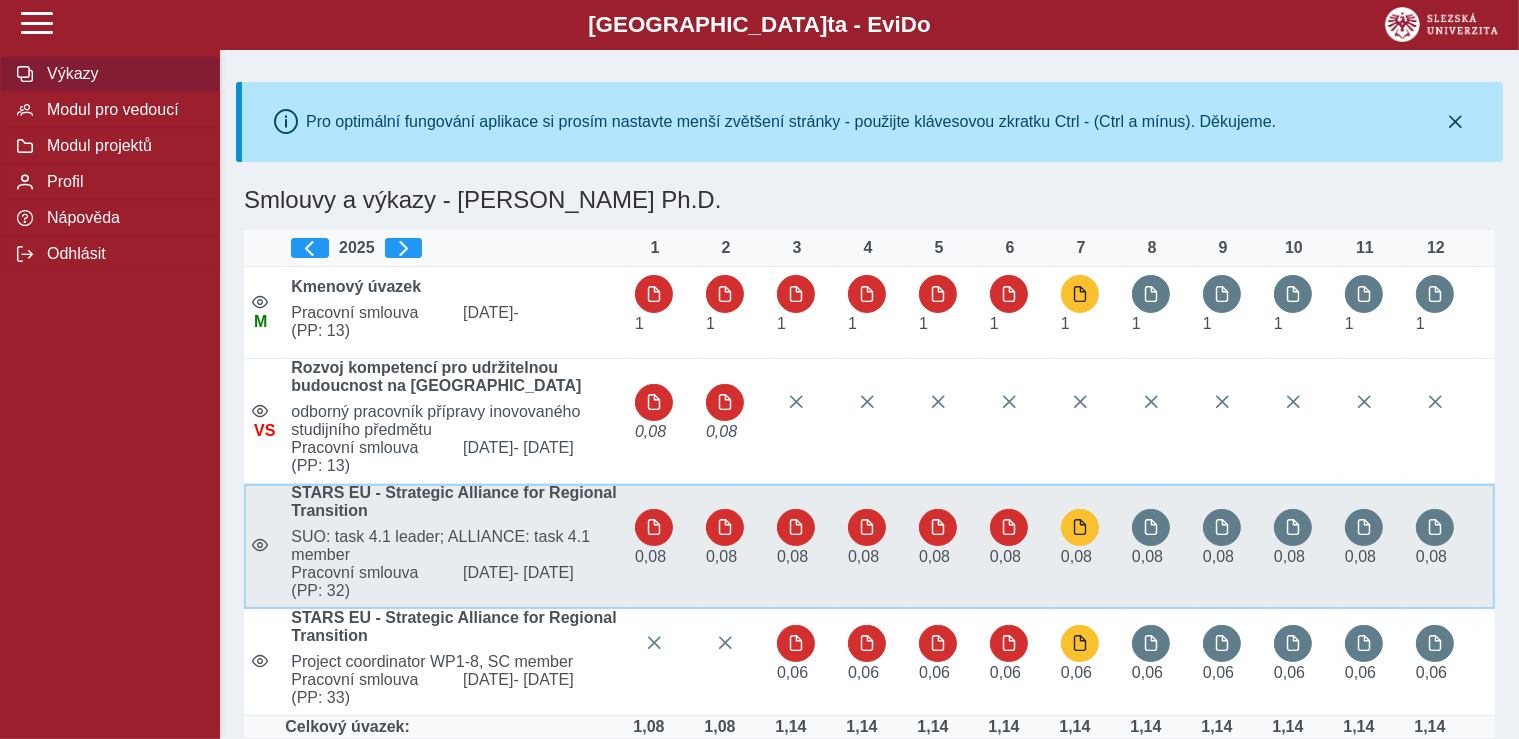 click on "0,08" at bounding box center (1088, 546) 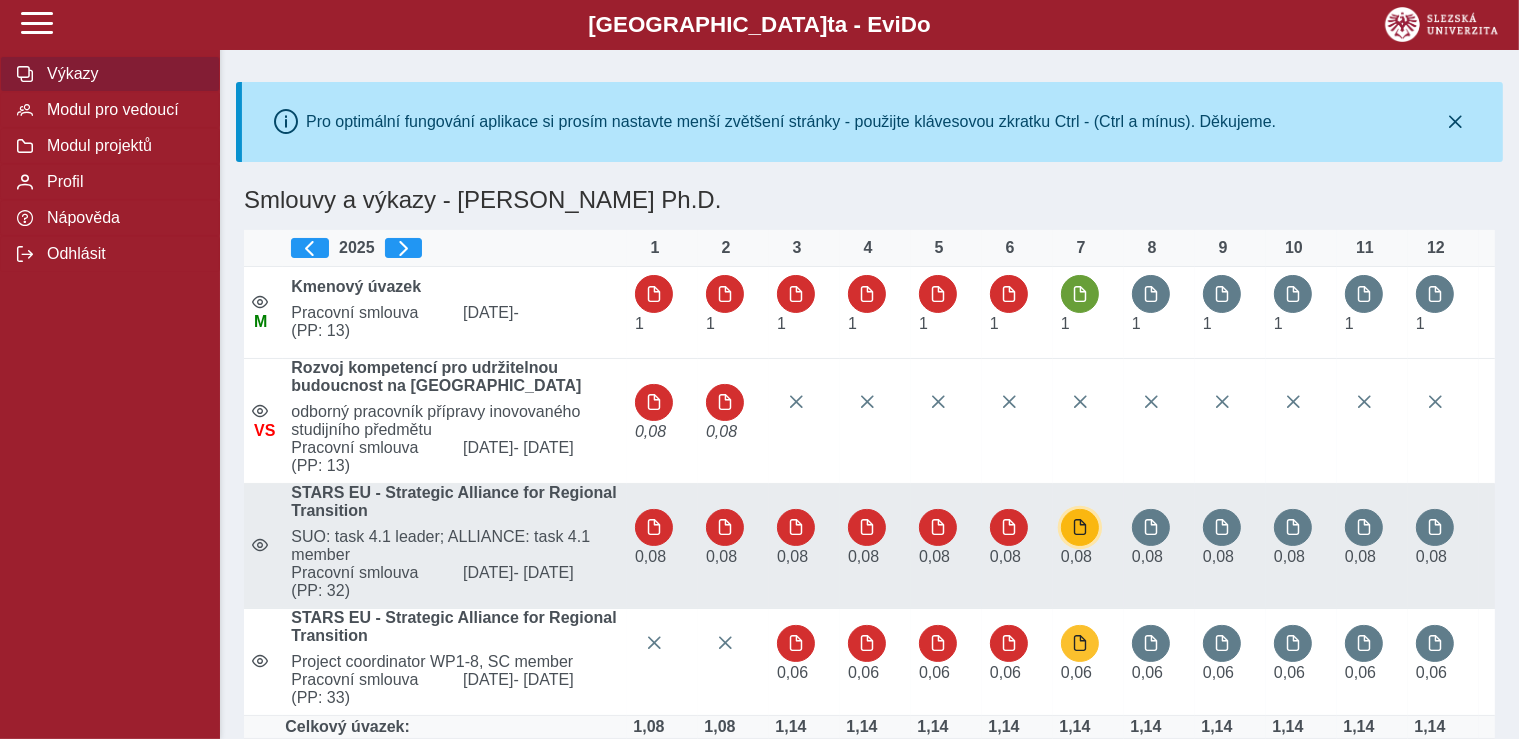click at bounding box center (1080, 528) 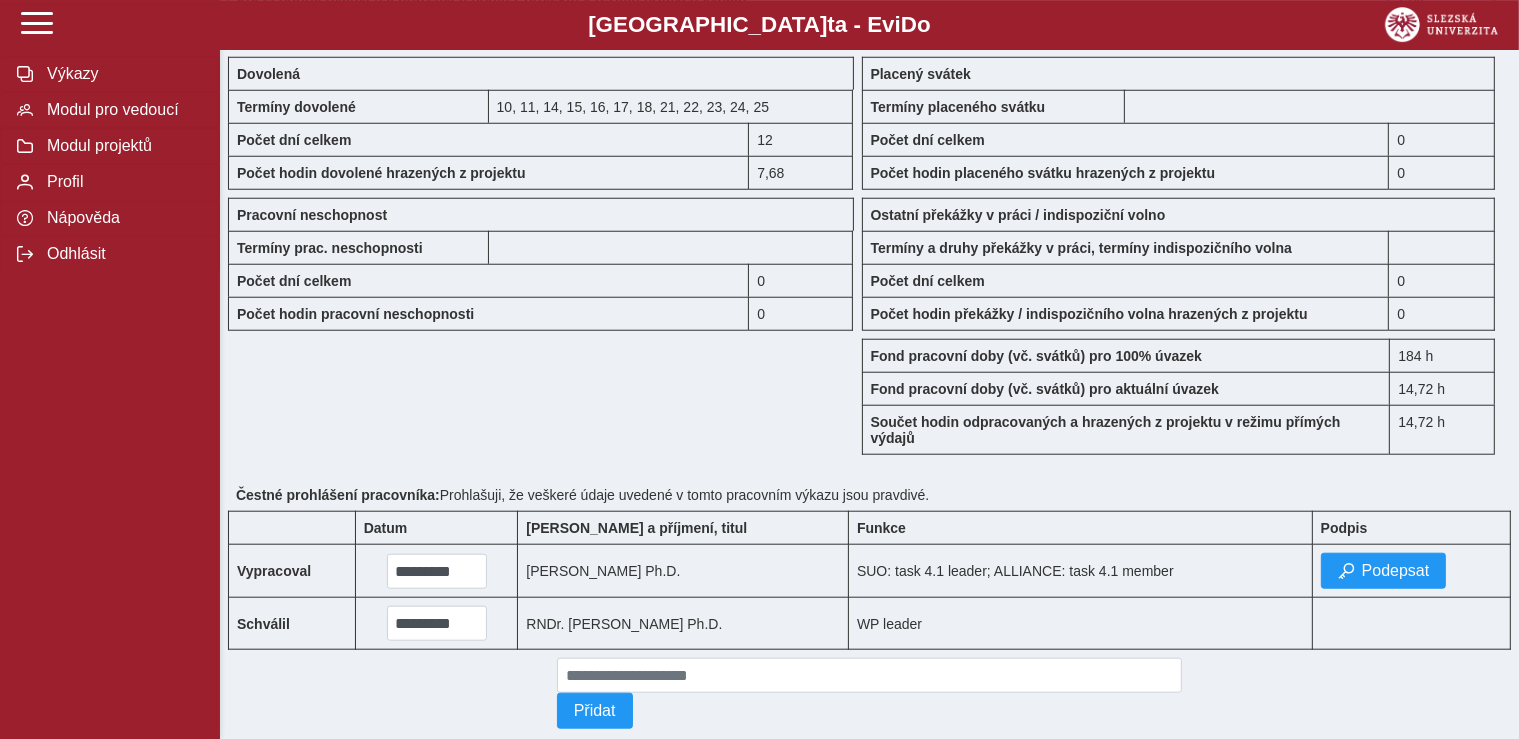 scroll, scrollTop: 1853, scrollLeft: 0, axis: vertical 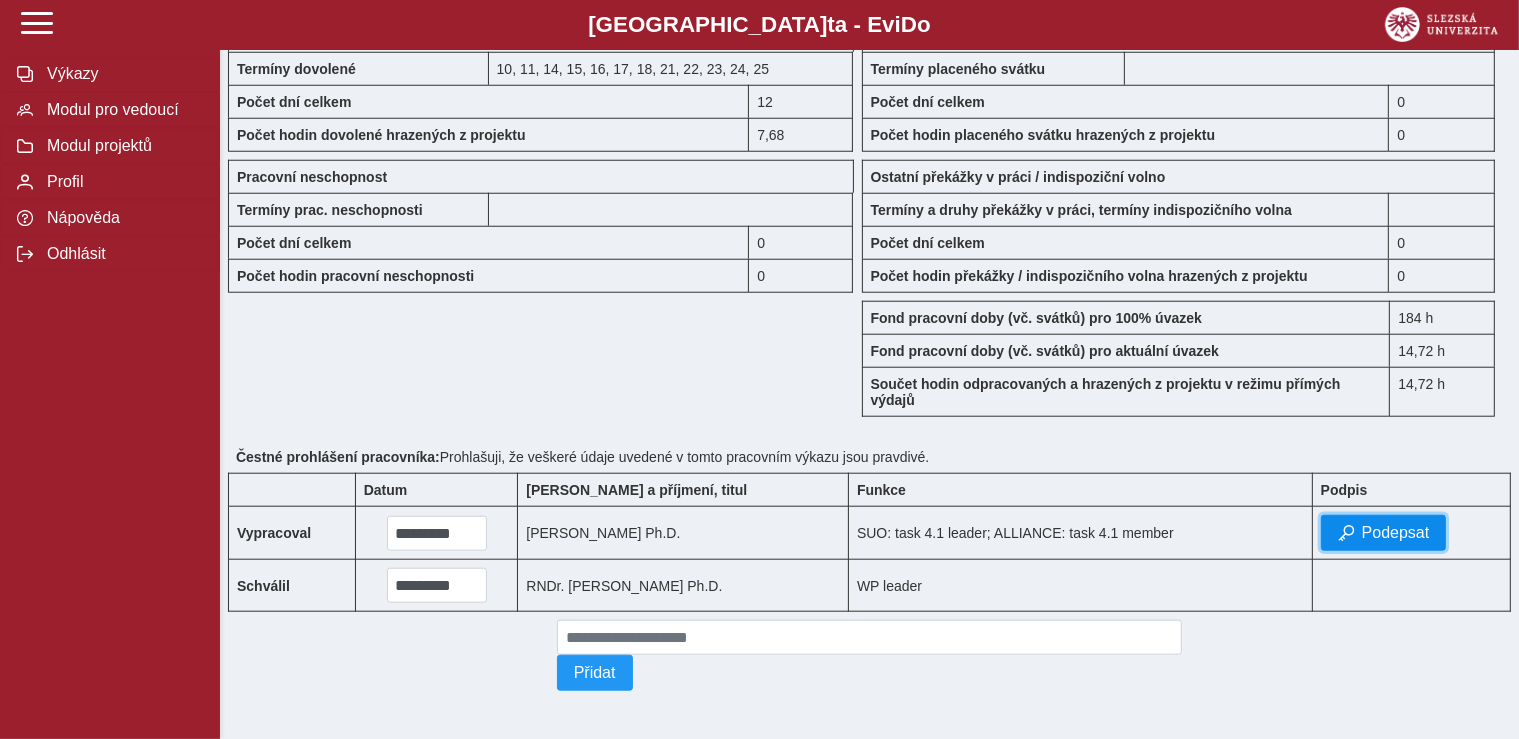 click on "Podepsat" at bounding box center (1396, 533) 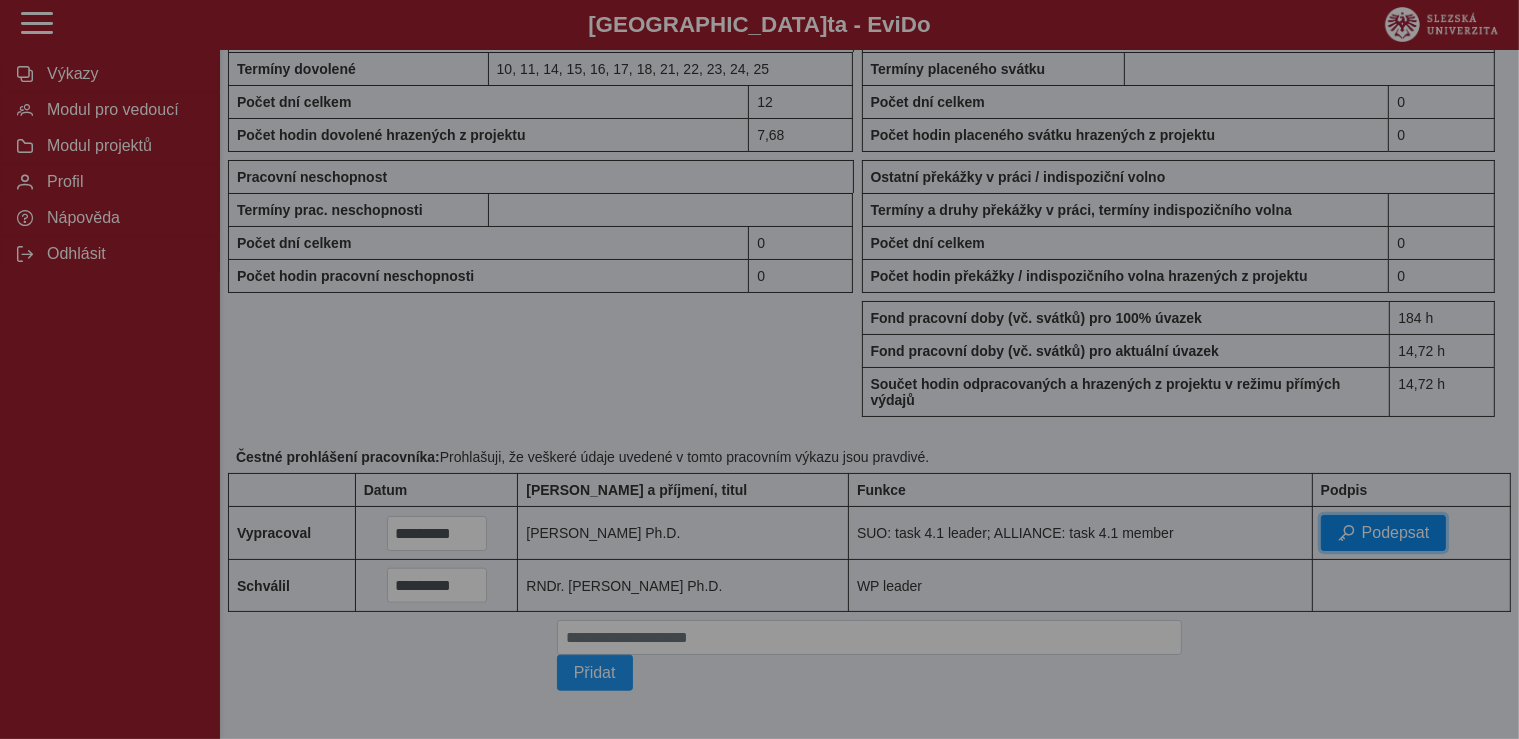 scroll, scrollTop: 1836, scrollLeft: 0, axis: vertical 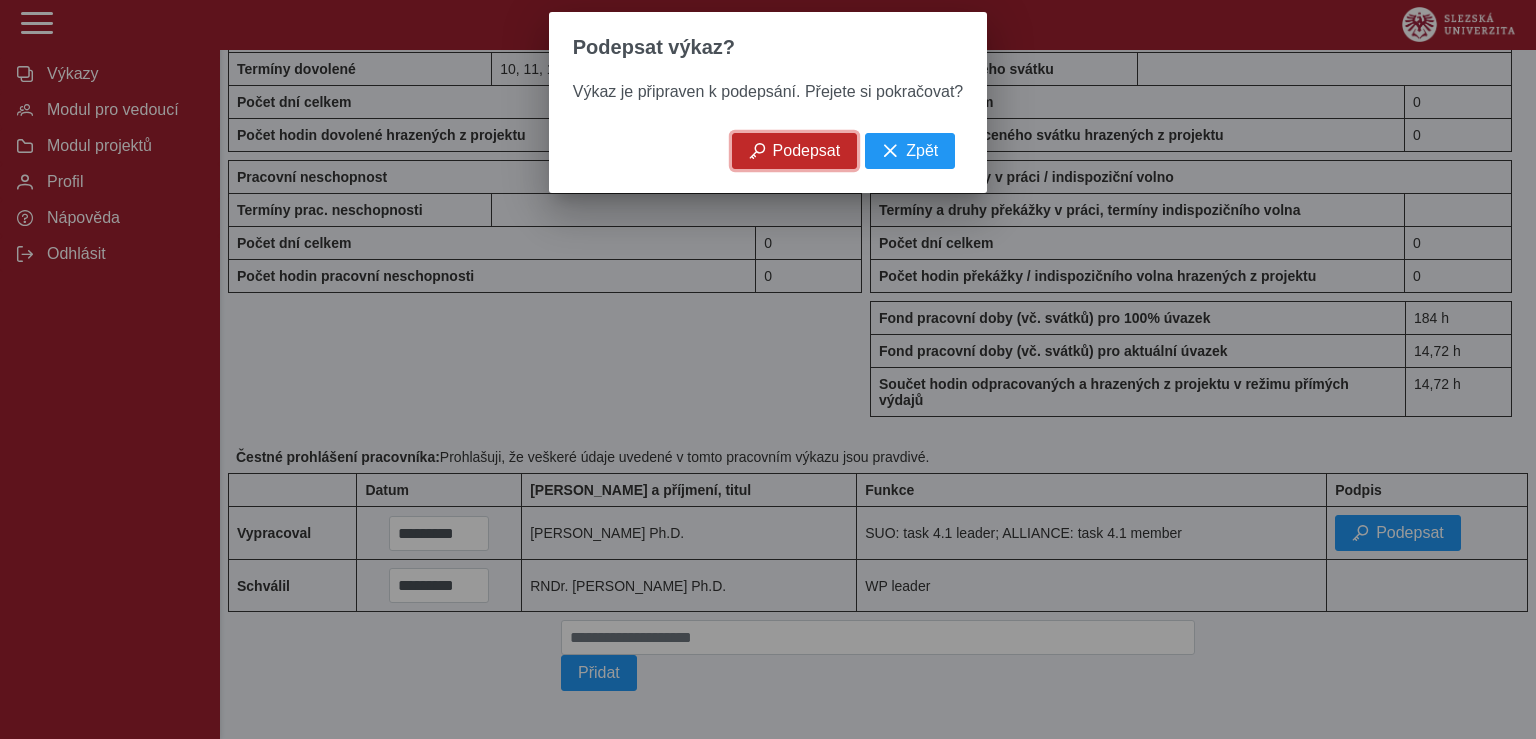click on "Podepsat" at bounding box center (807, 151) 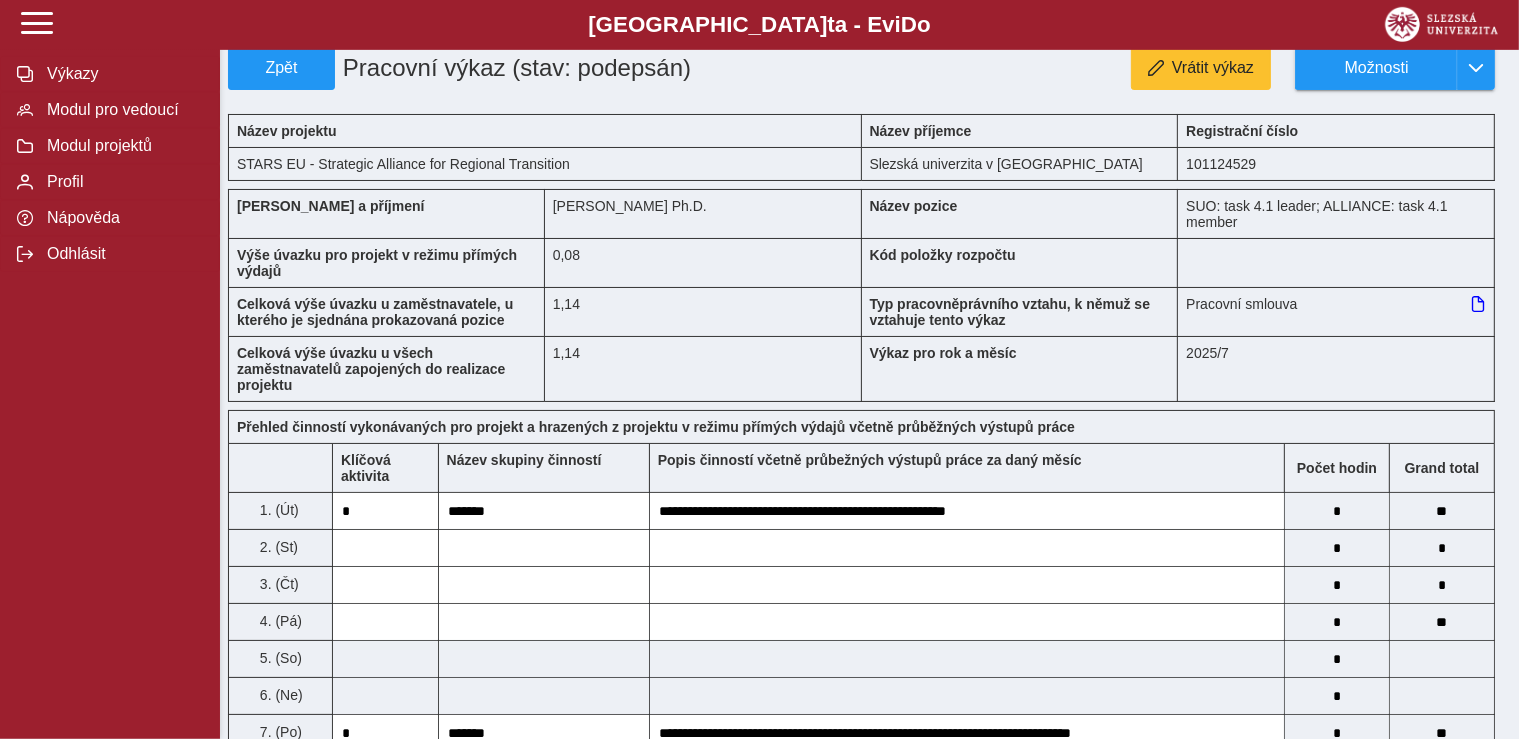 scroll, scrollTop: 0, scrollLeft: 0, axis: both 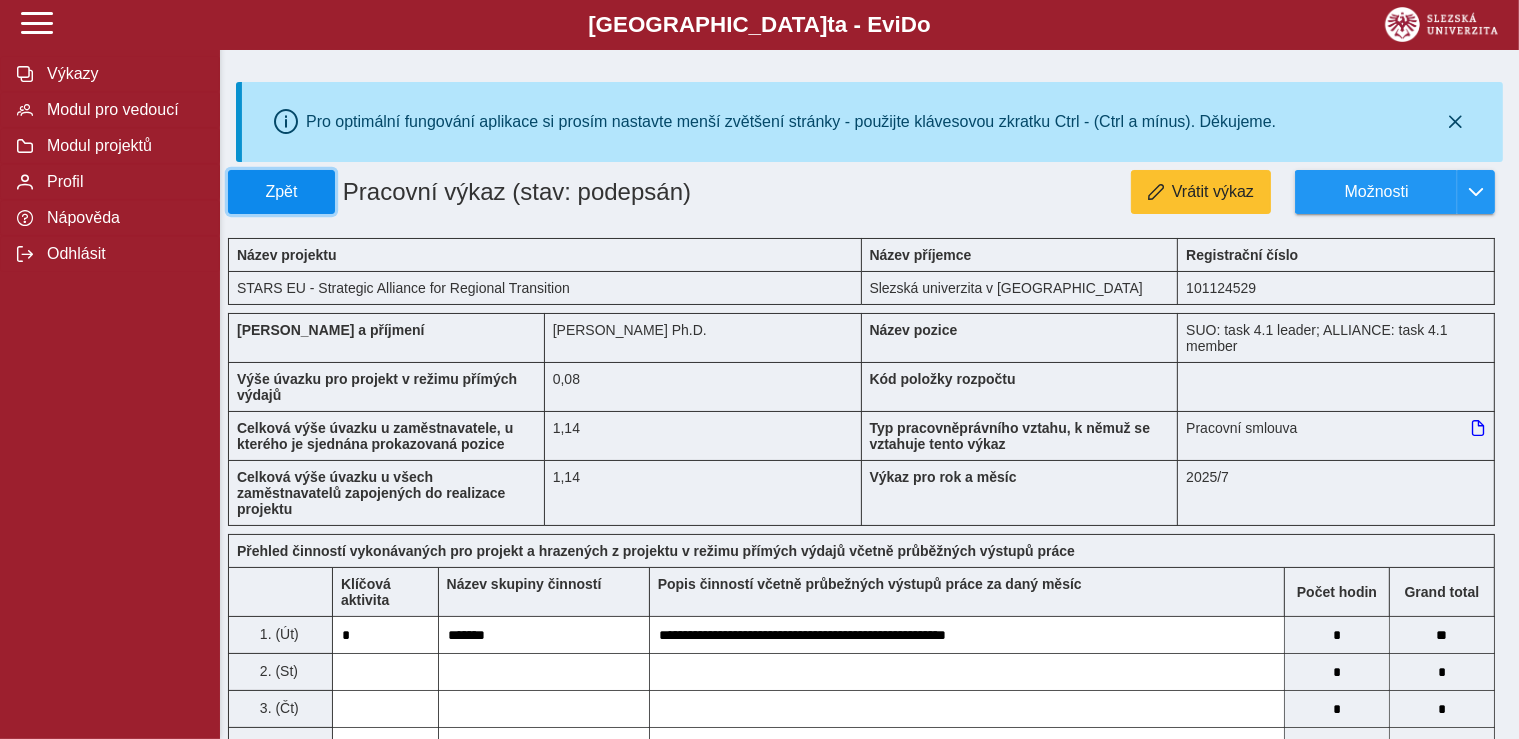click on "Zpět" at bounding box center (281, 192) 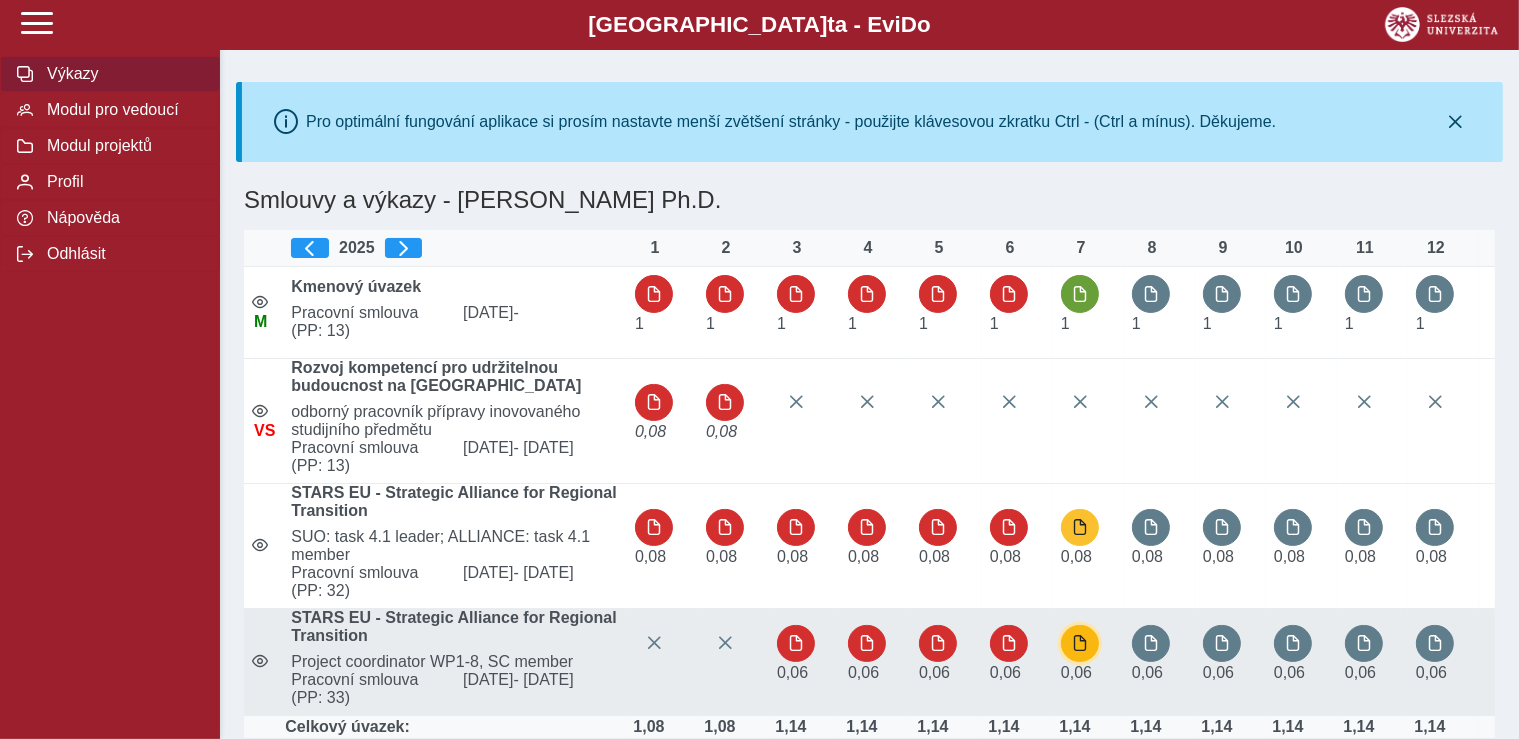 click at bounding box center [1080, 644] 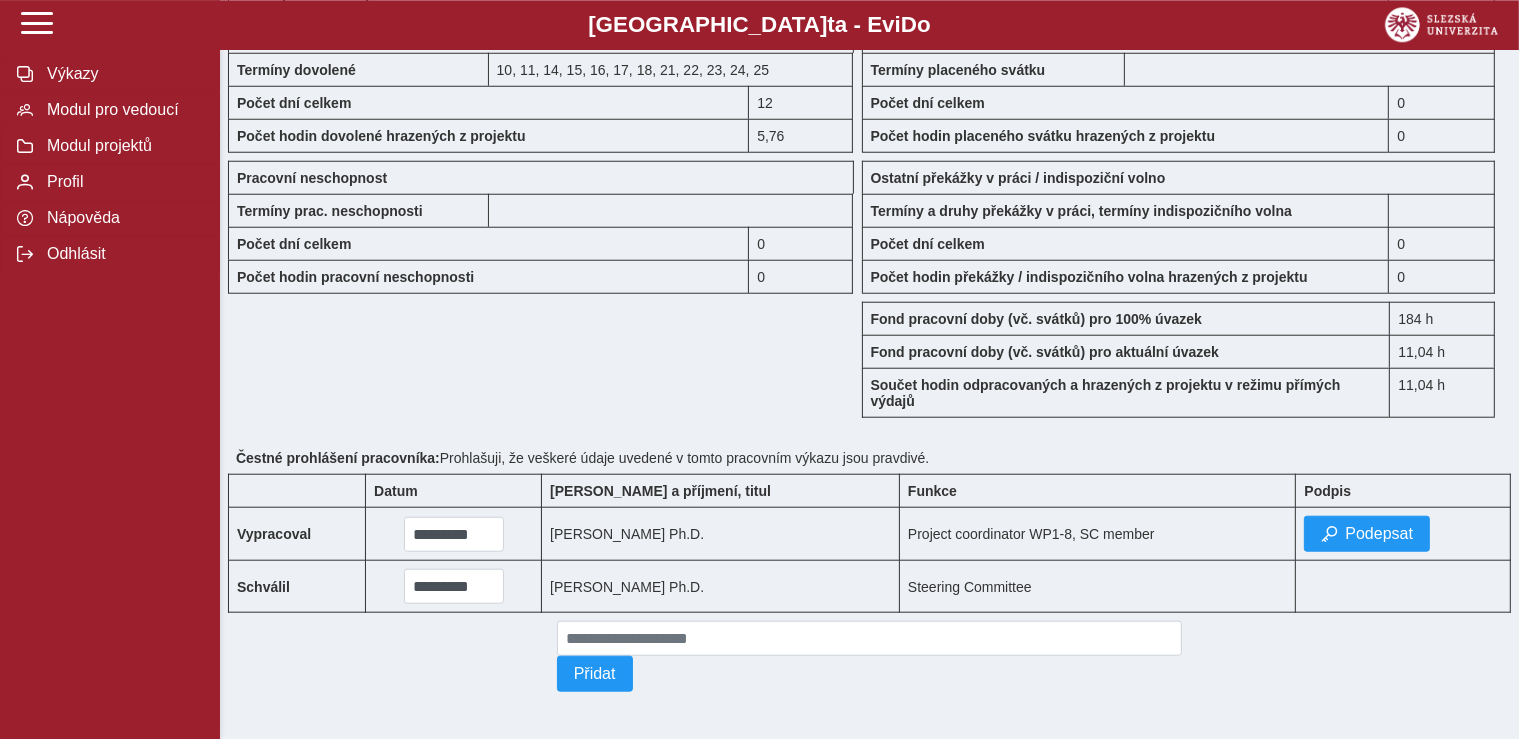 scroll, scrollTop: 1836, scrollLeft: 0, axis: vertical 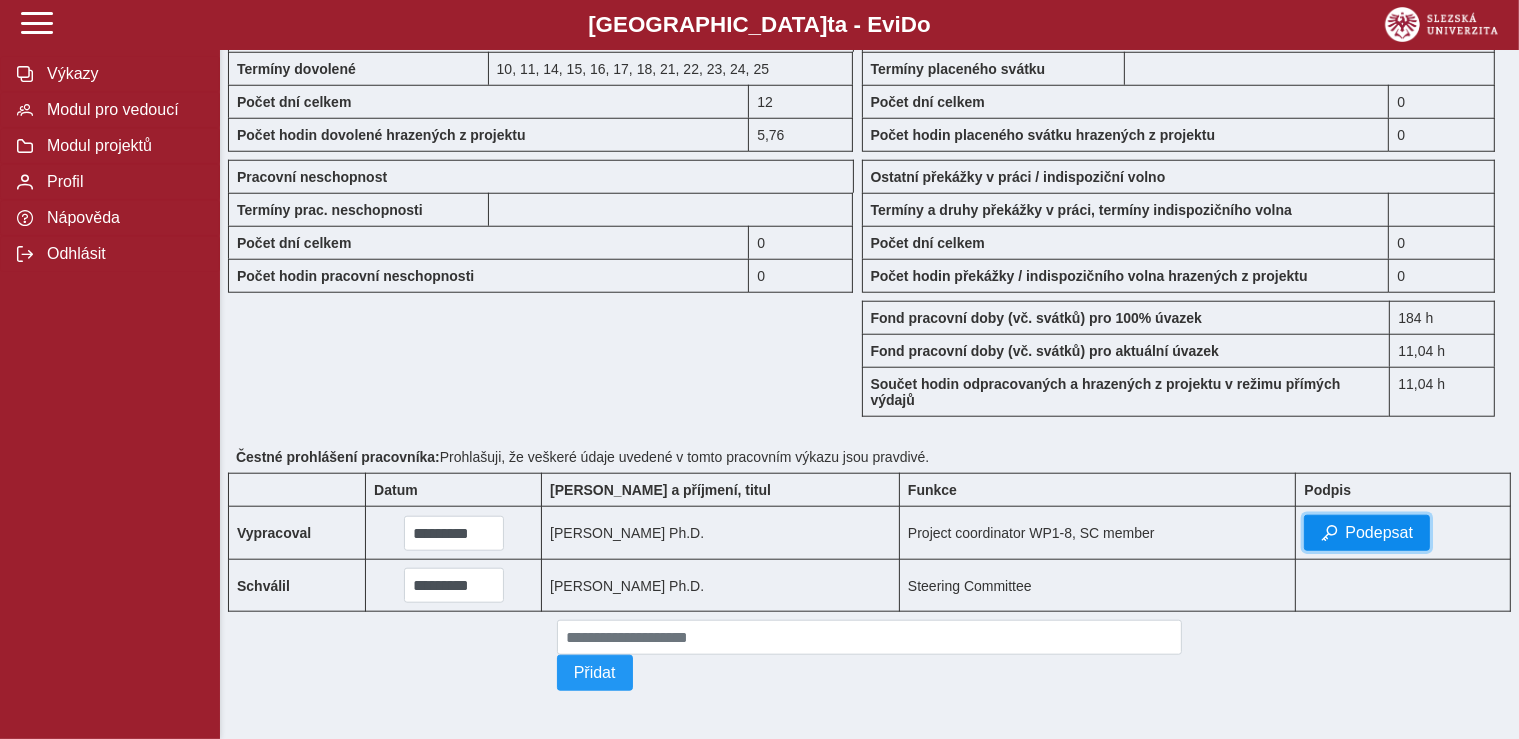 click on "Podepsat" at bounding box center (1379, 533) 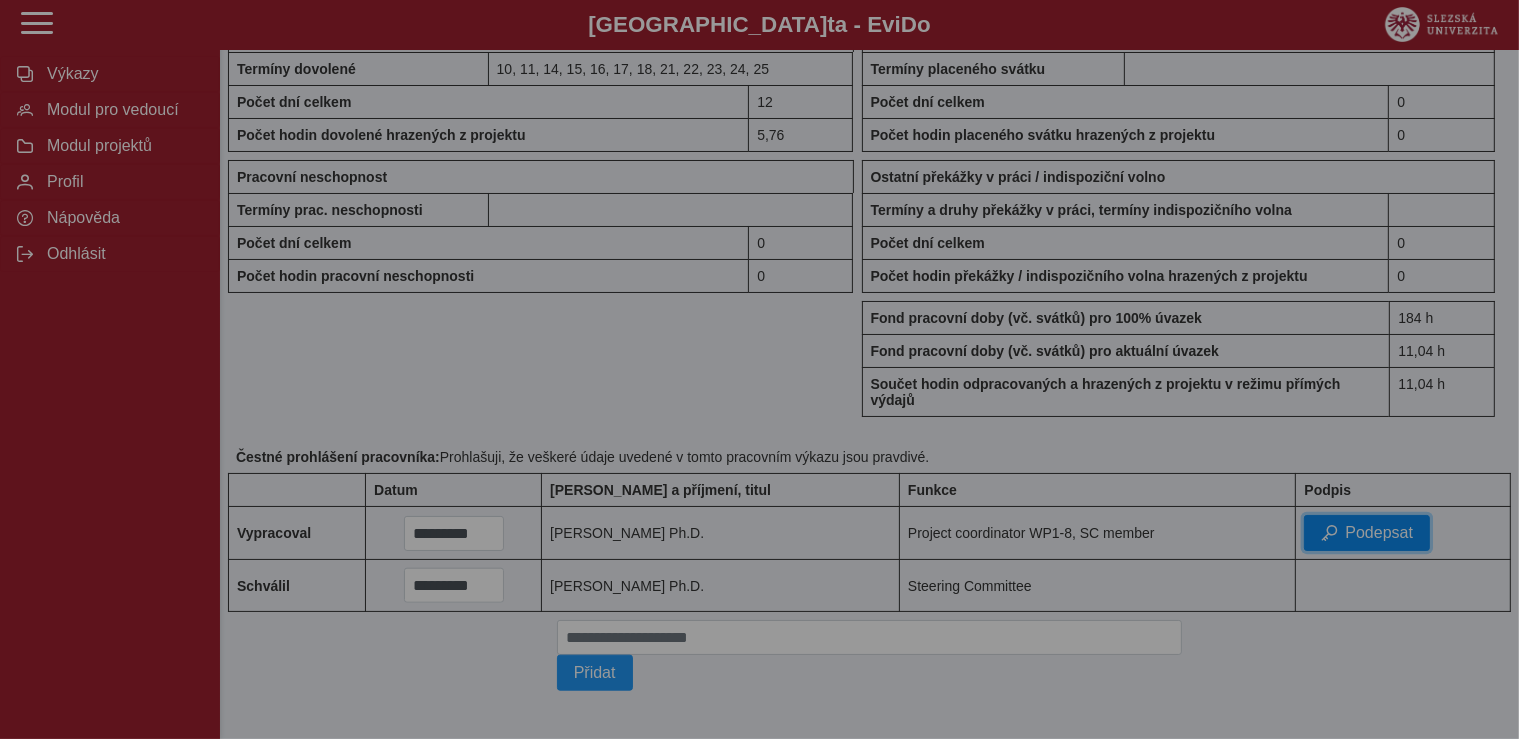 scroll, scrollTop: 1820, scrollLeft: 0, axis: vertical 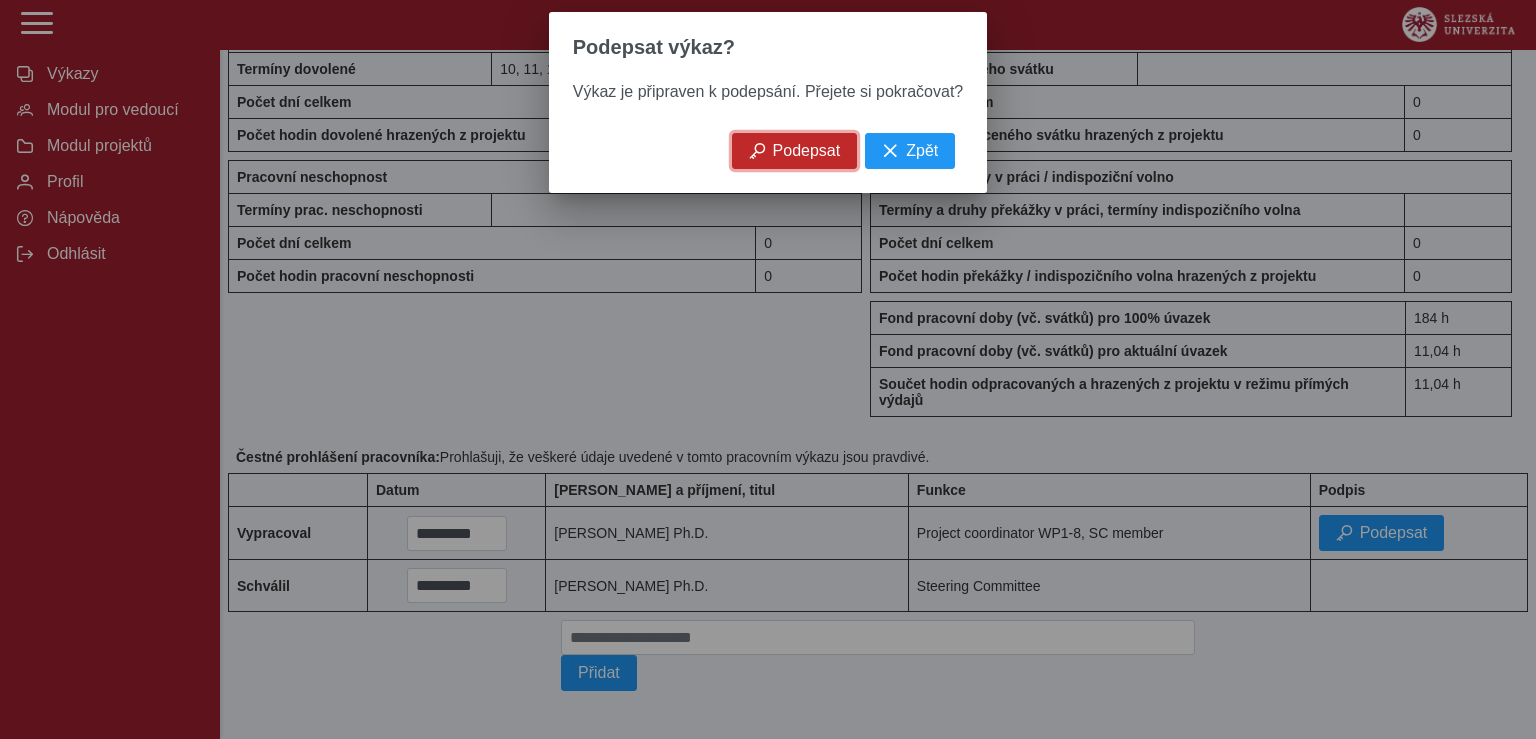 click on "Podepsat" at bounding box center (807, 151) 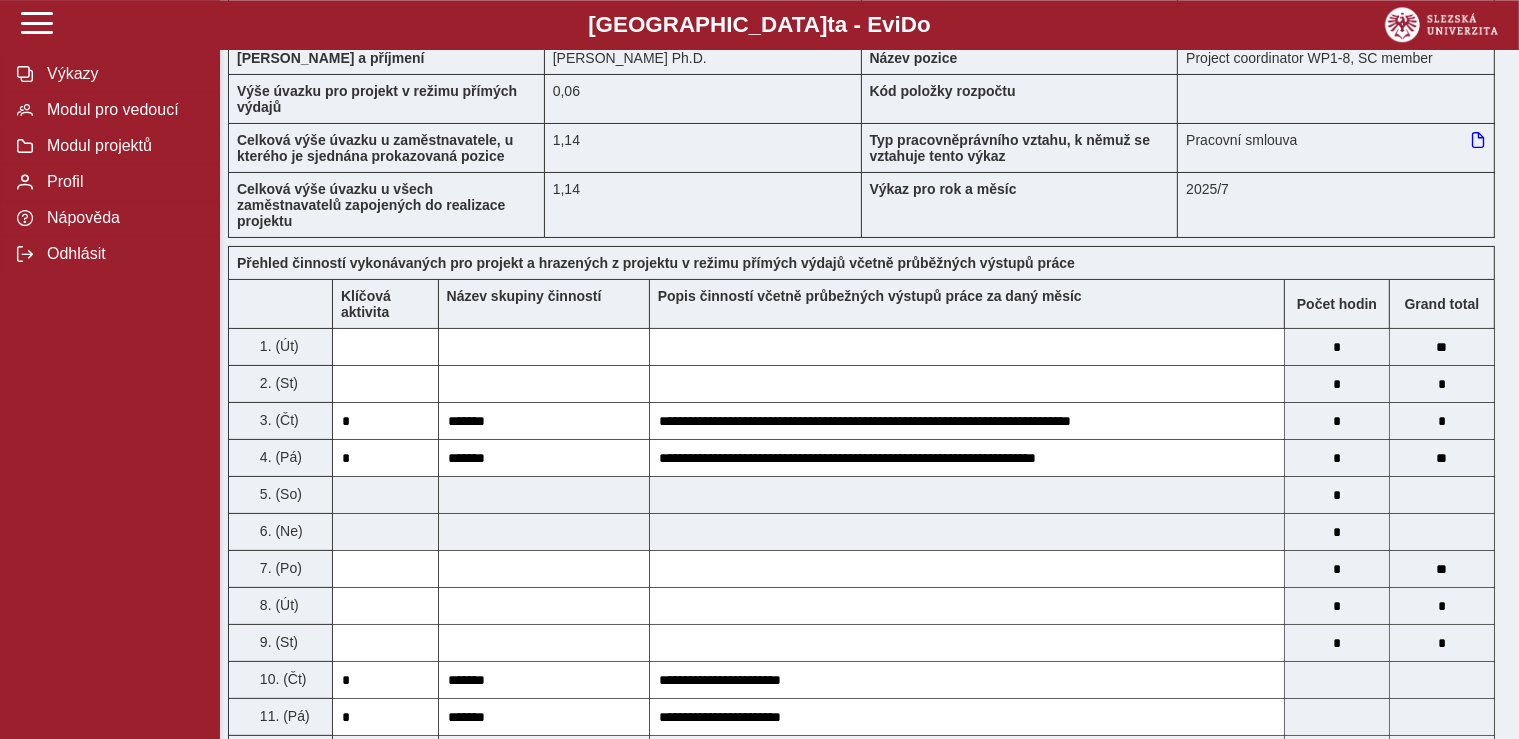 scroll, scrollTop: 0, scrollLeft: 0, axis: both 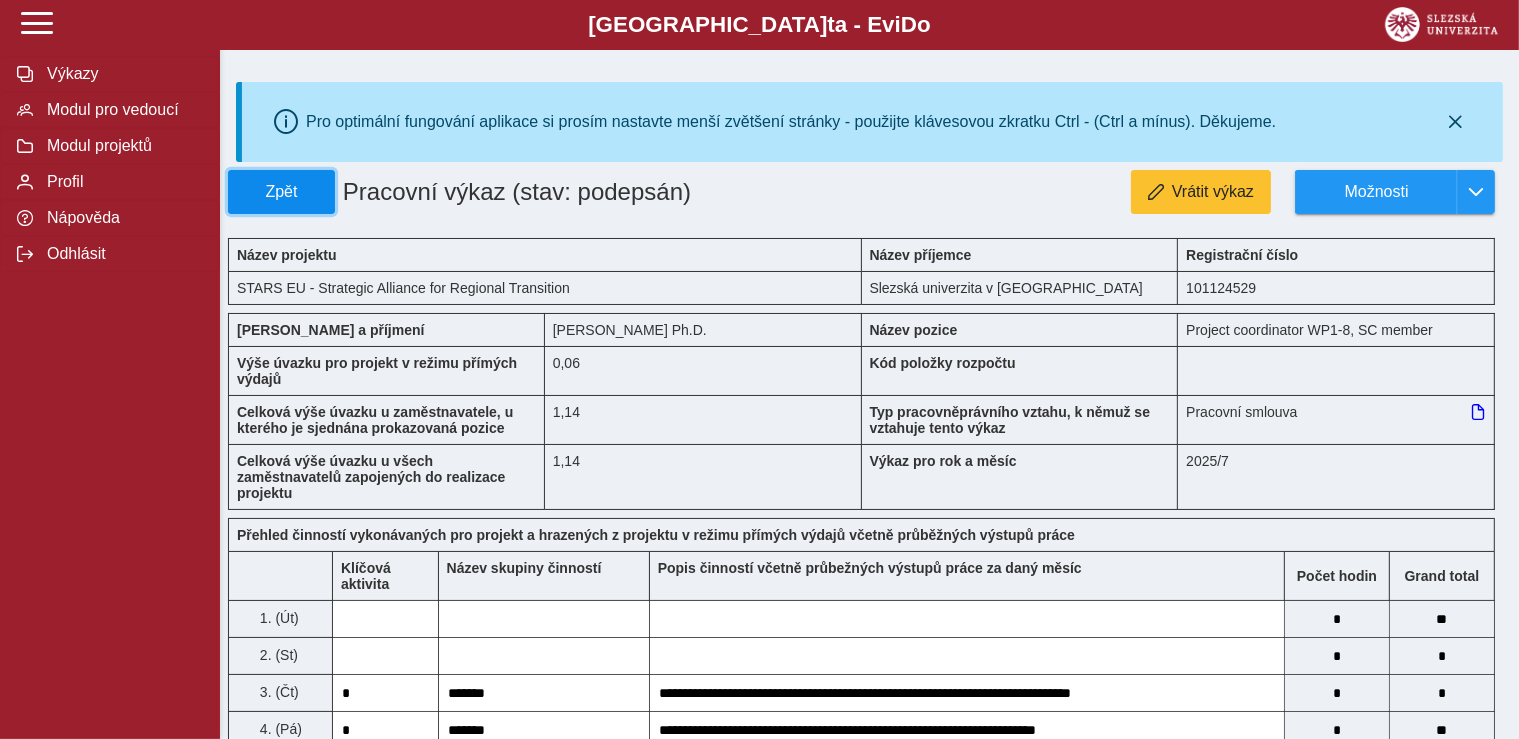 click on "Zpět" at bounding box center (281, 192) 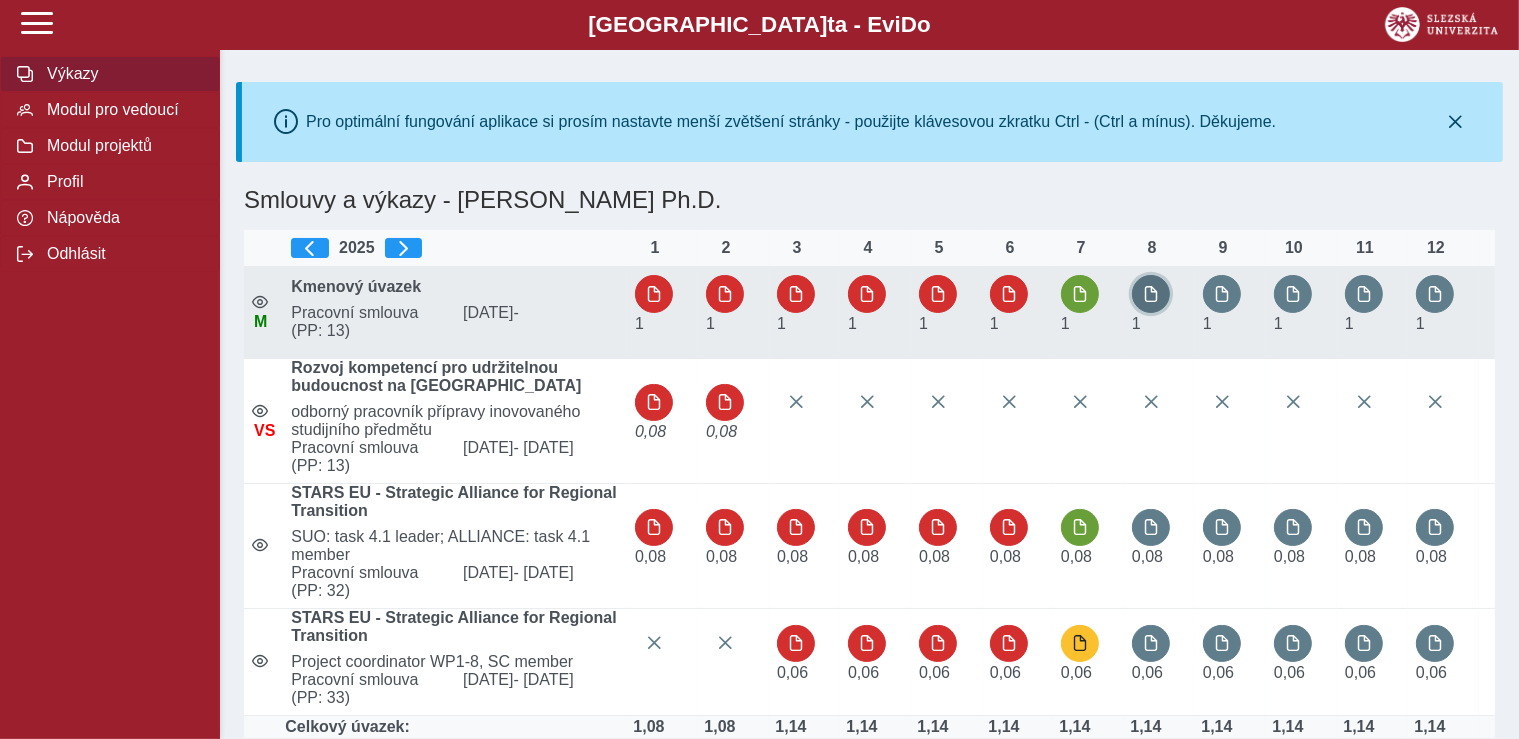 click at bounding box center [1151, 294] 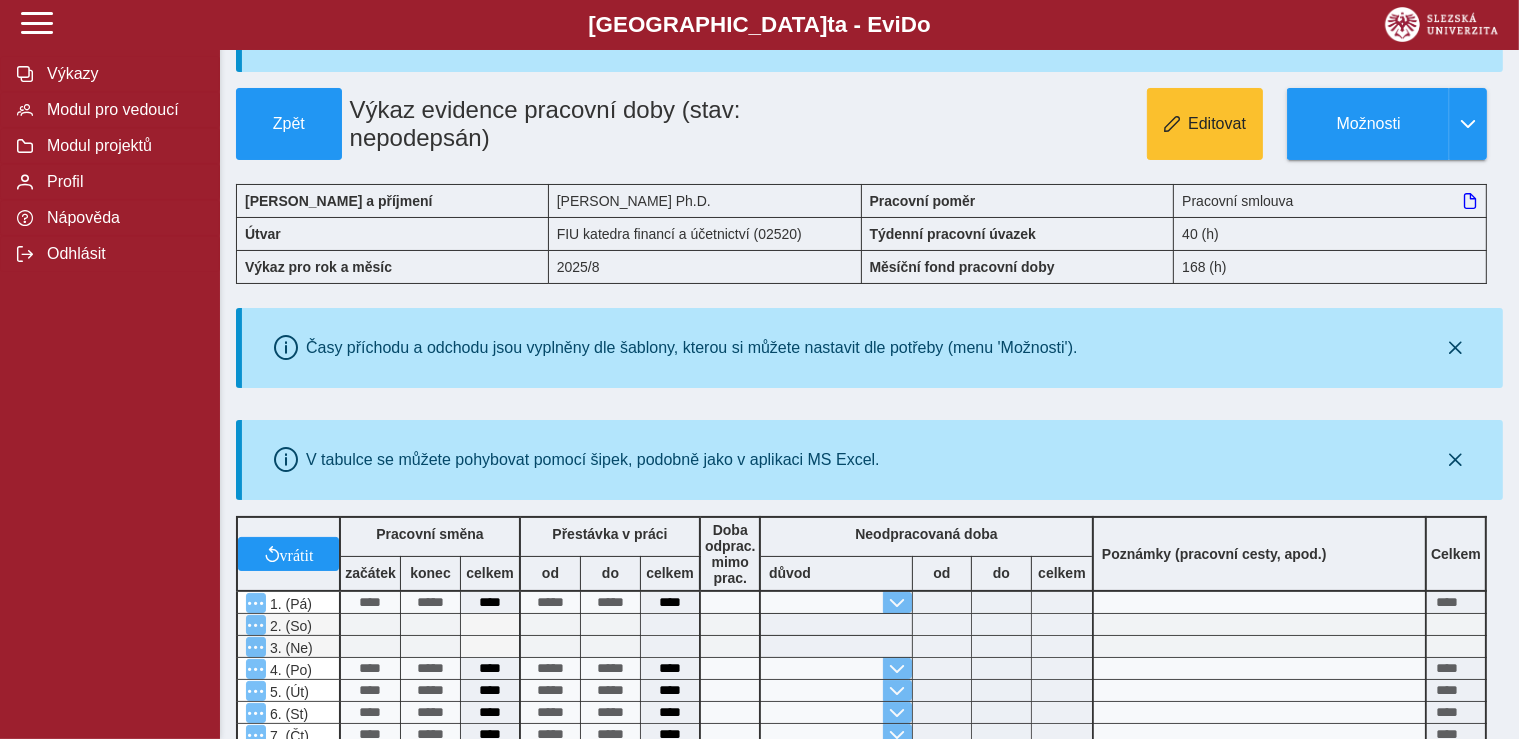 scroll, scrollTop: 48, scrollLeft: 0, axis: vertical 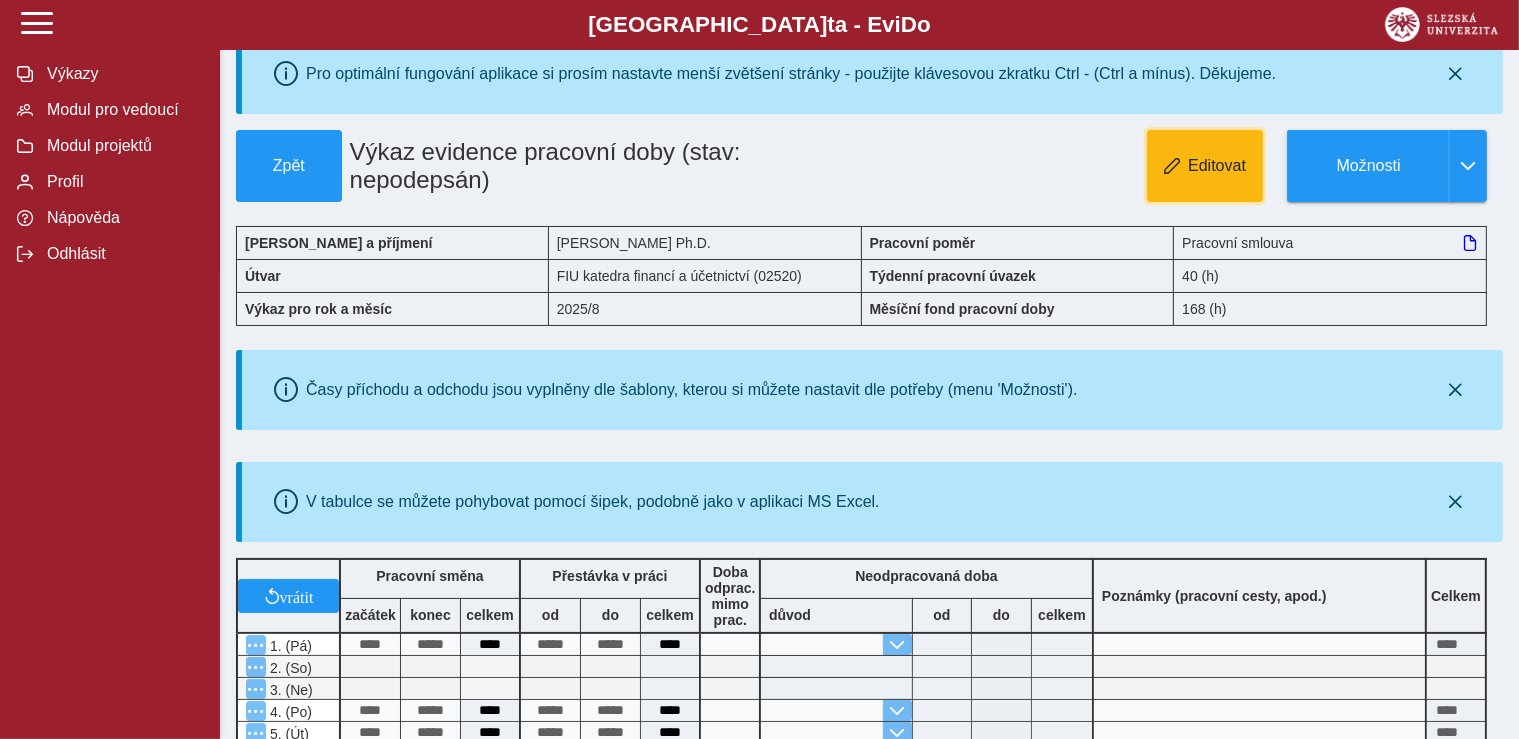 click on "Editovat" at bounding box center (1205, 166) 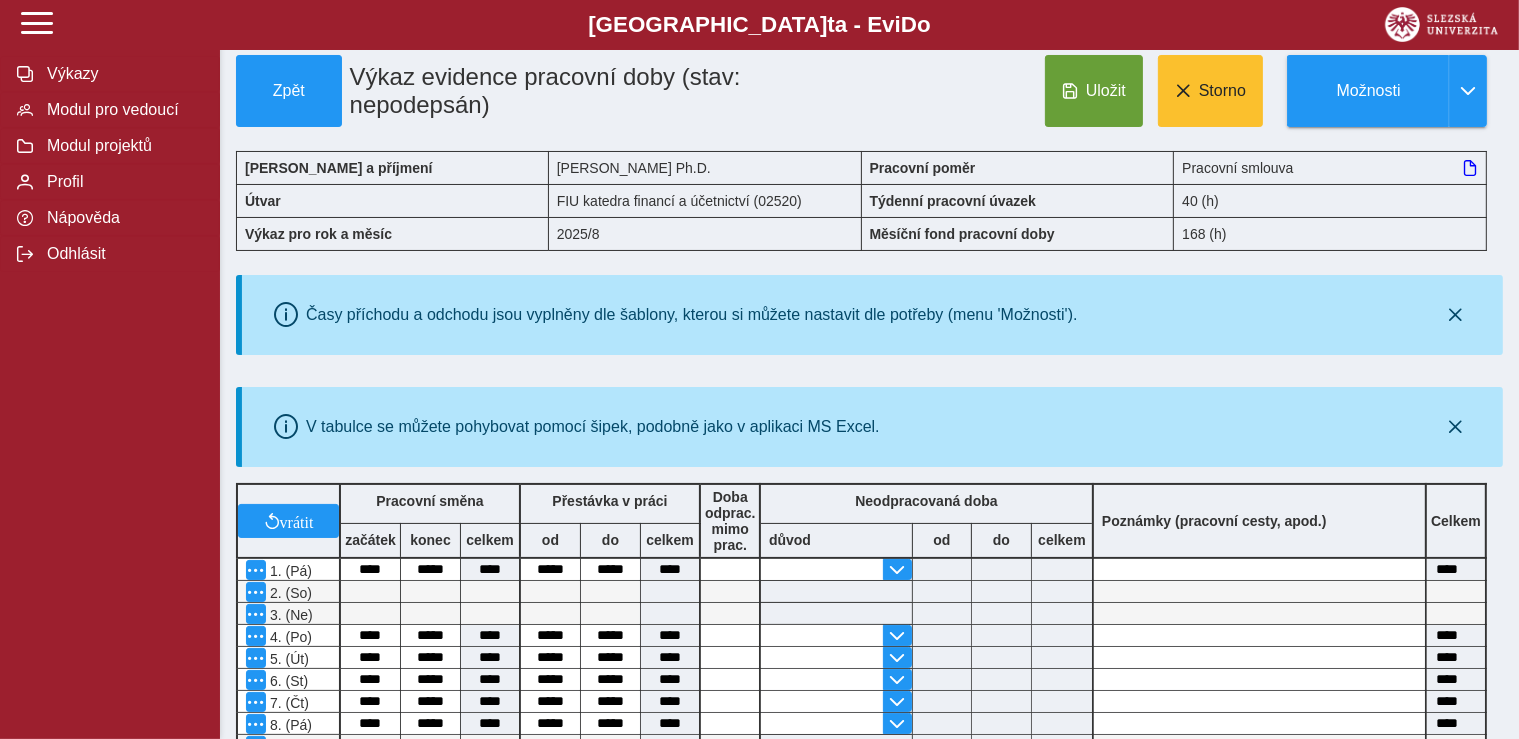 scroll, scrollTop: 204, scrollLeft: 0, axis: vertical 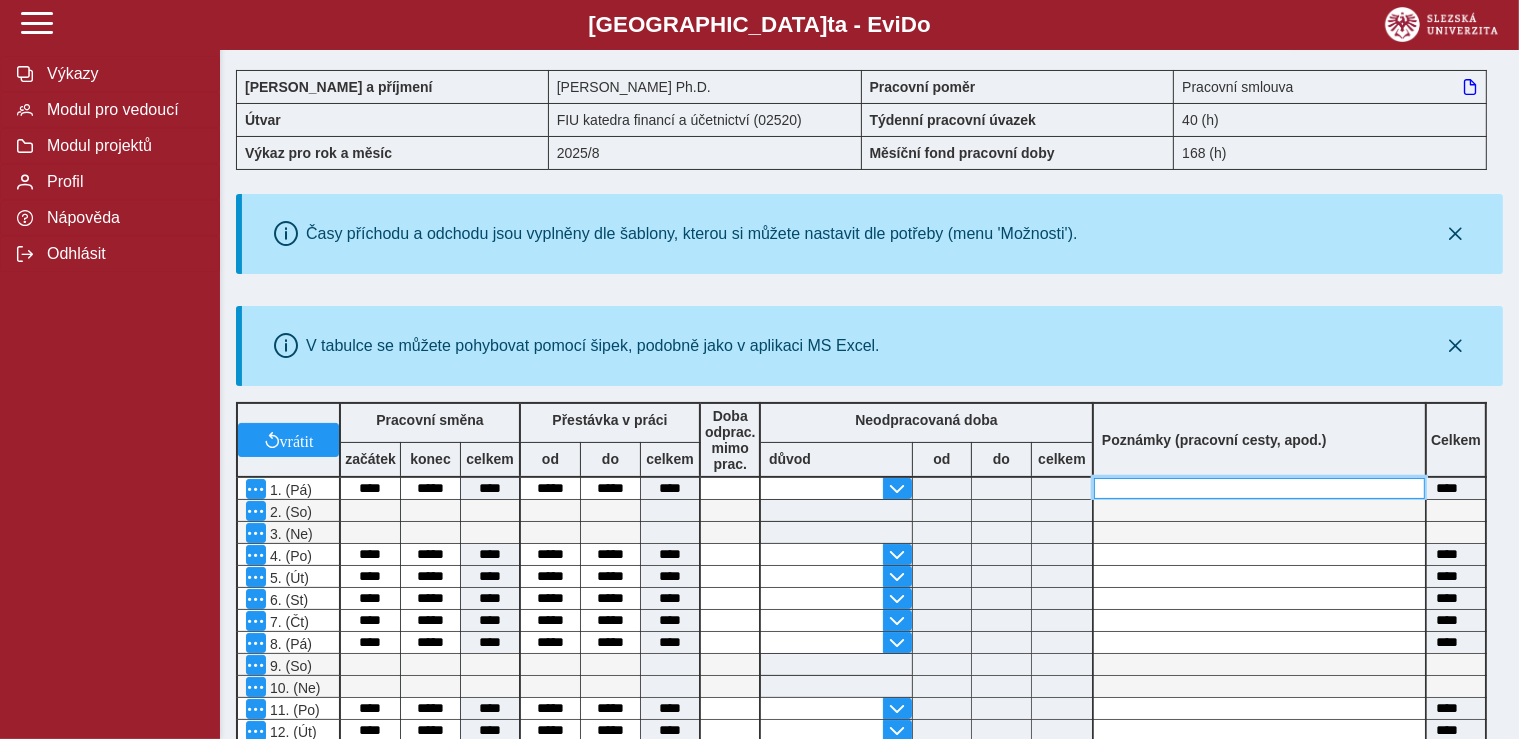 click at bounding box center (1259, 488) 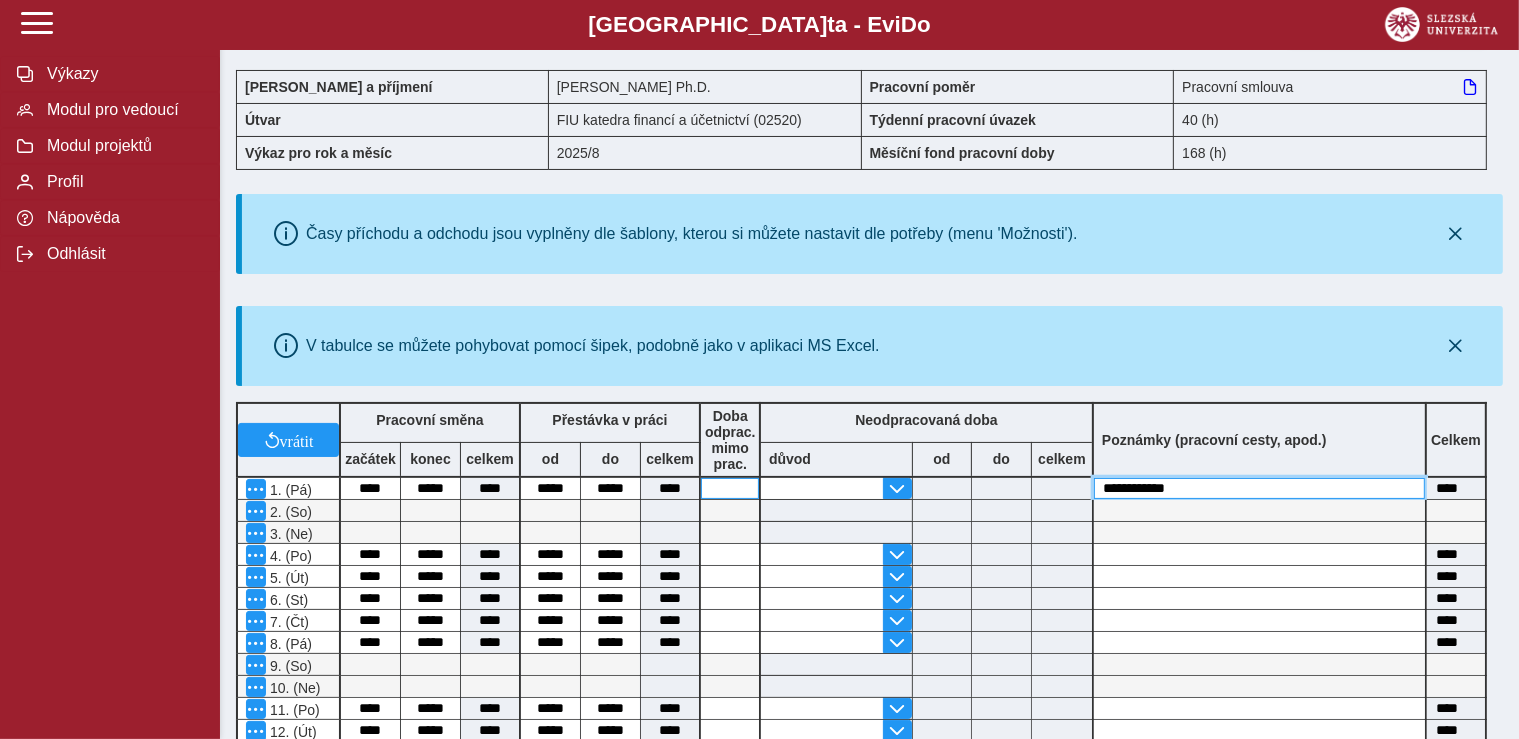 type on "**********" 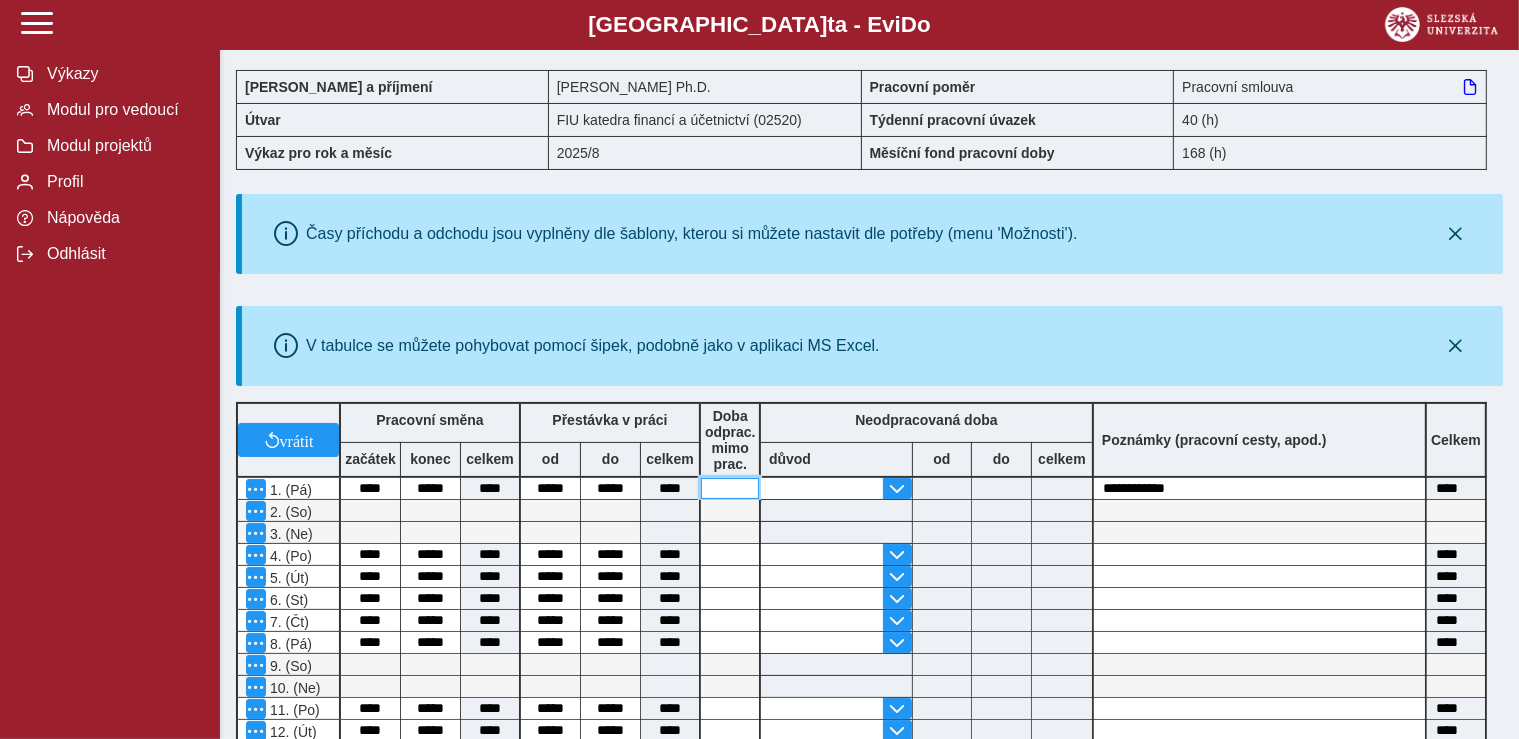 click at bounding box center (730, 488) 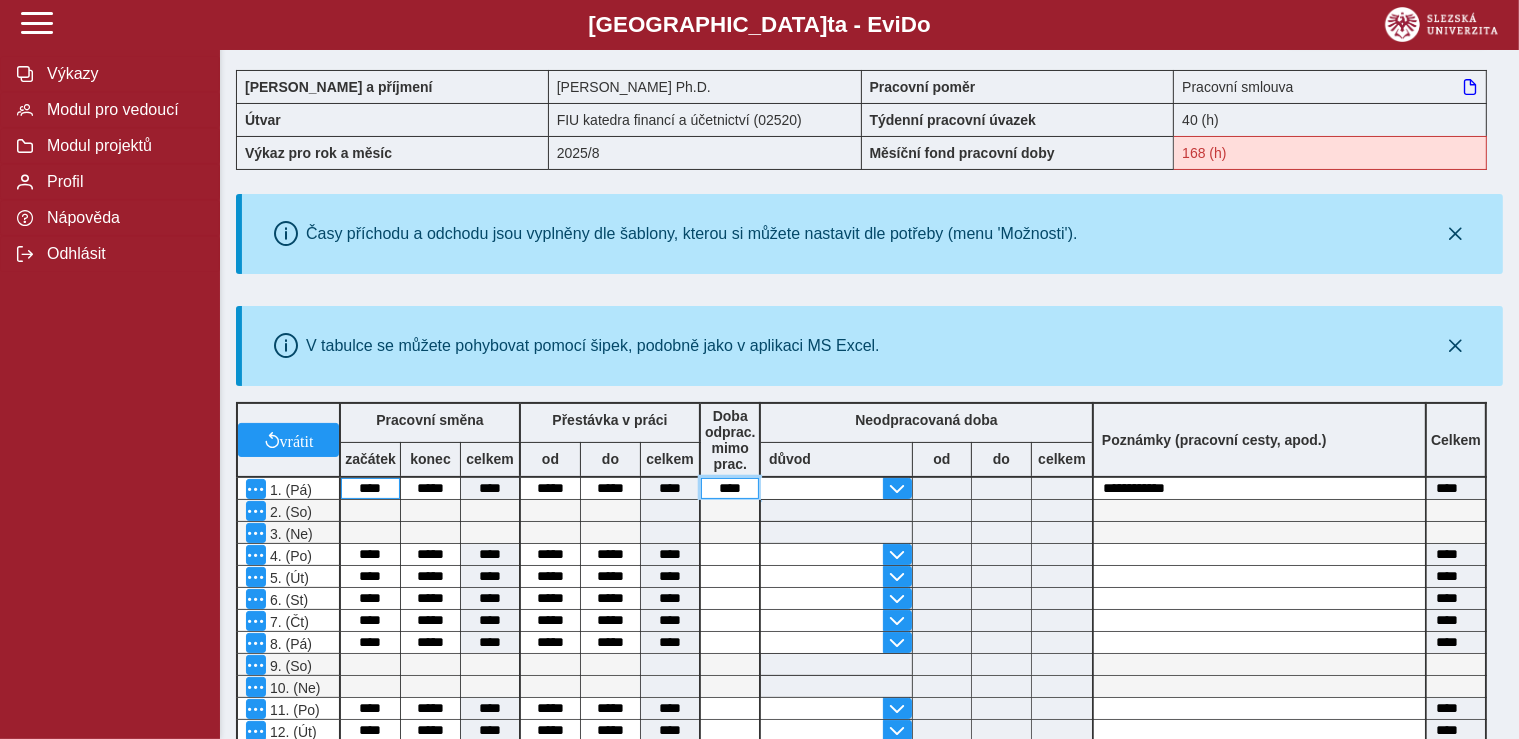 type on "****" 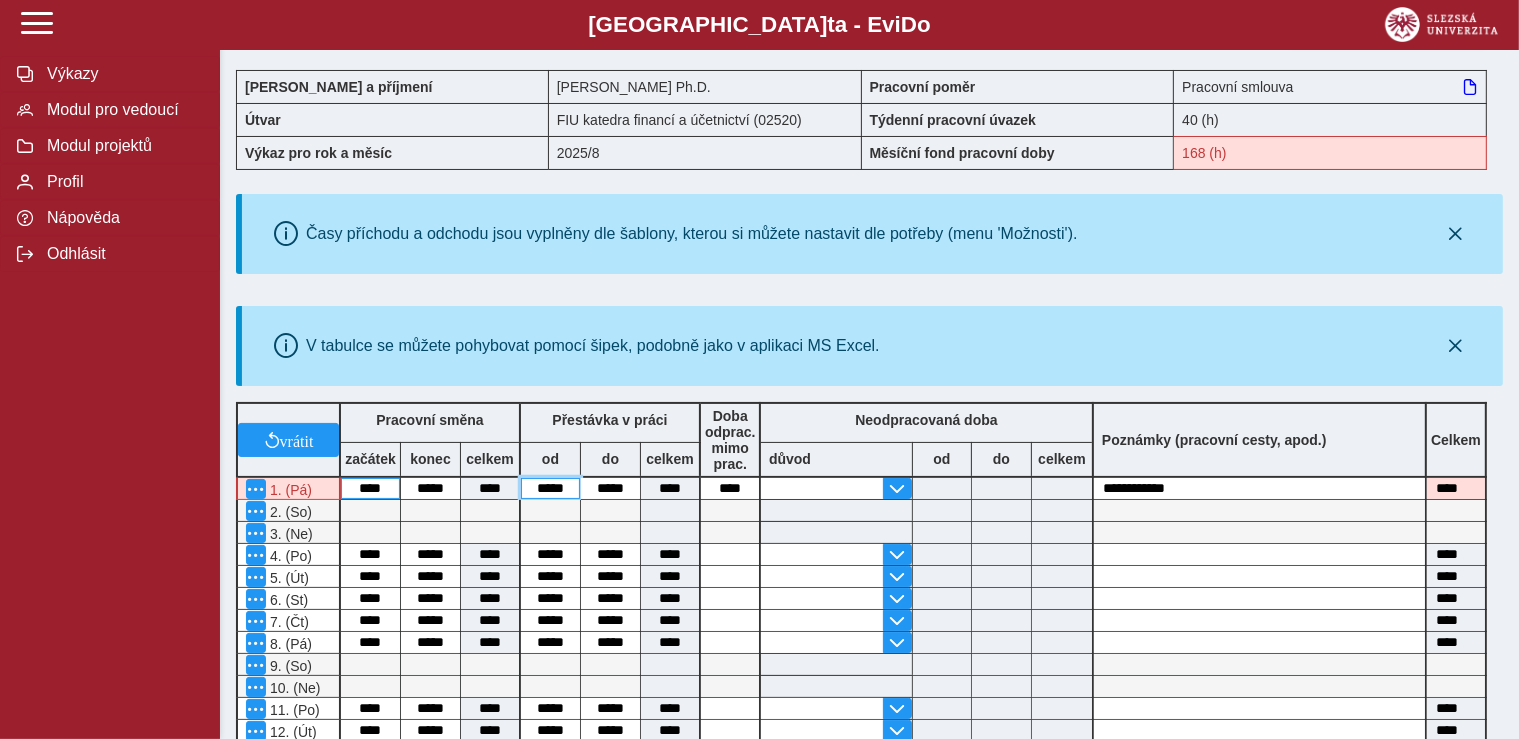 click on "**********" at bounding box center [861, 798] 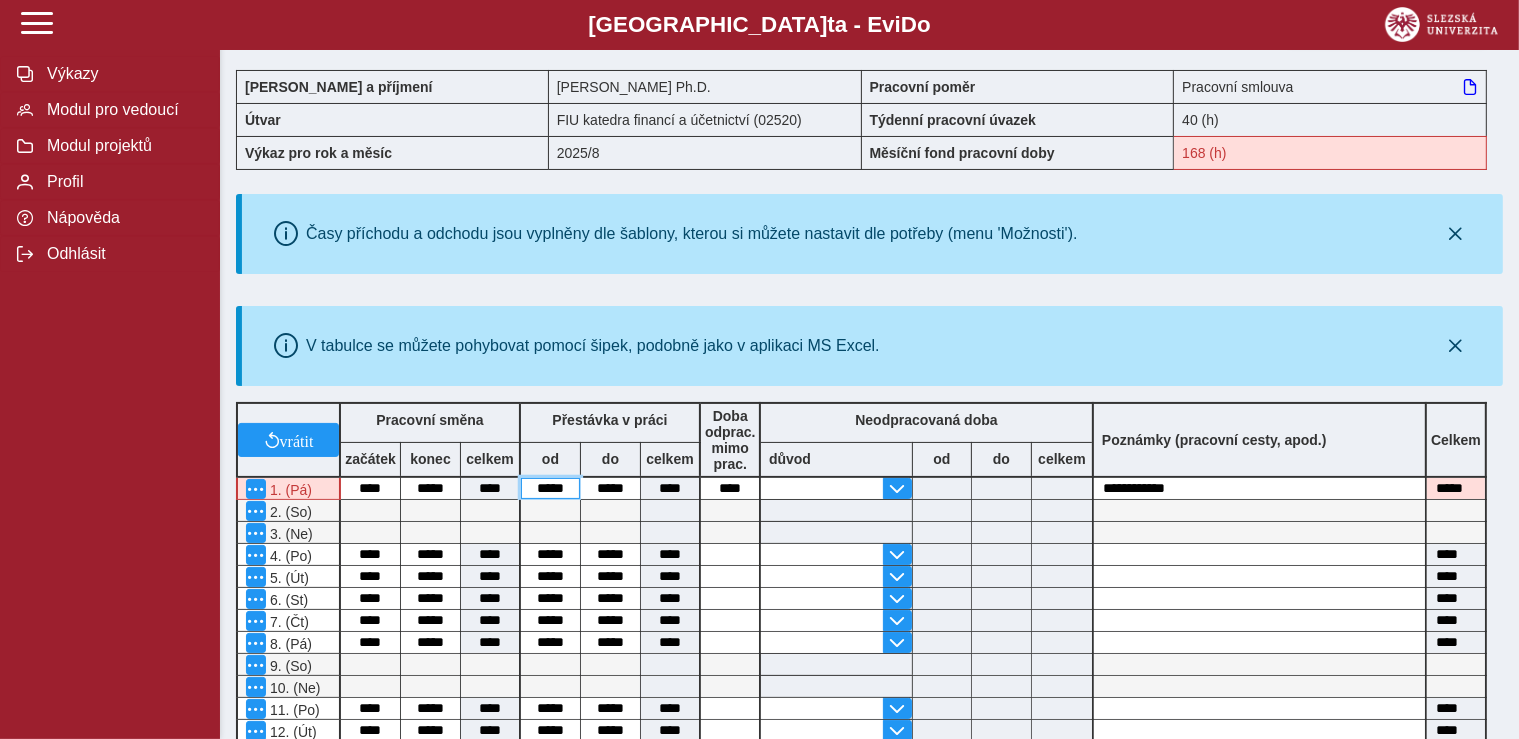 click on "*****" at bounding box center (550, 488) 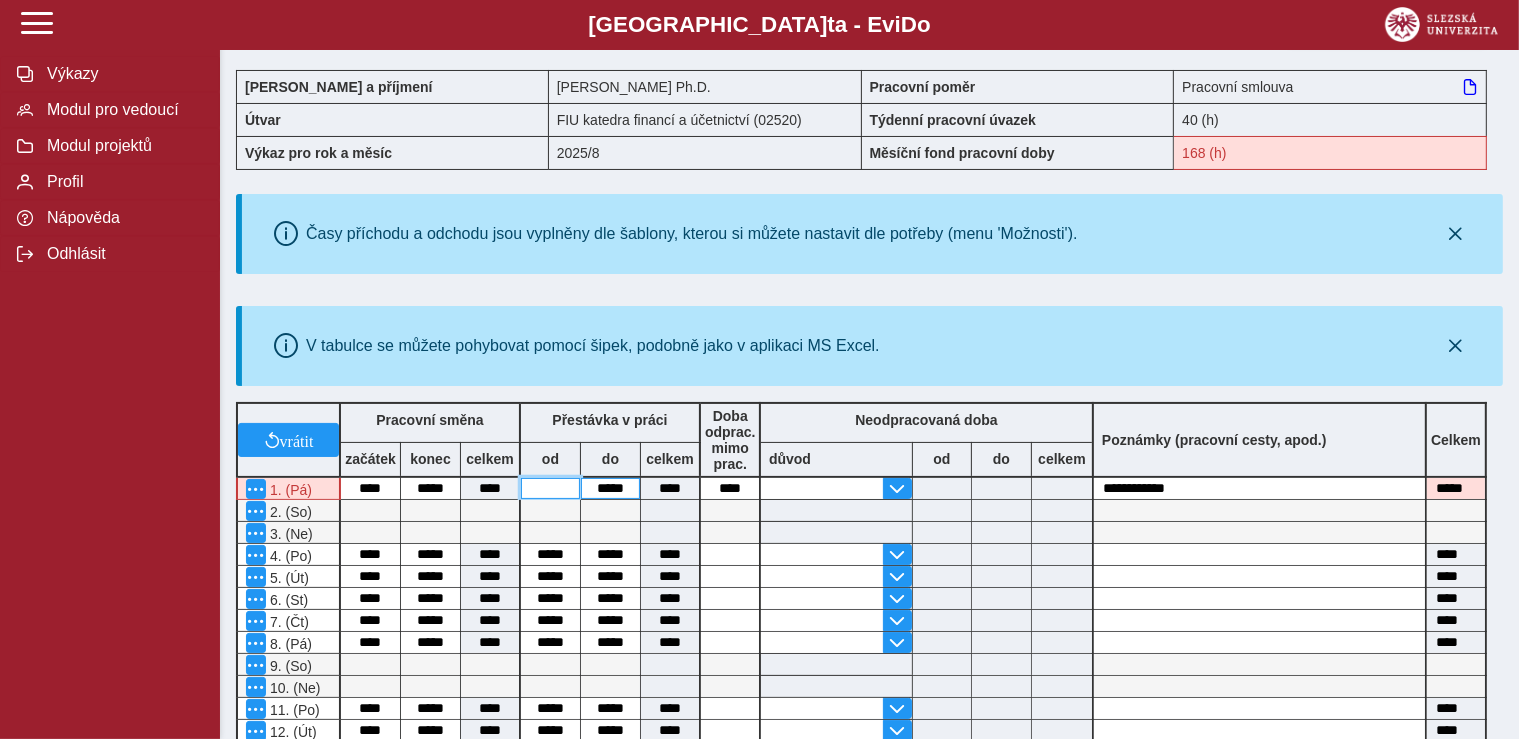 type 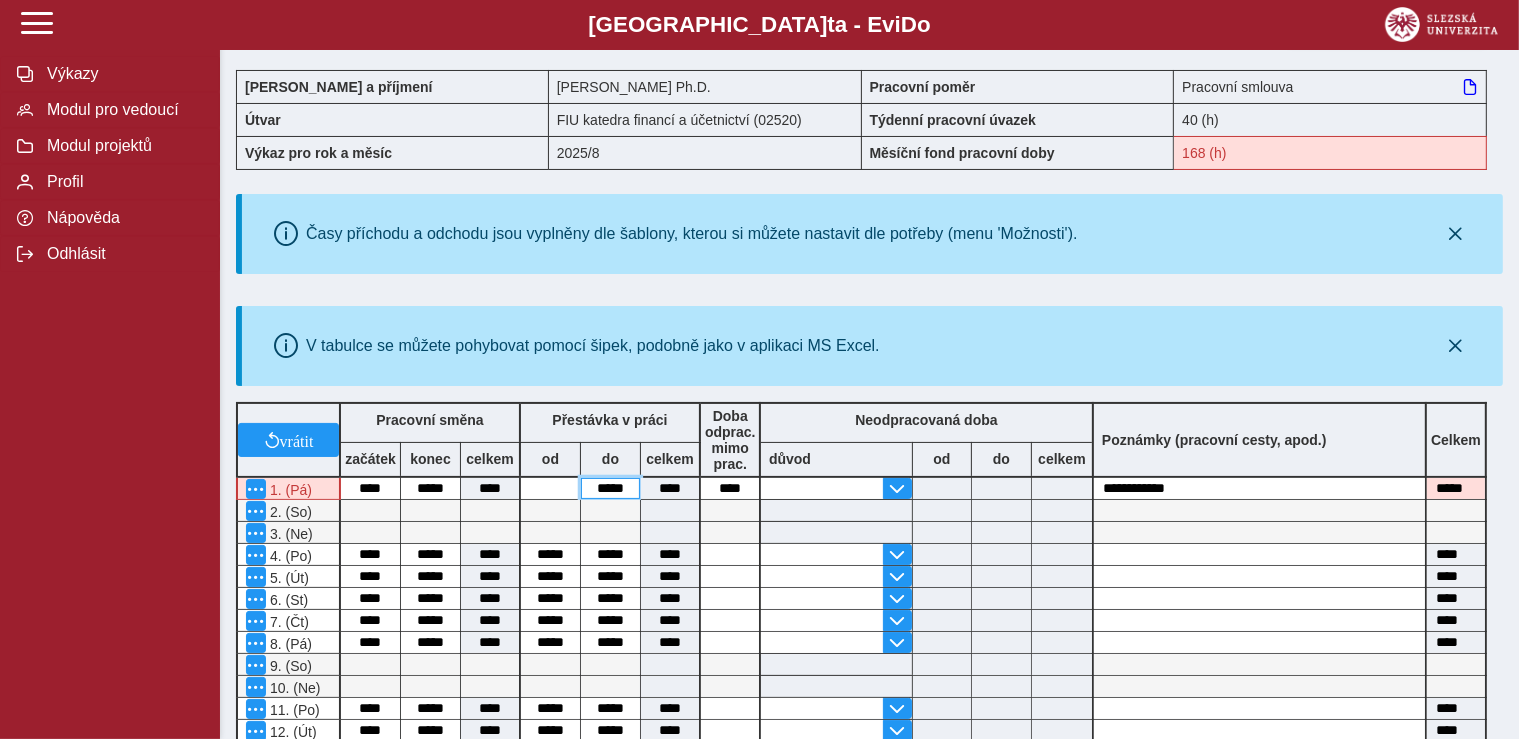 type on "****" 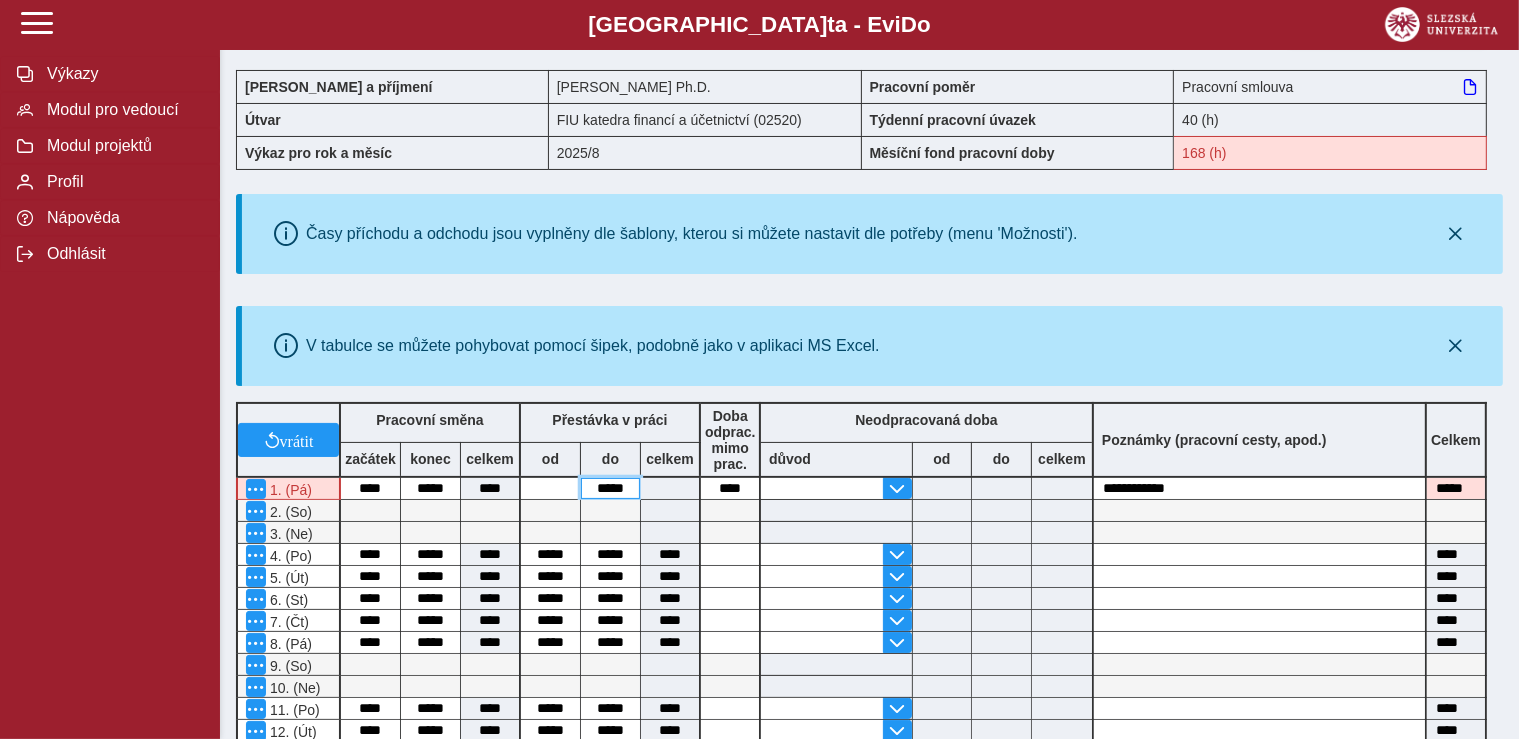 drag, startPoint x: 626, startPoint y: 490, endPoint x: 541, endPoint y: 489, distance: 85.00588 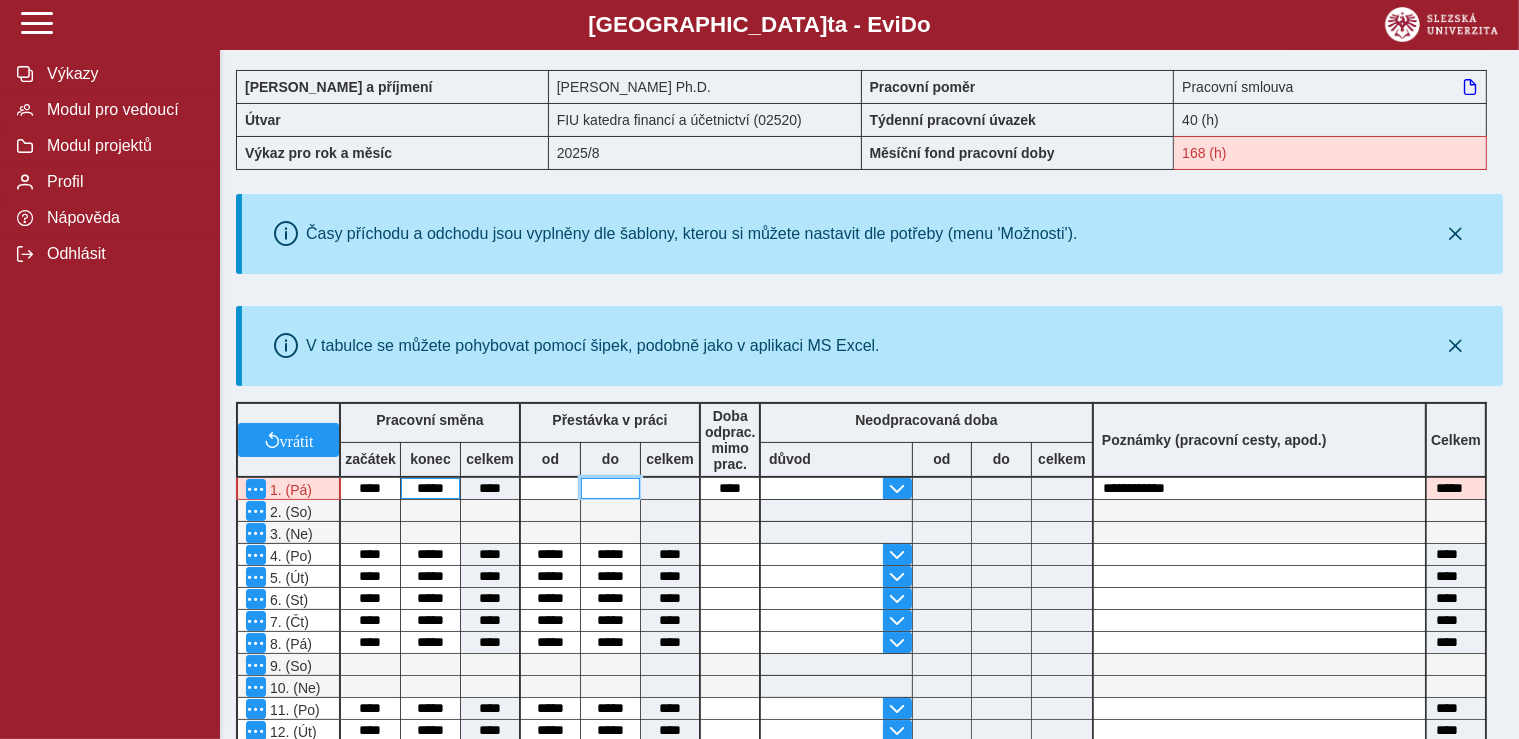 type 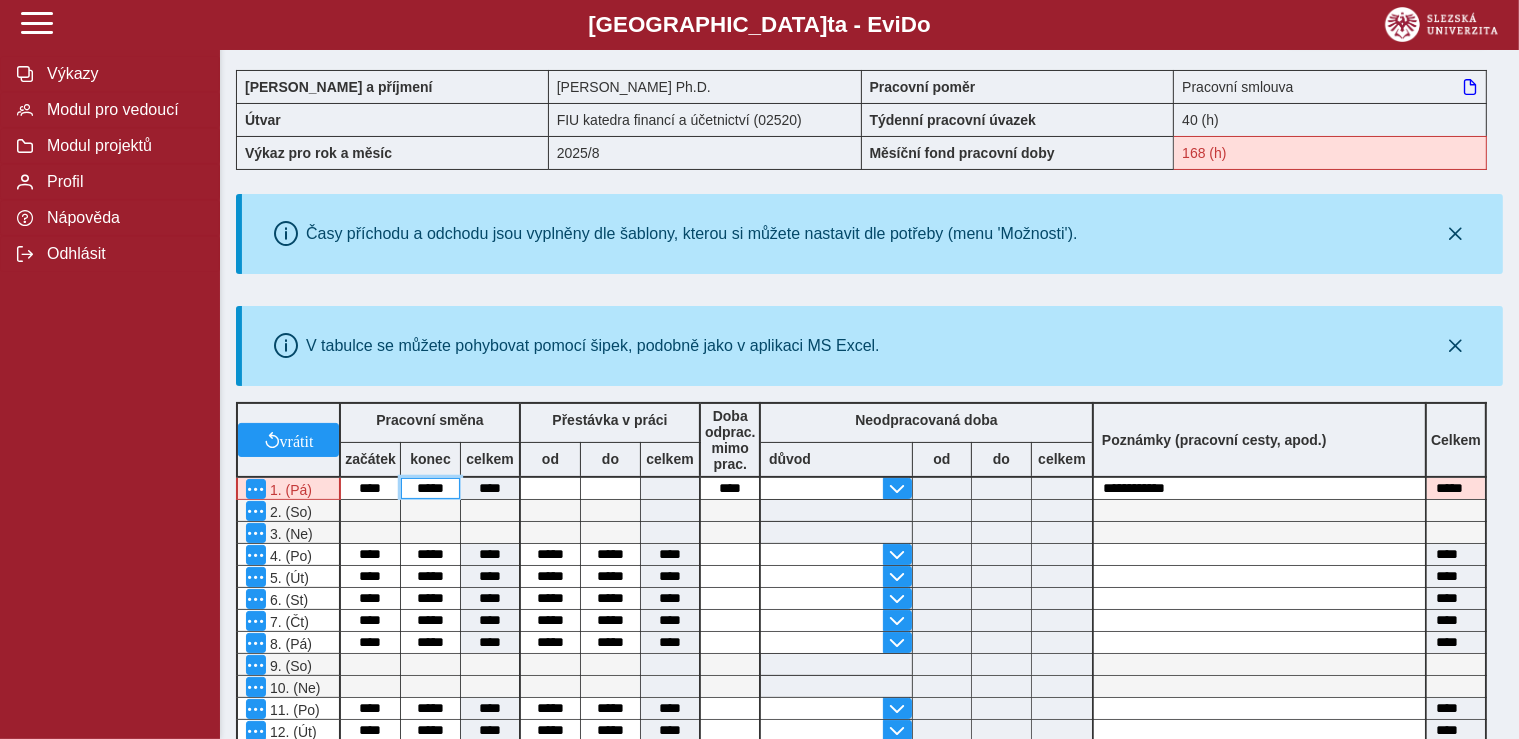 click on "*****" at bounding box center [430, 488] 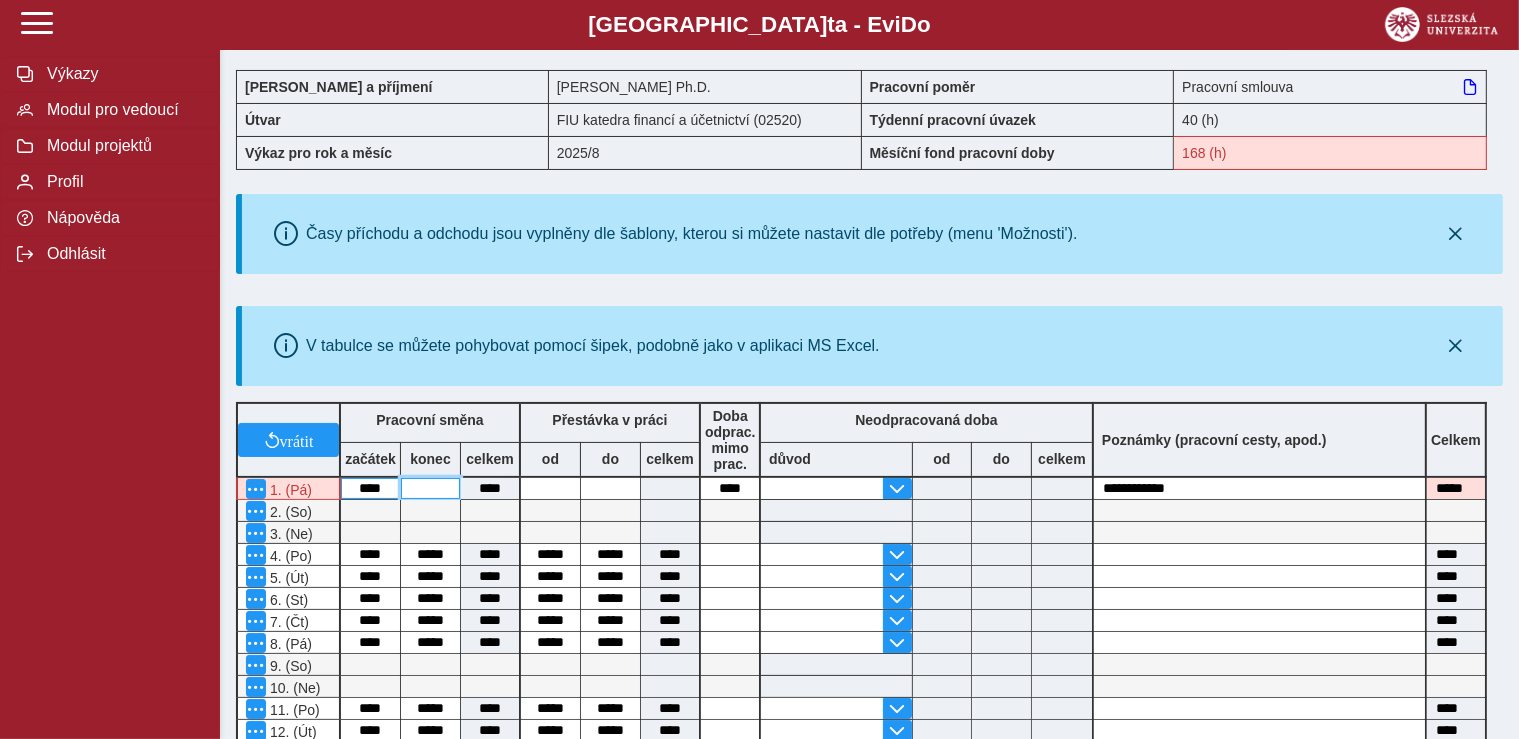 type 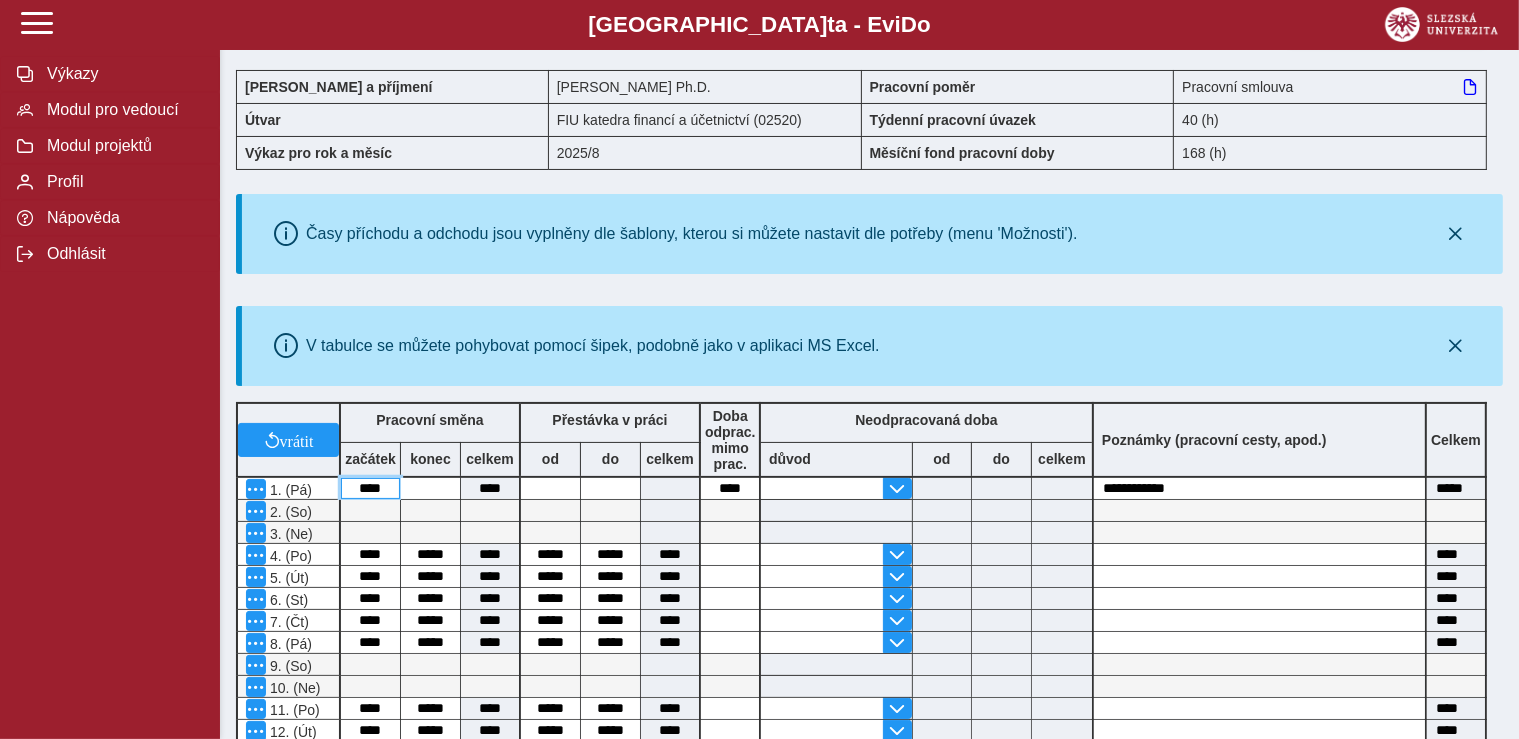 type 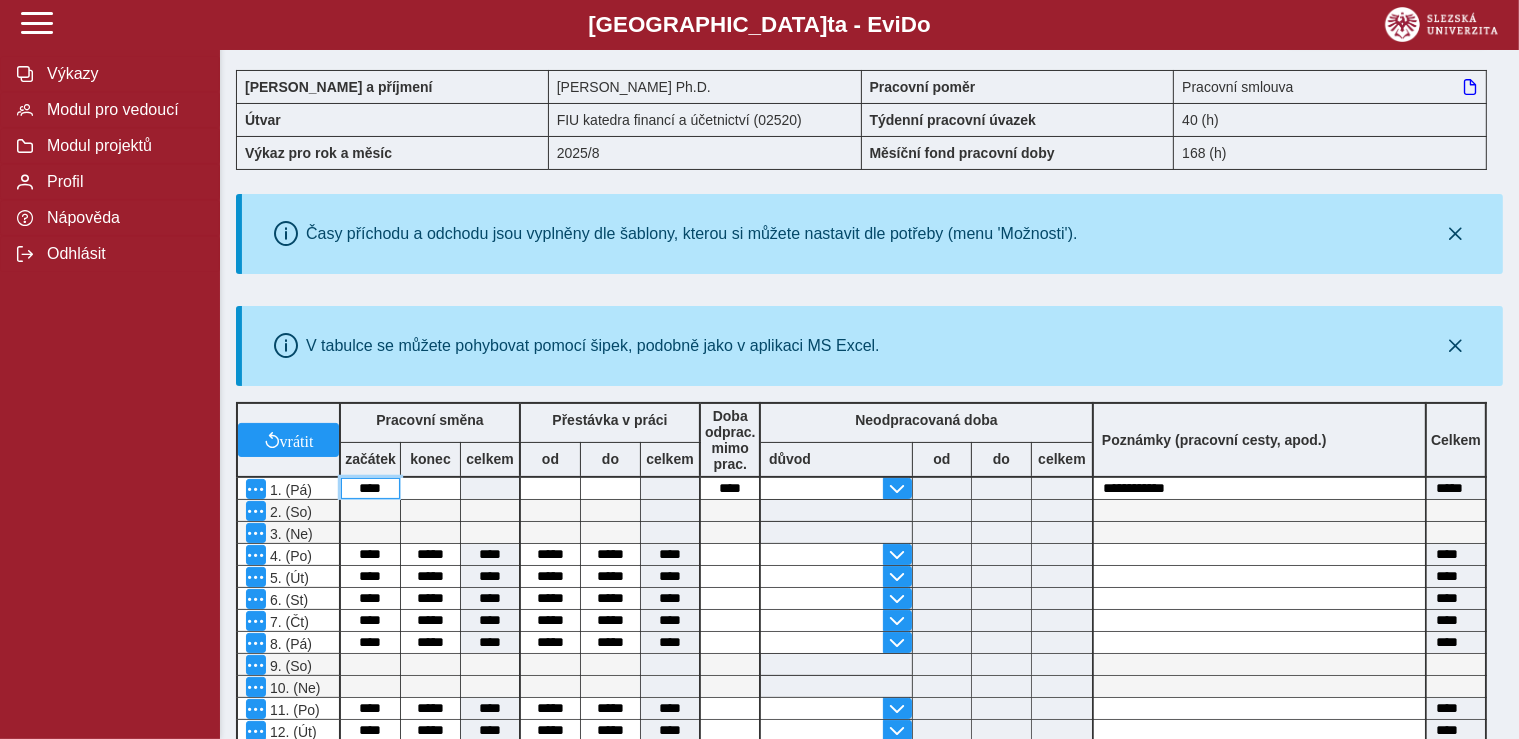 type on "****" 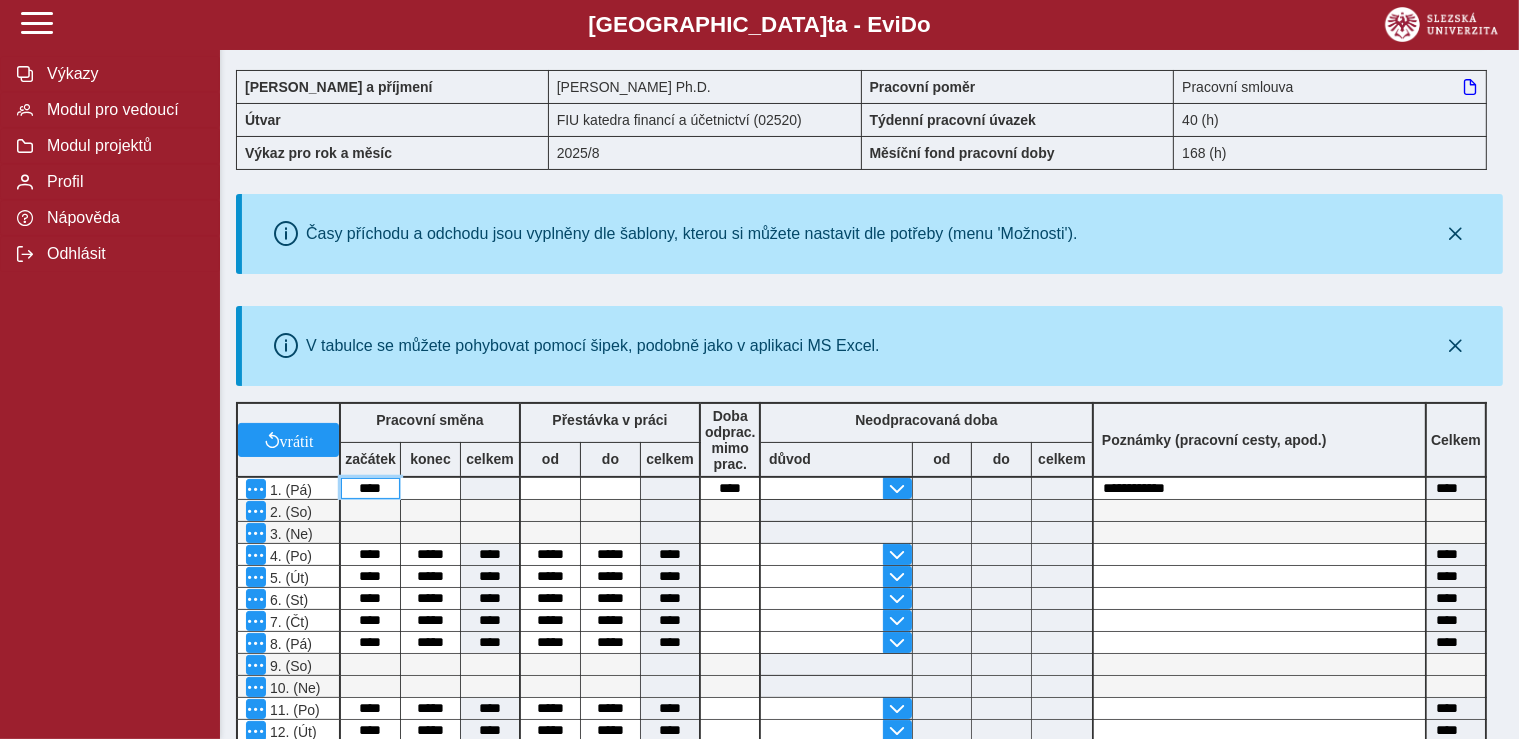 drag, startPoint x: 384, startPoint y: 490, endPoint x: 299, endPoint y: 485, distance: 85.146935 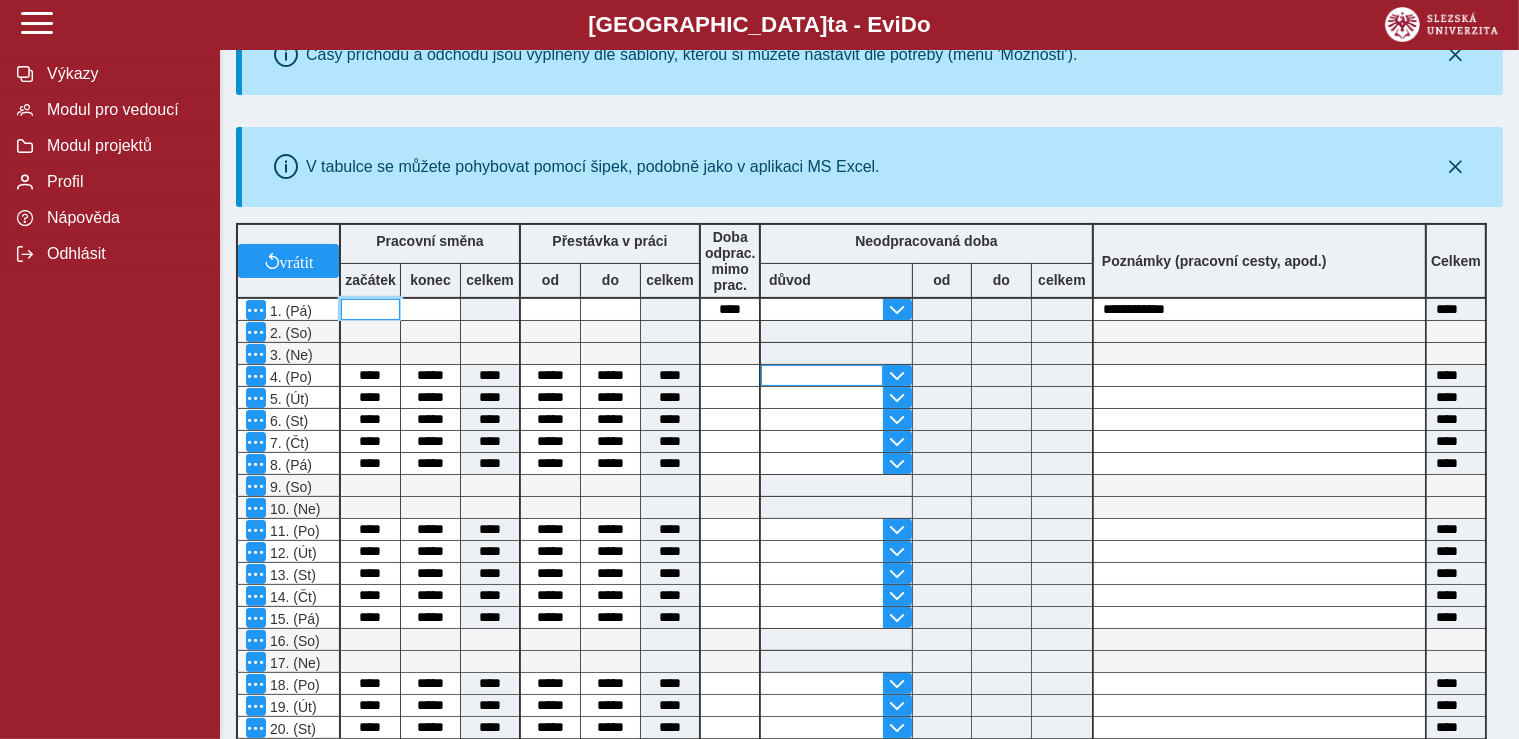 scroll, scrollTop: 404, scrollLeft: 0, axis: vertical 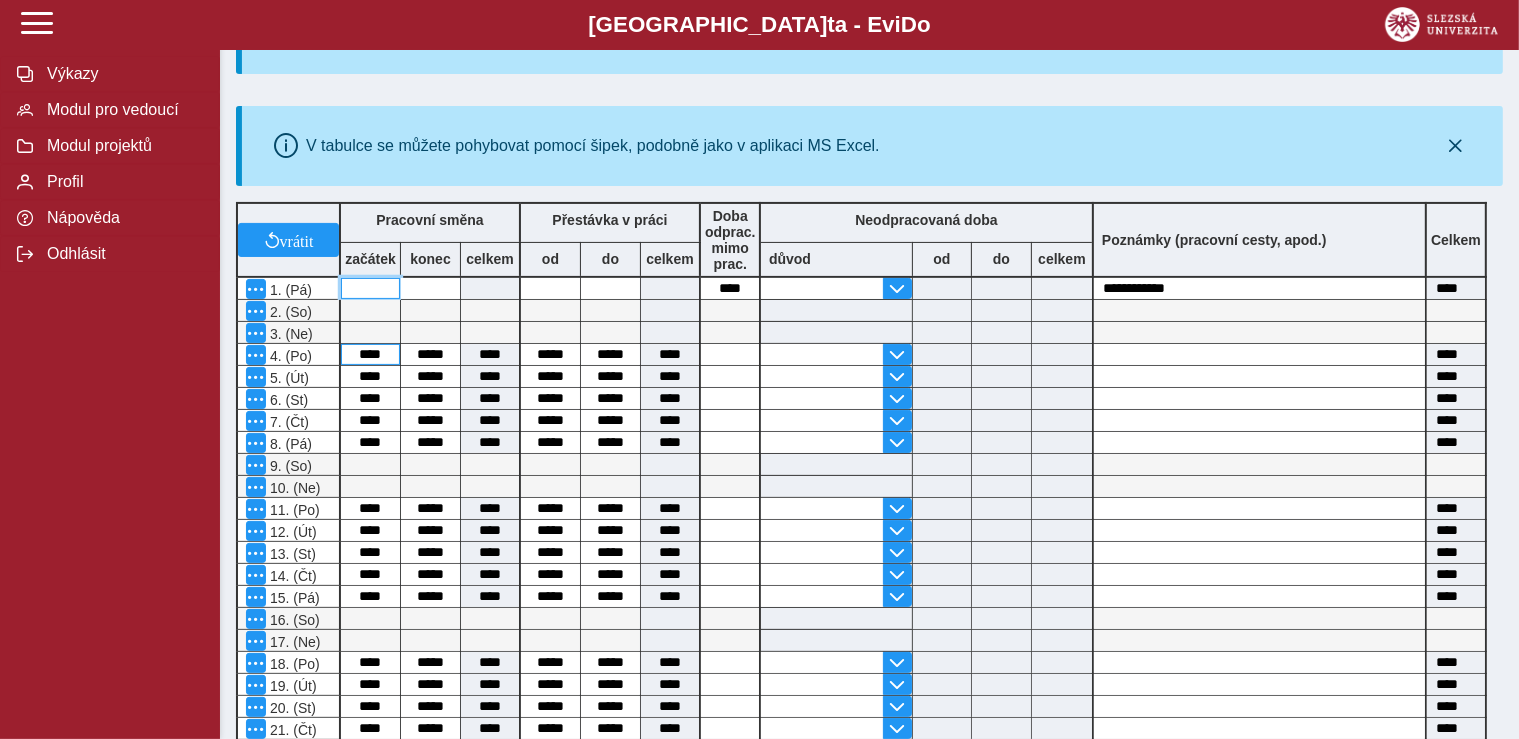 type 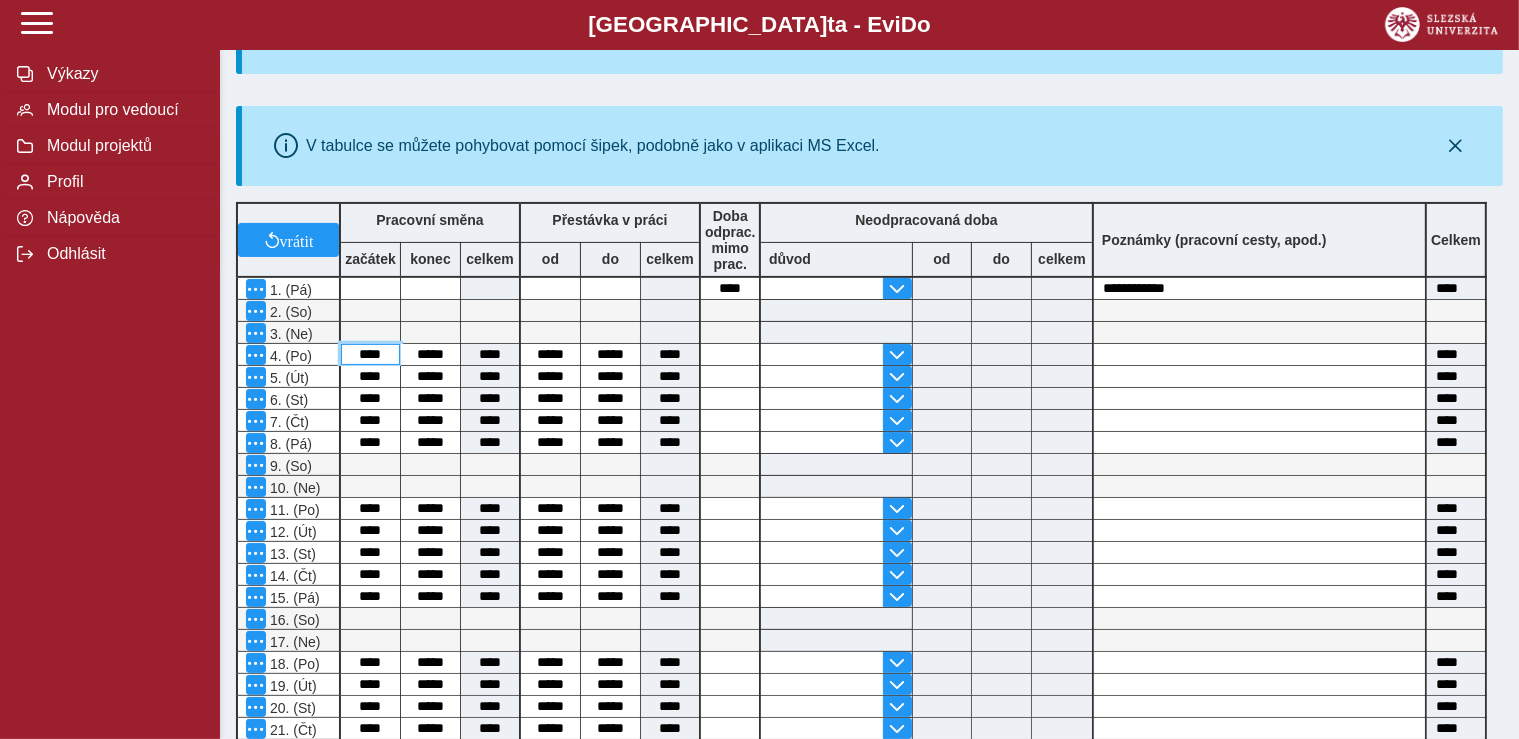 click on "****" at bounding box center [370, 354] 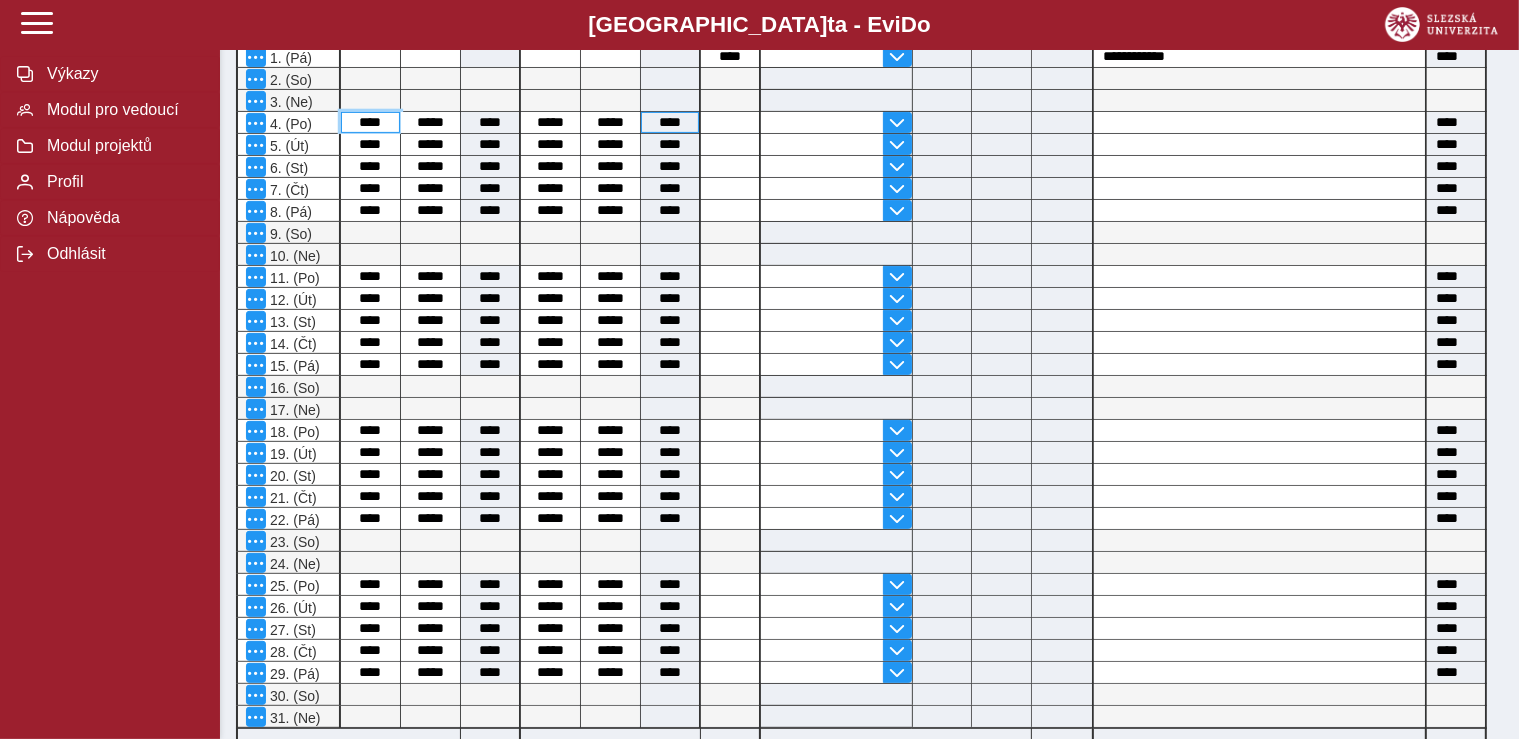 scroll, scrollTop: 638, scrollLeft: 0, axis: vertical 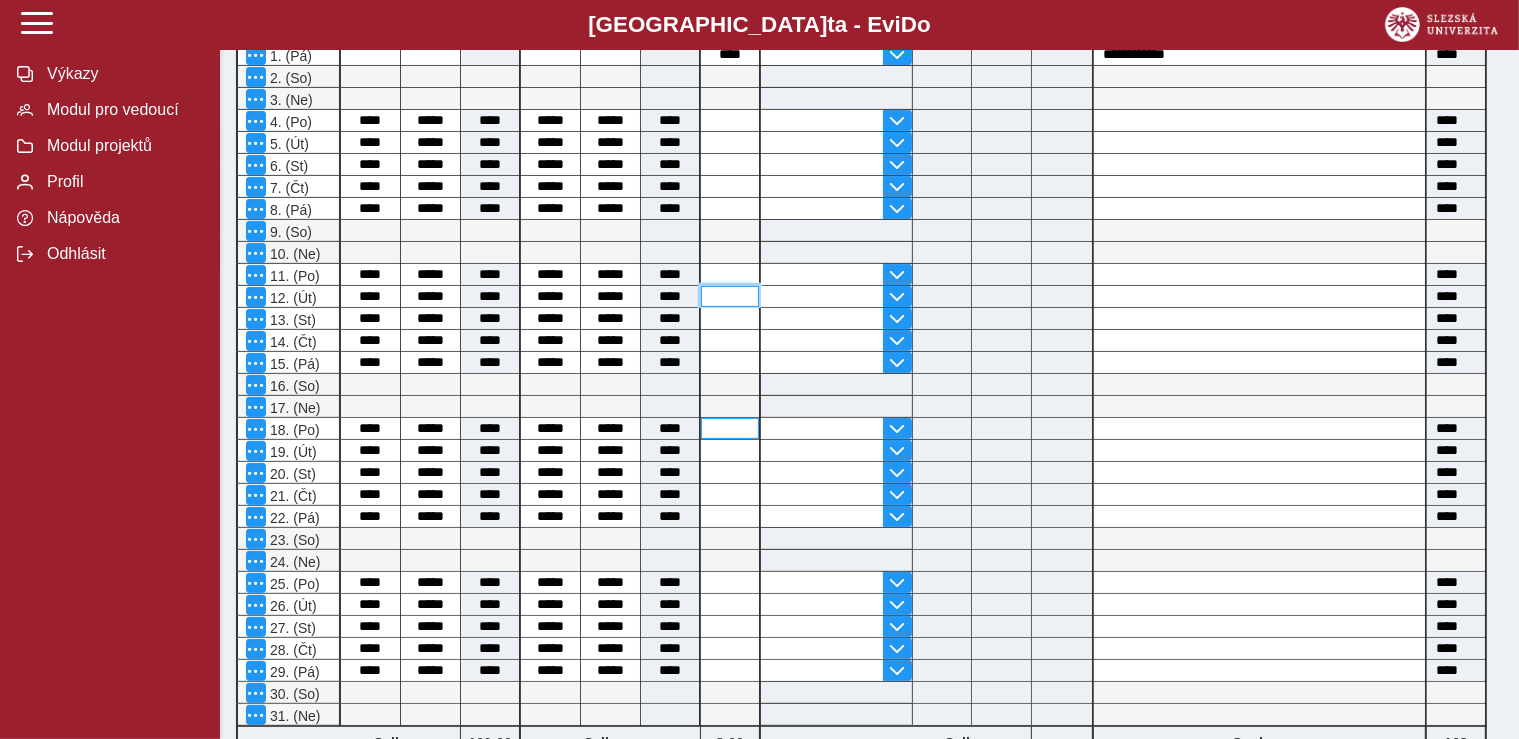 click on "**********" at bounding box center [861, 364] 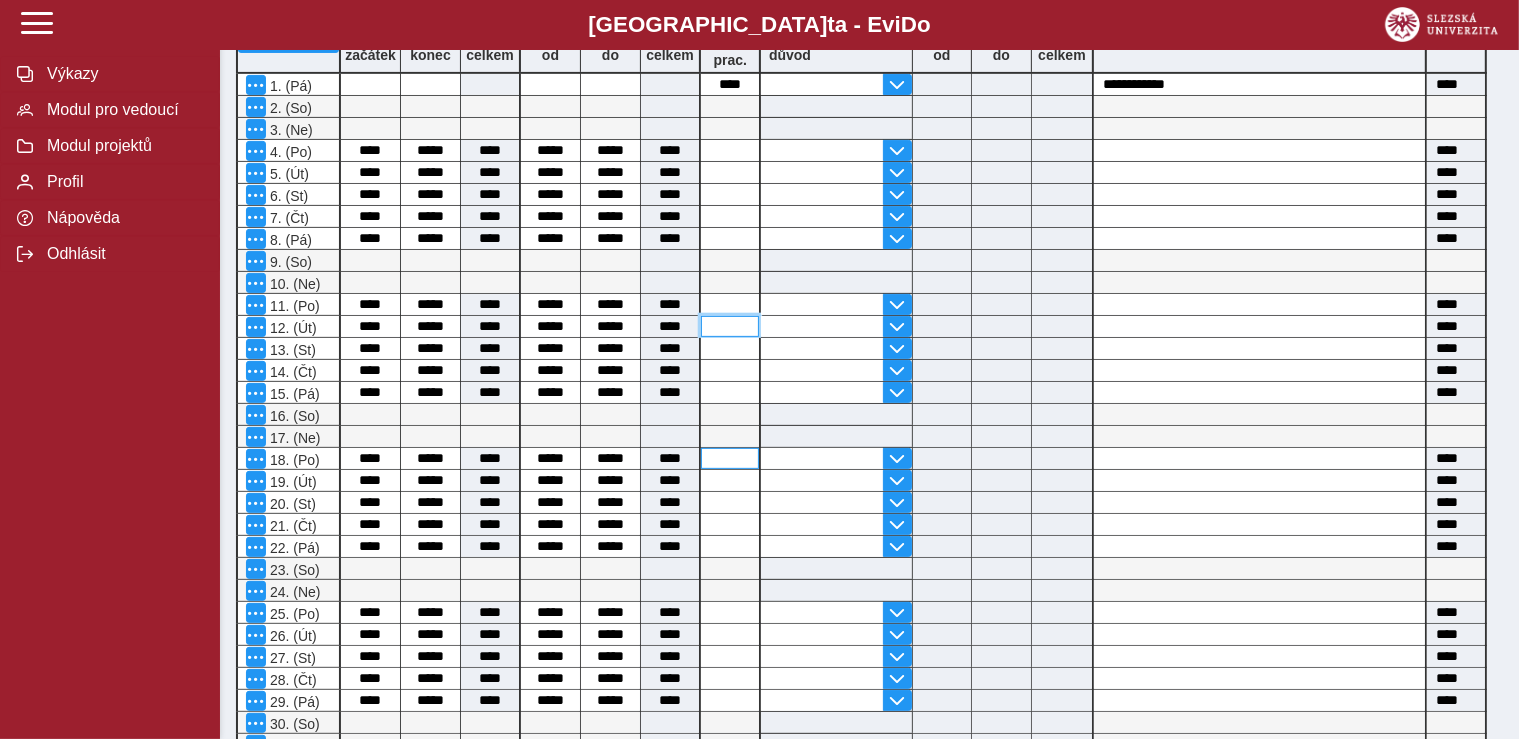scroll, scrollTop: 631, scrollLeft: 0, axis: vertical 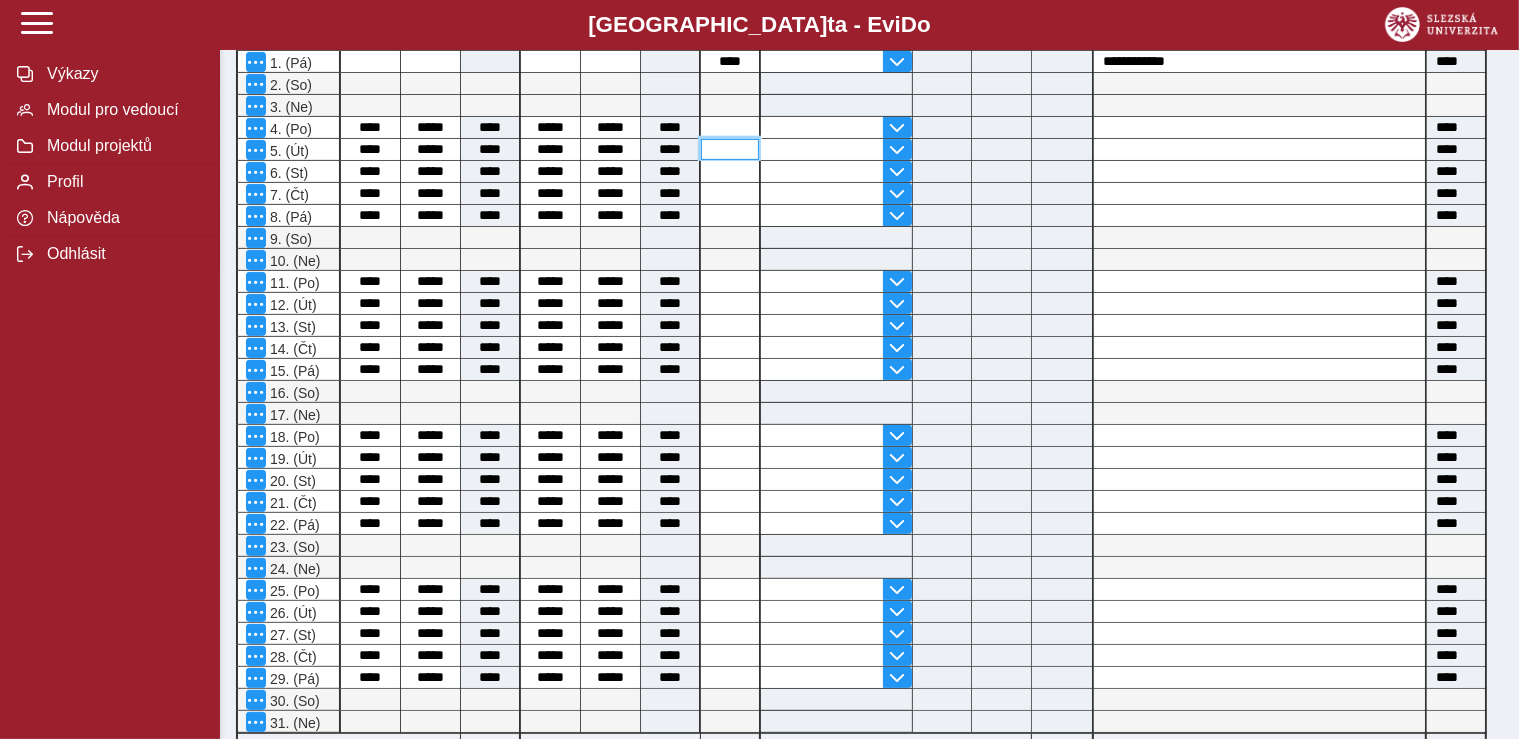 click at bounding box center [730, 149] 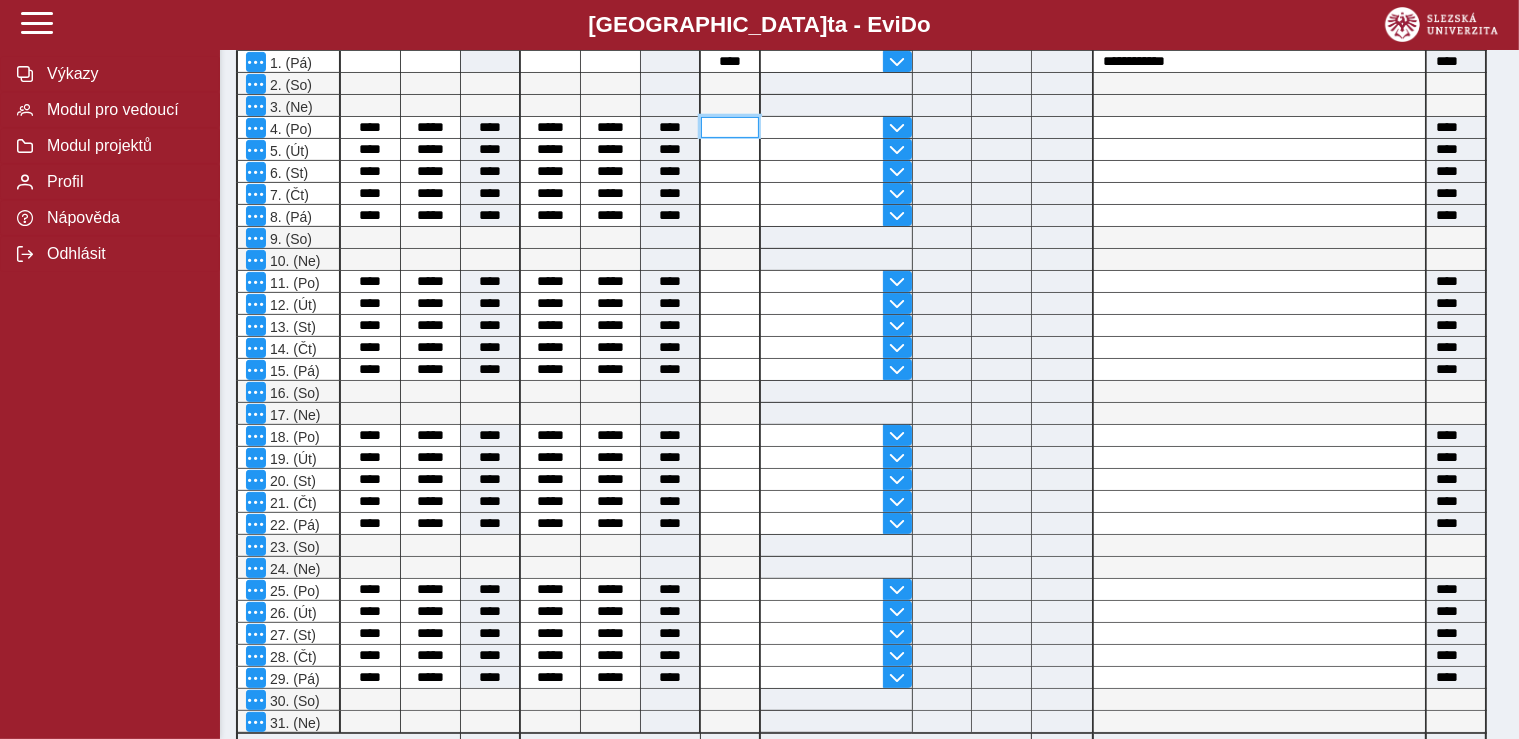 click at bounding box center [730, 127] 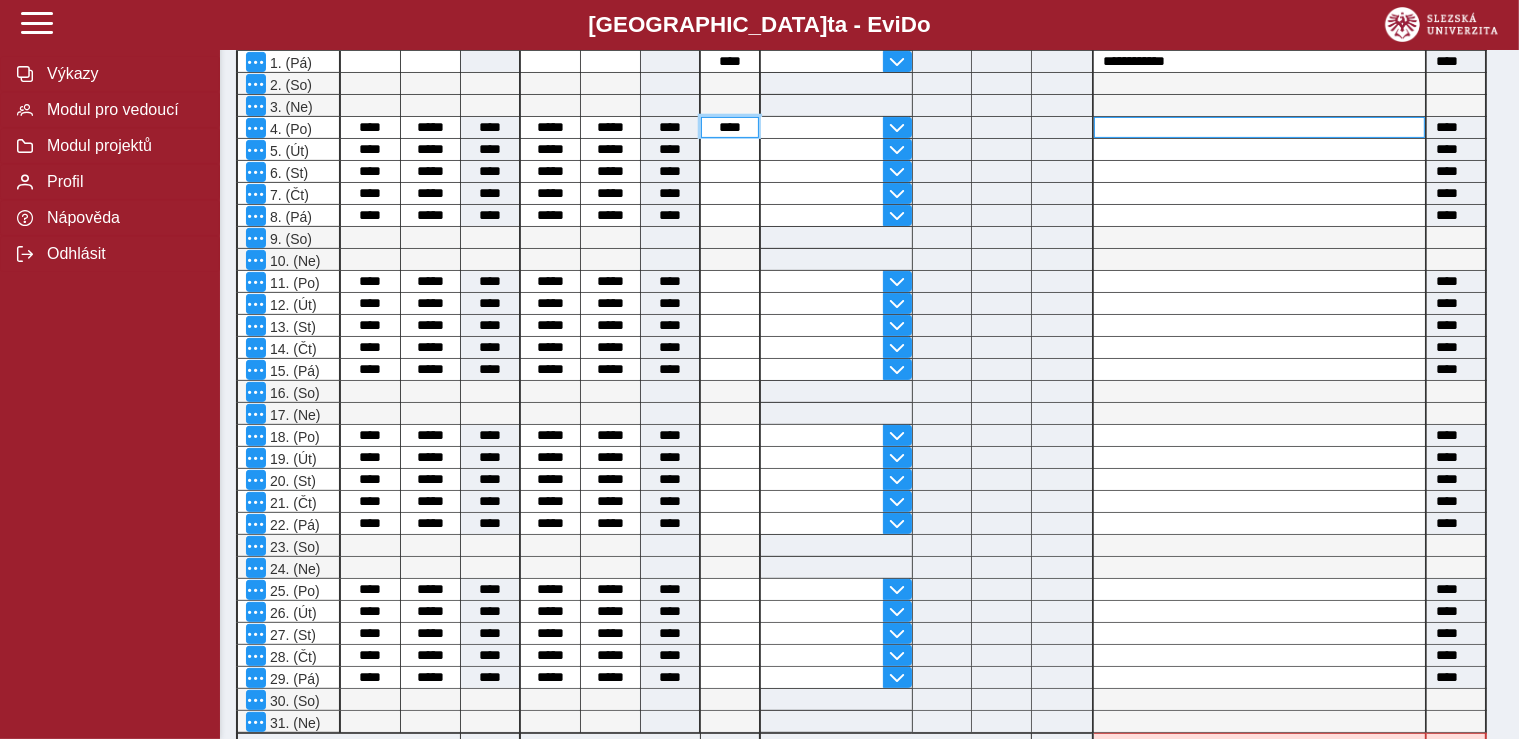 type on "****" 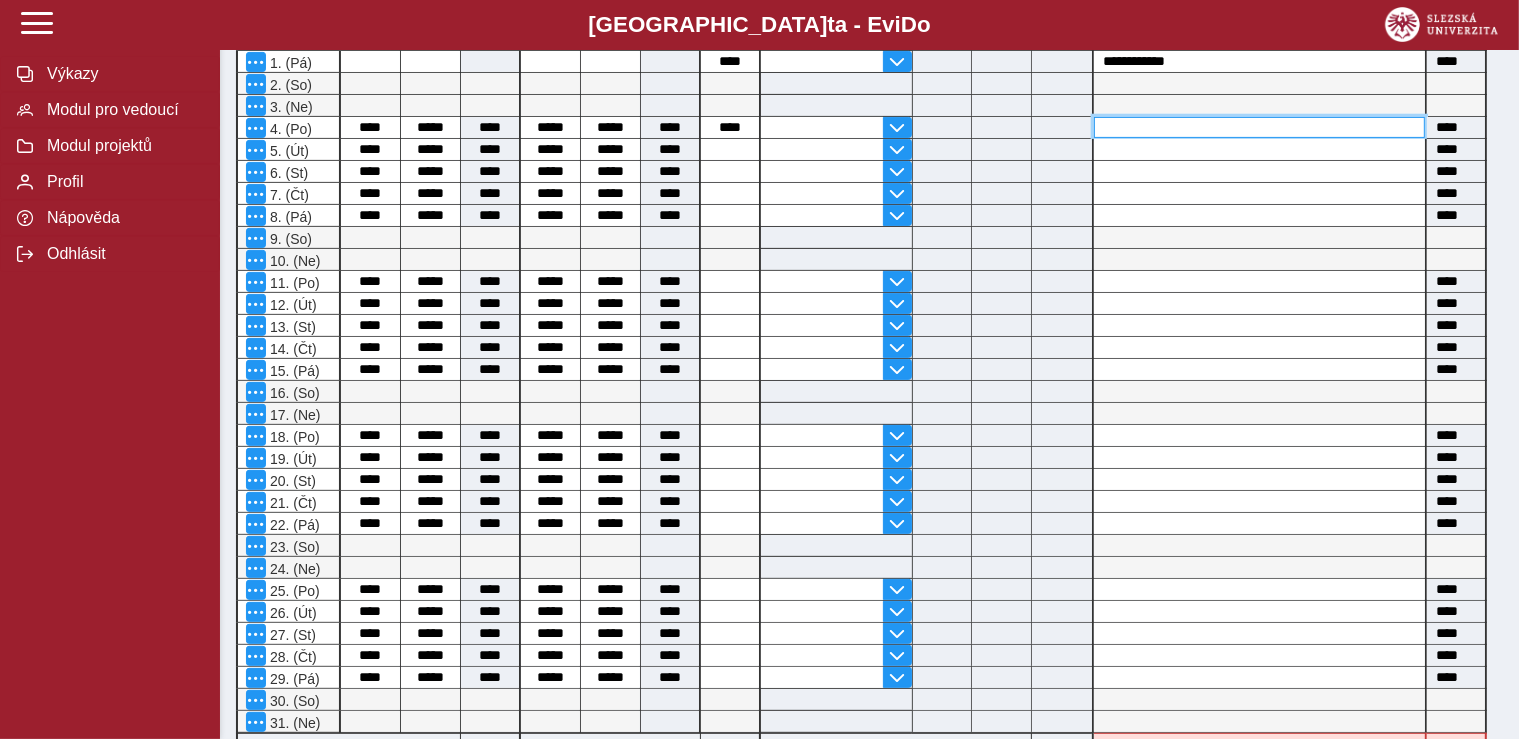 click at bounding box center [1259, 127] 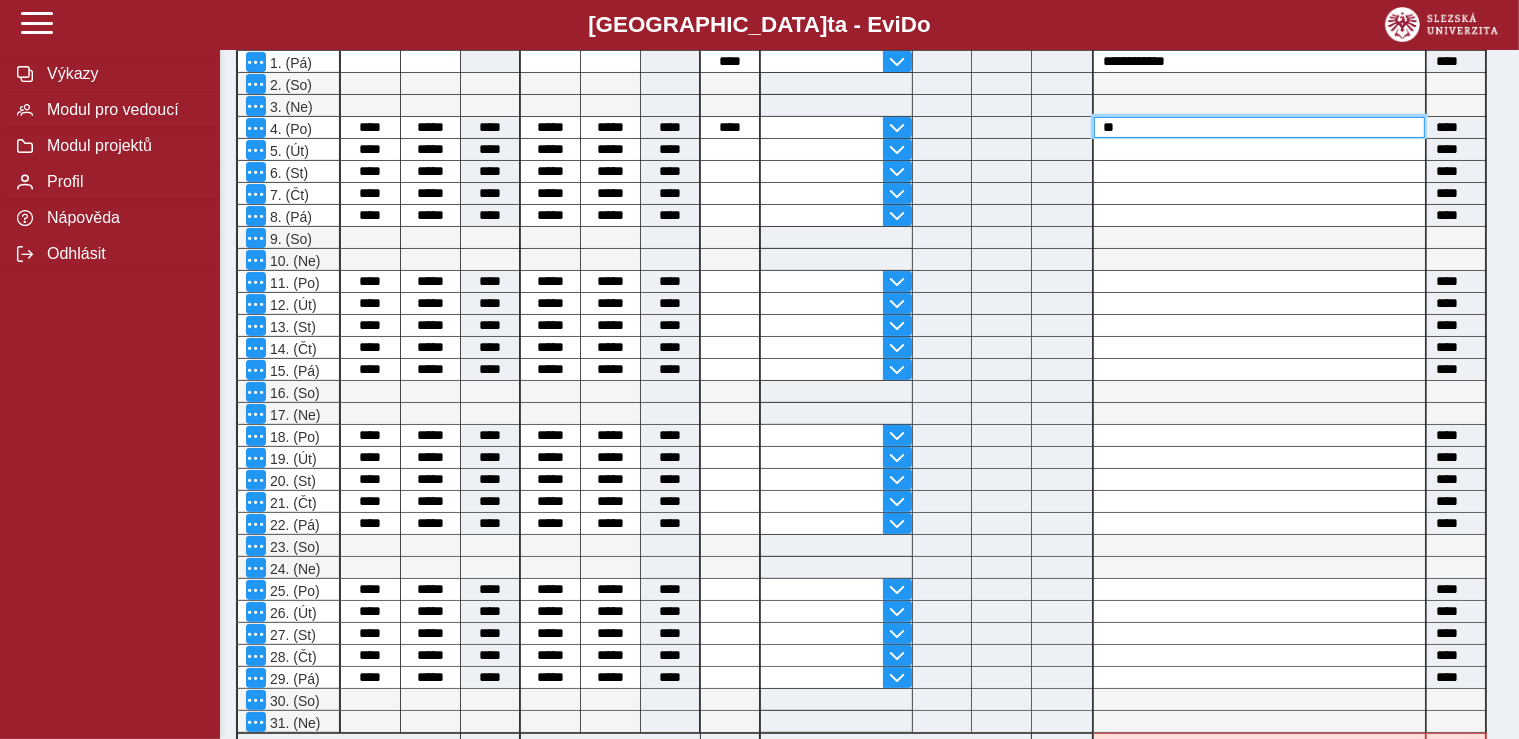 type on "***" 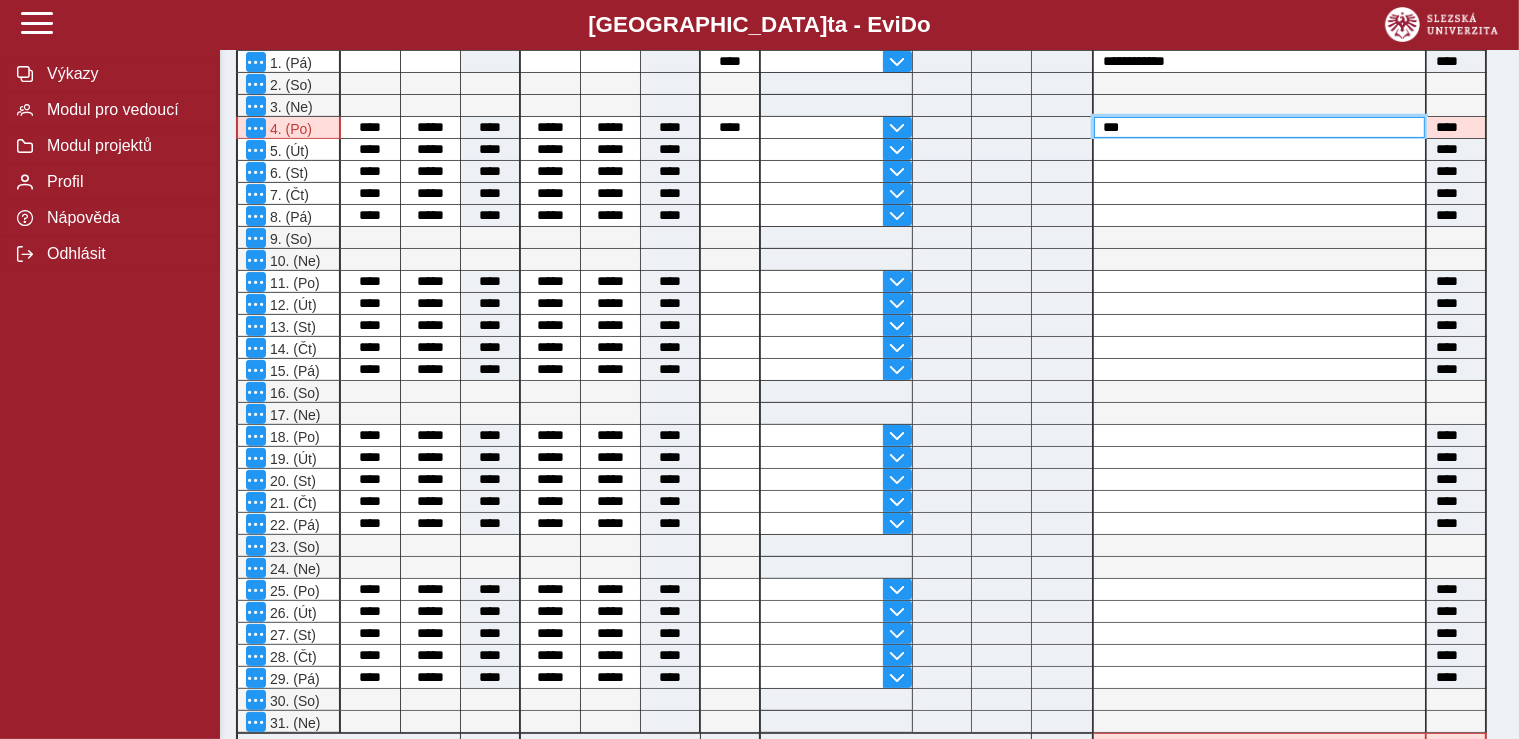 type on "*****" 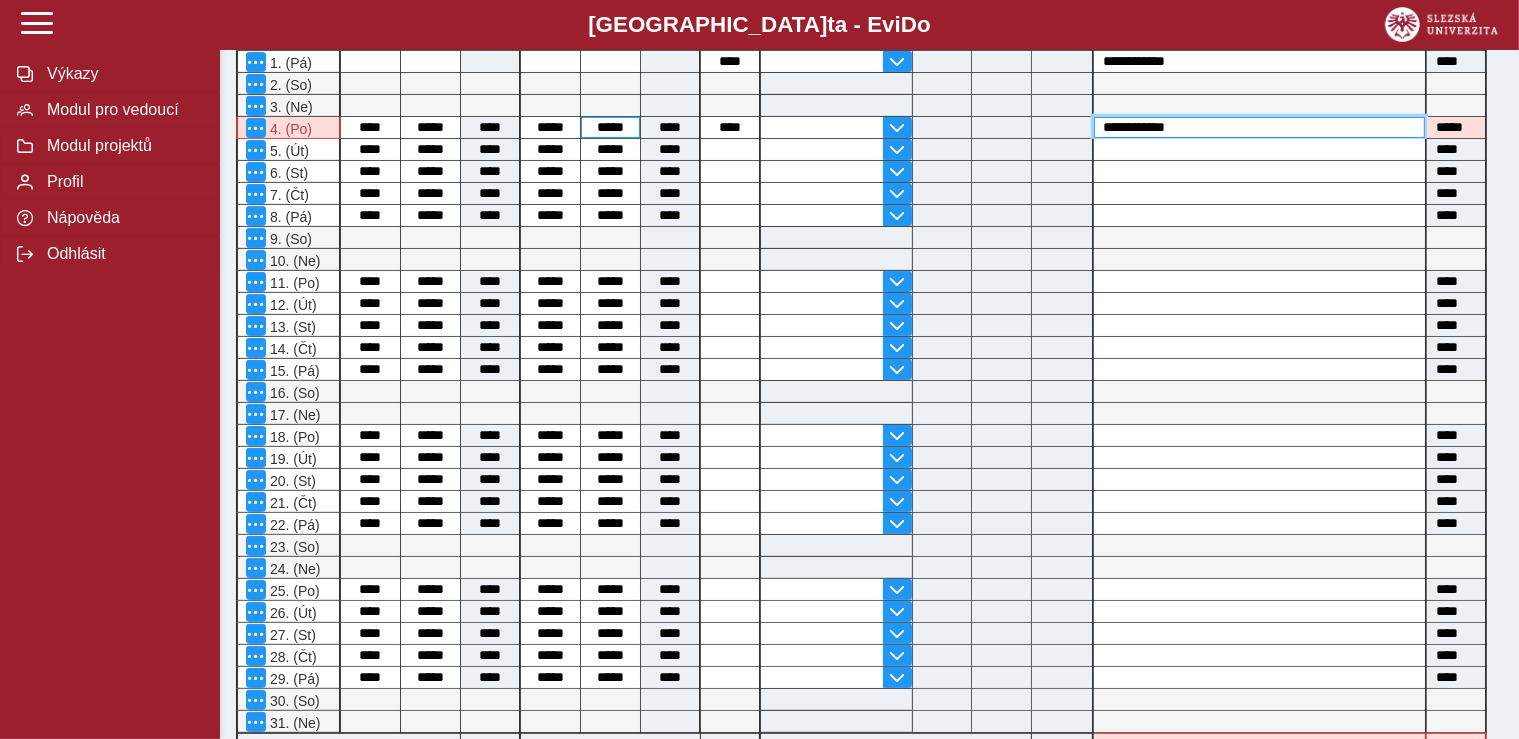 type on "**********" 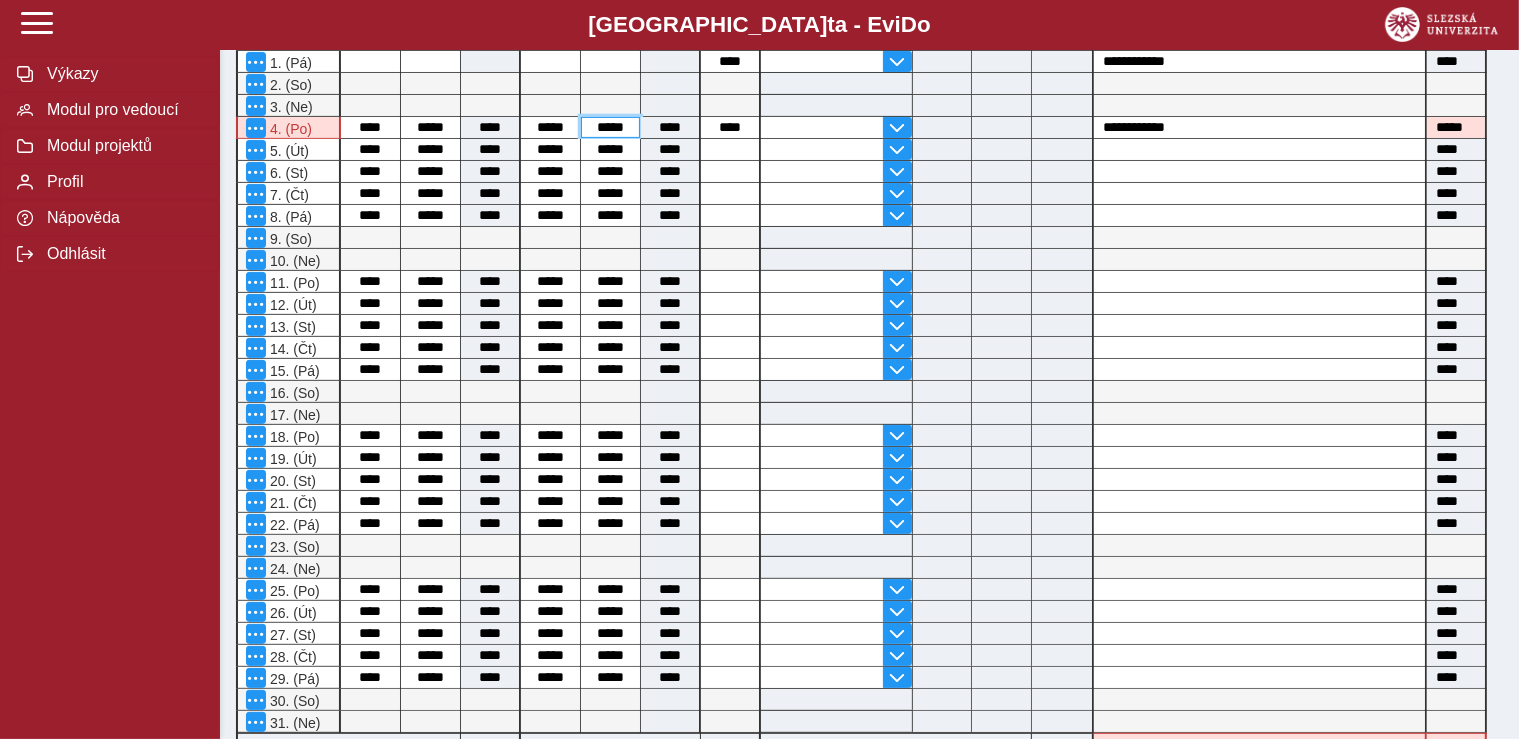 drag, startPoint x: 631, startPoint y: 134, endPoint x: 557, endPoint y: 123, distance: 74.8131 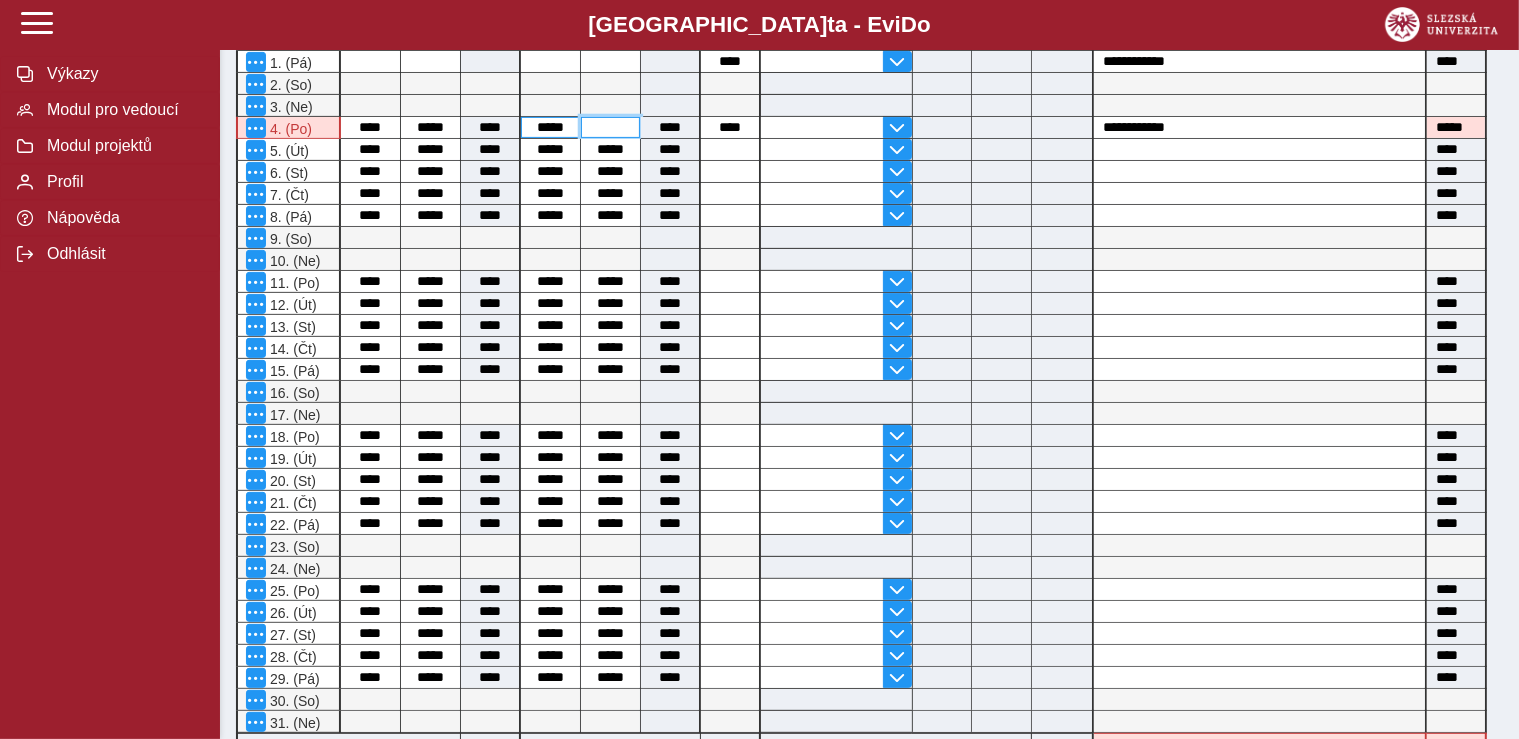 type 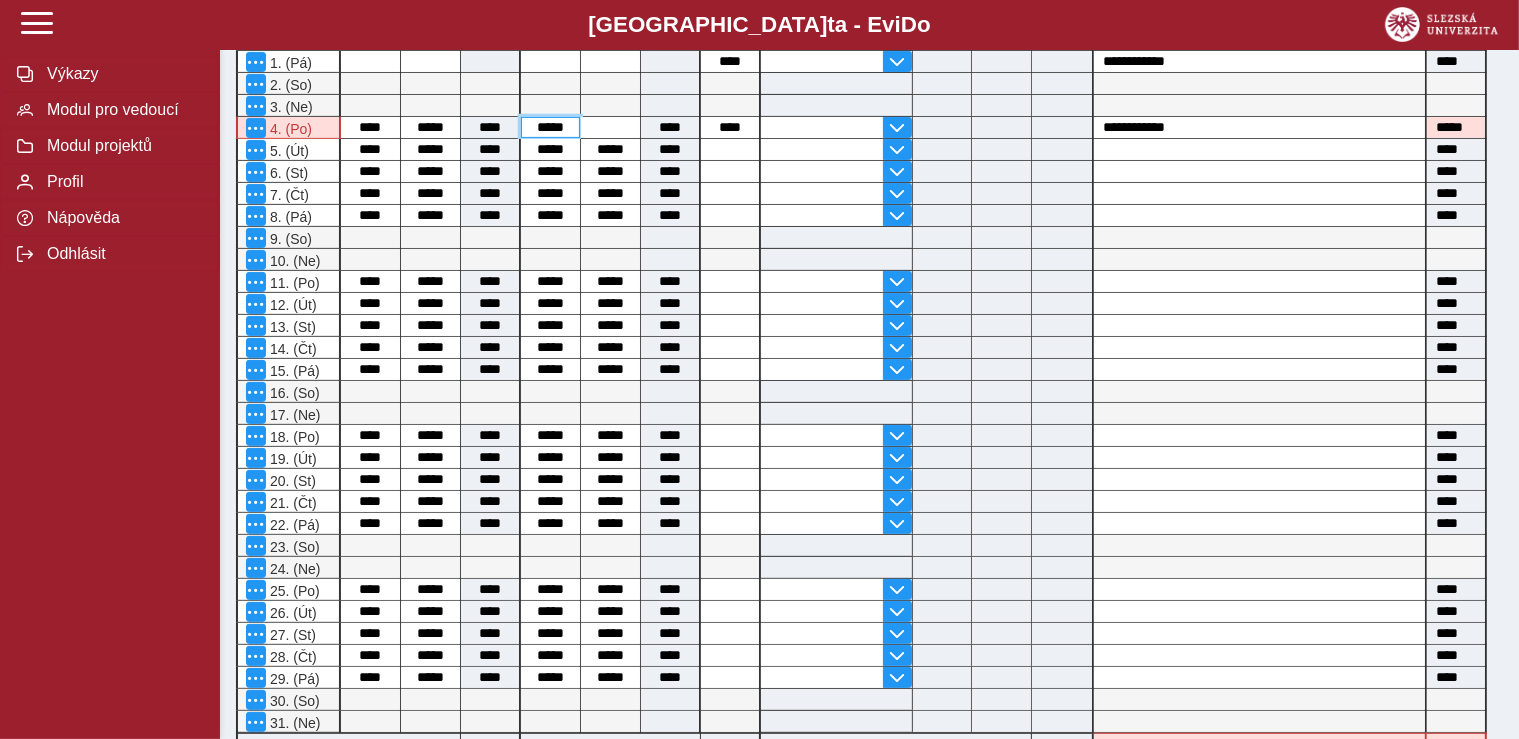 drag, startPoint x: 567, startPoint y: 134, endPoint x: 532, endPoint y: 131, distance: 35.128338 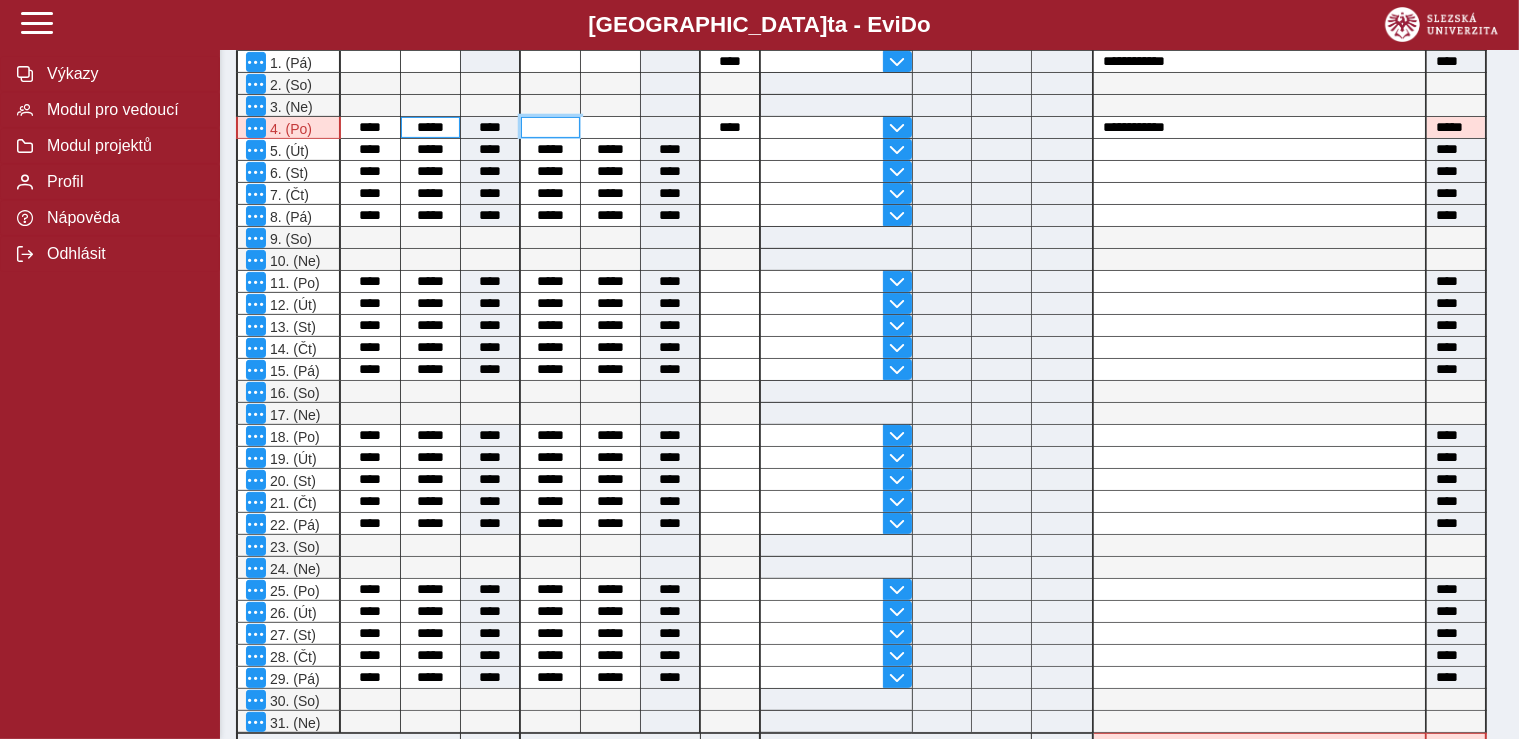 type 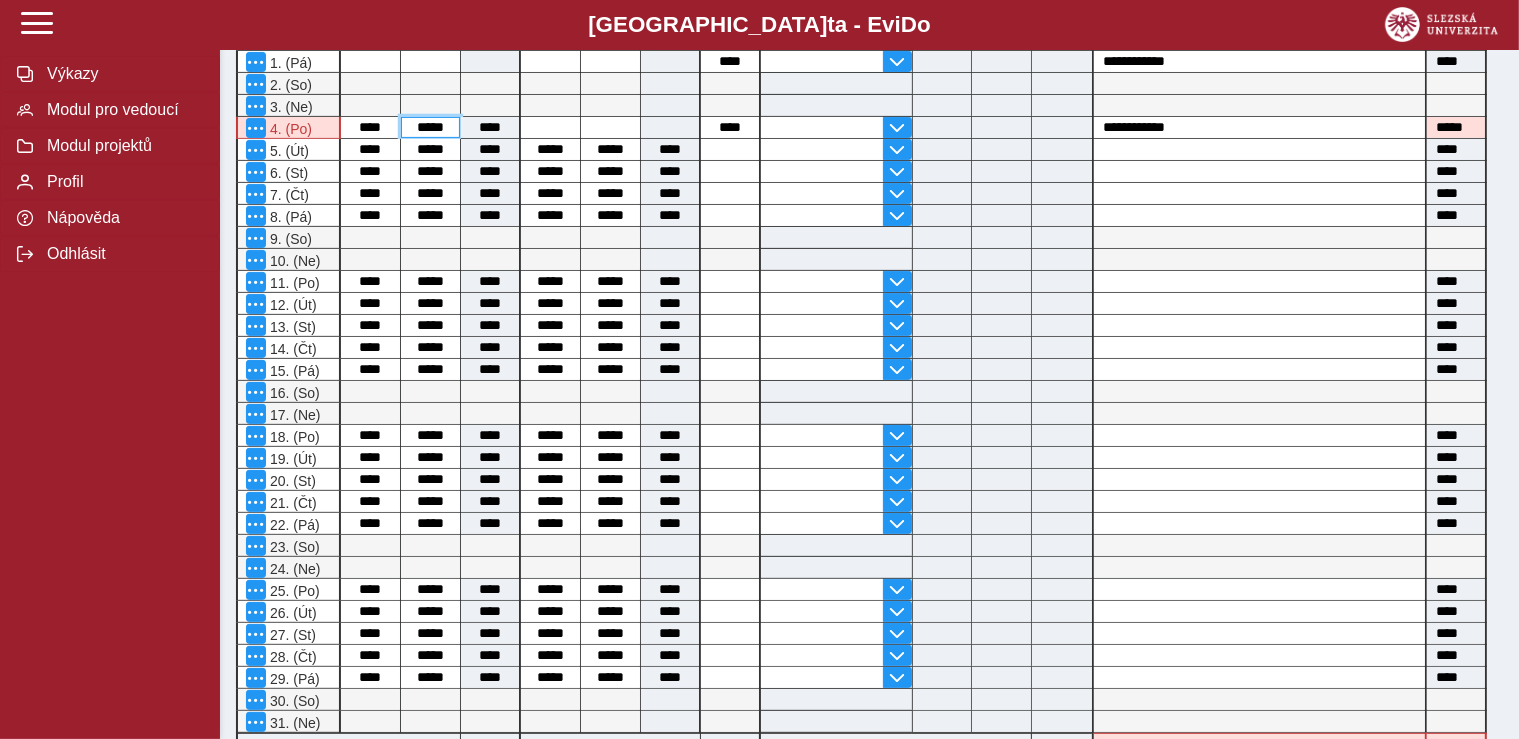 drag, startPoint x: 447, startPoint y: 122, endPoint x: 402, endPoint y: 116, distance: 45.39824 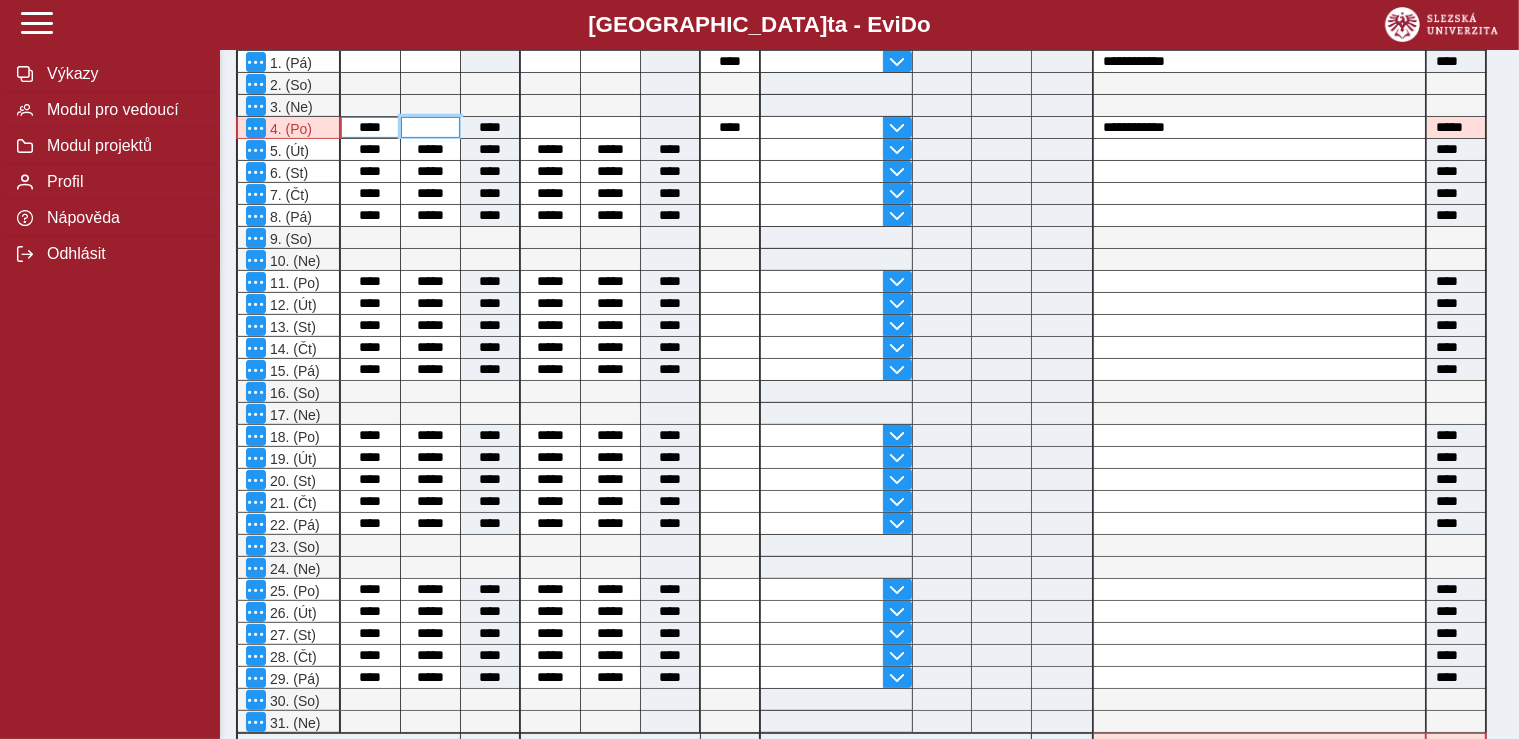 type 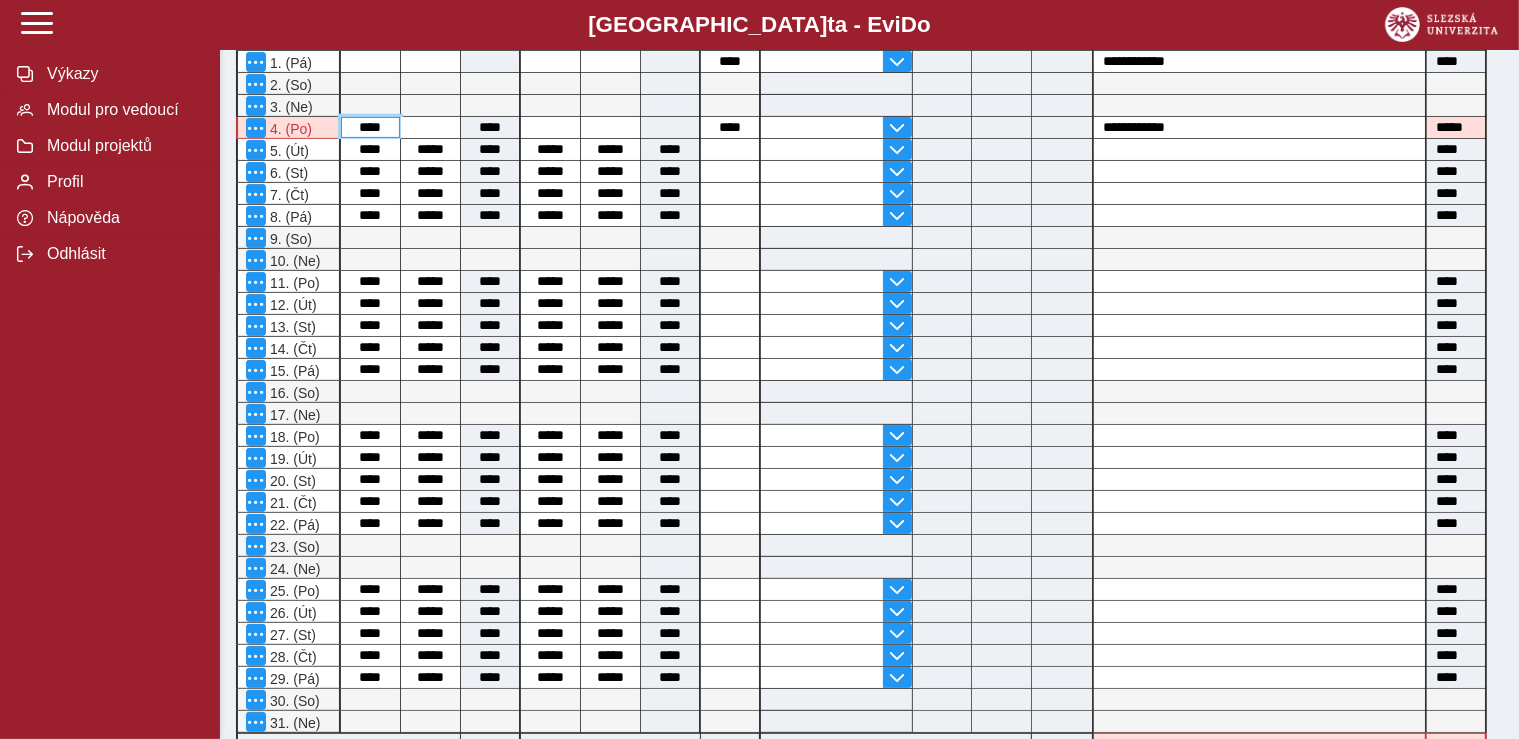 click on "****" at bounding box center [370, 127] 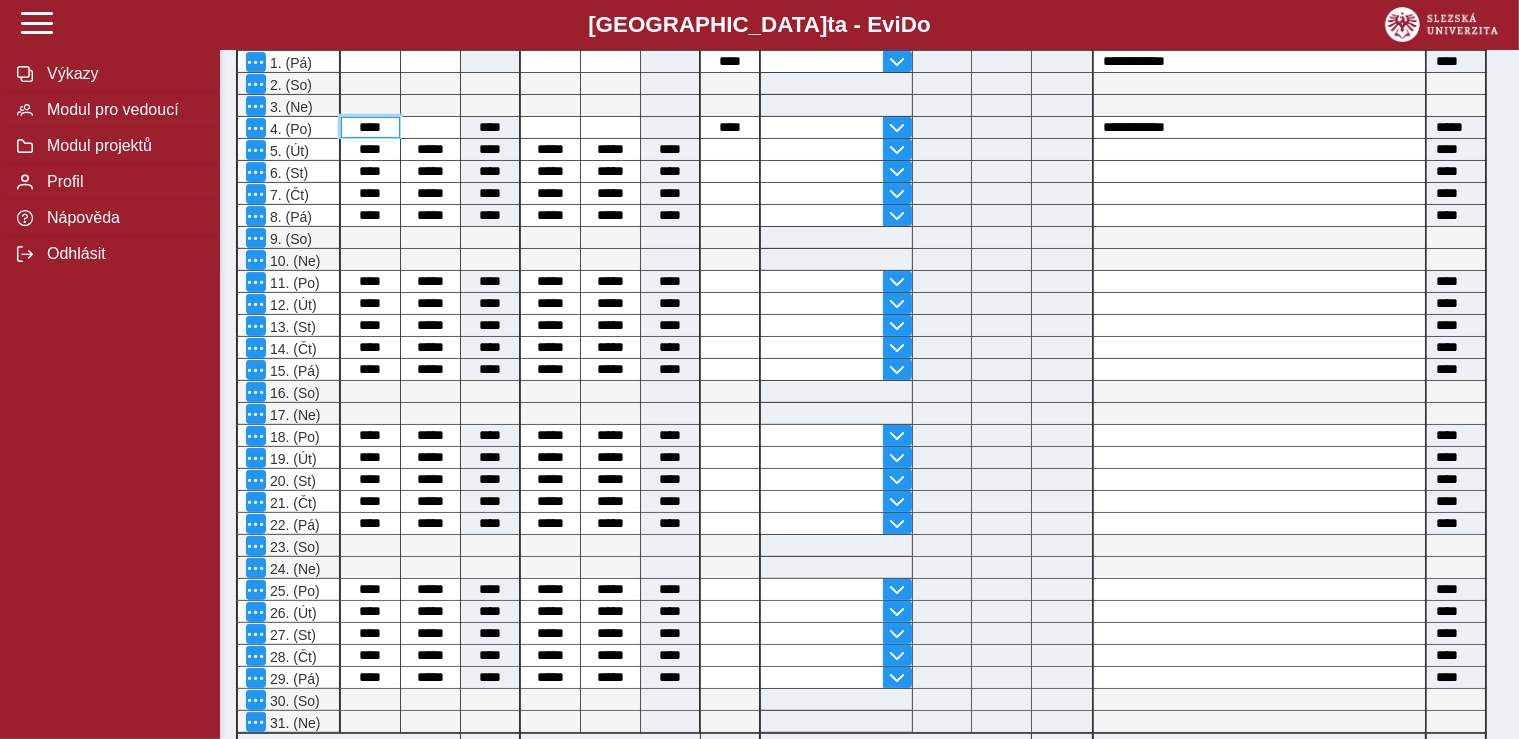 type 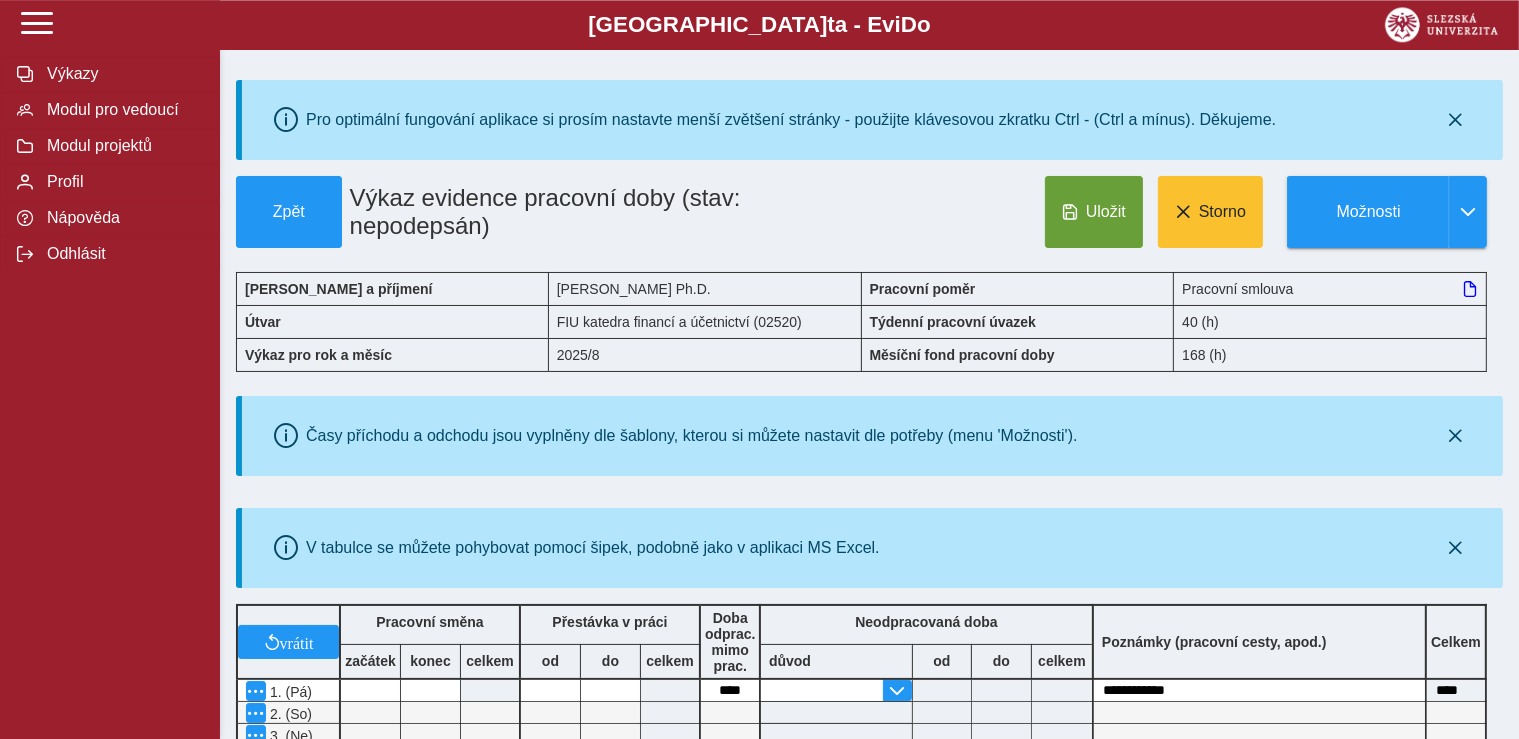scroll, scrollTop: 0, scrollLeft: 0, axis: both 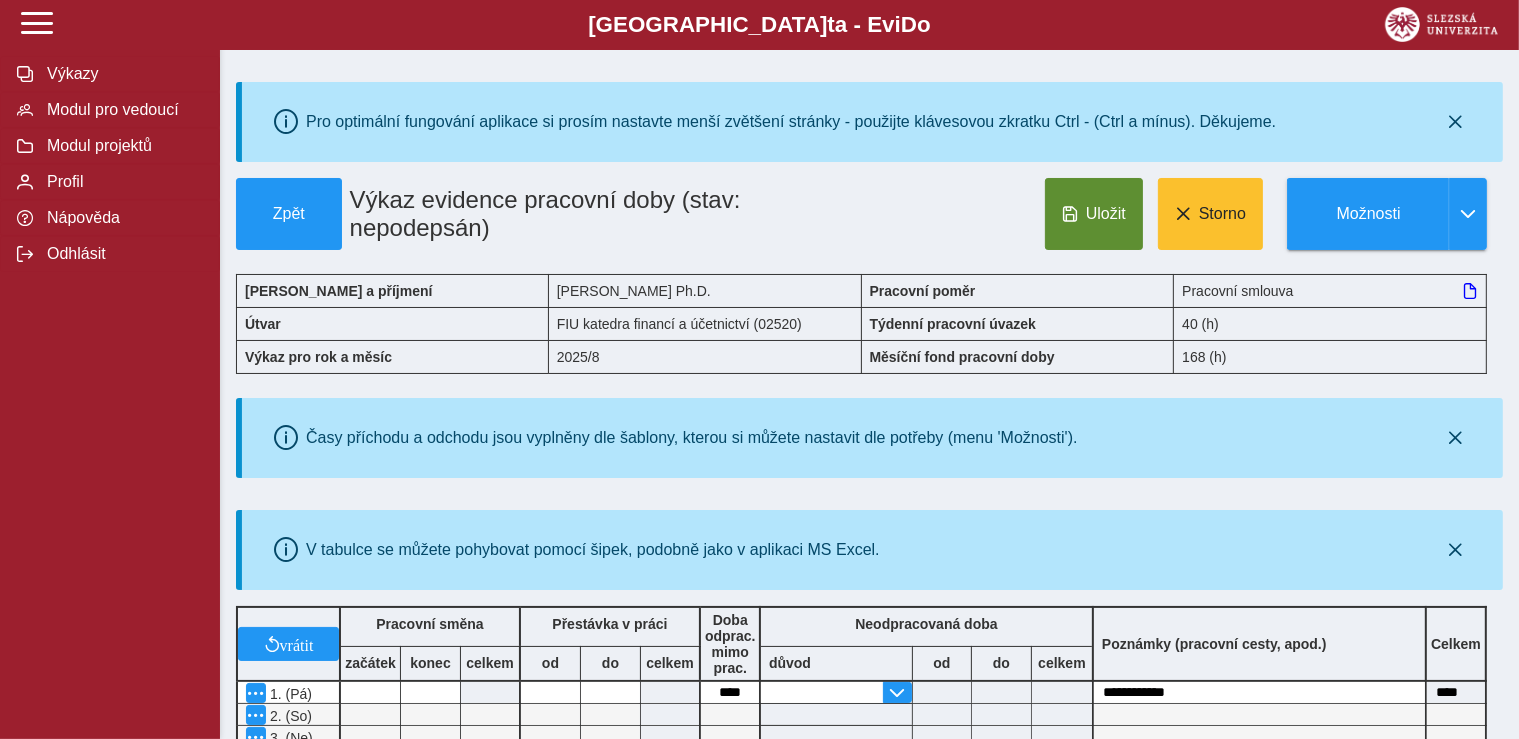 type 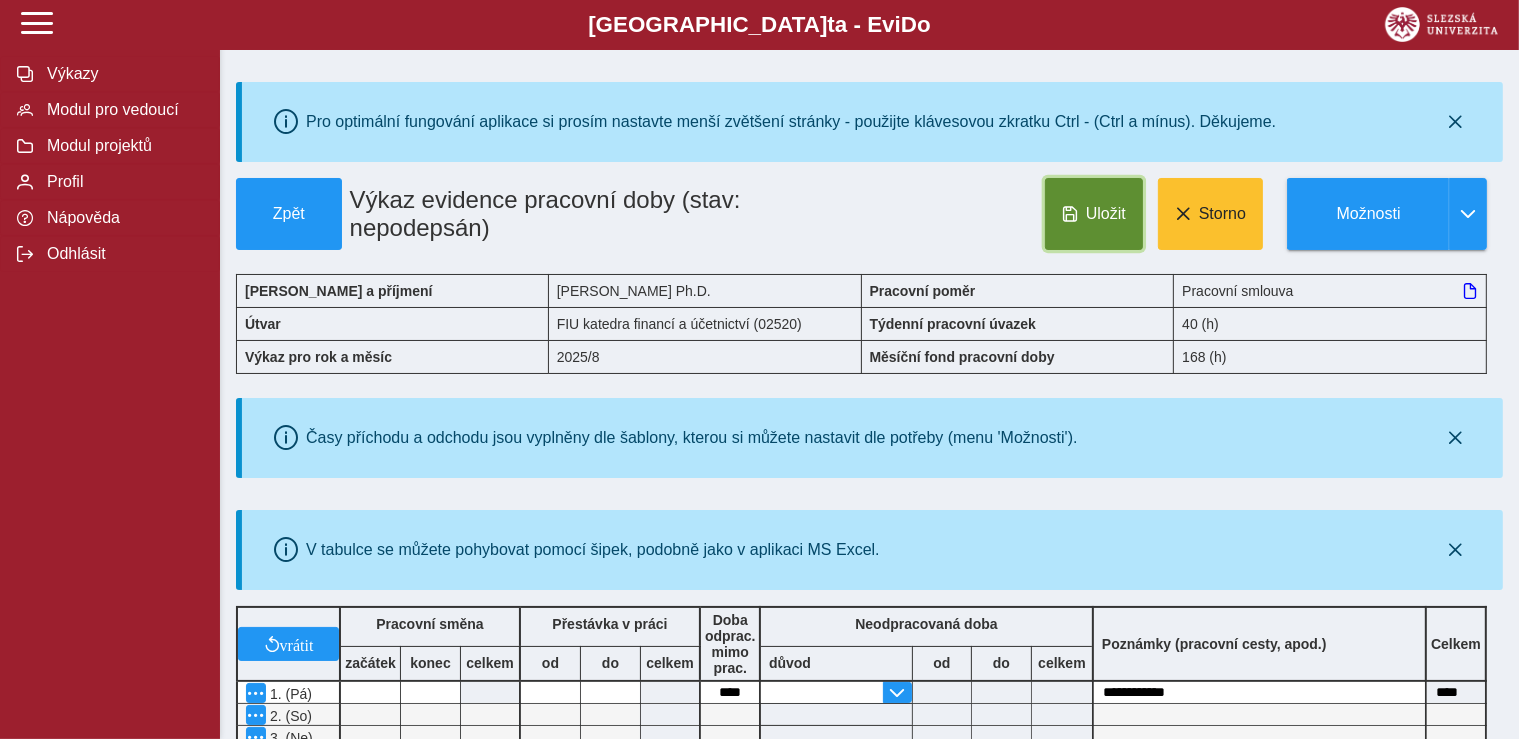 click on "Uložit" at bounding box center (1106, 214) 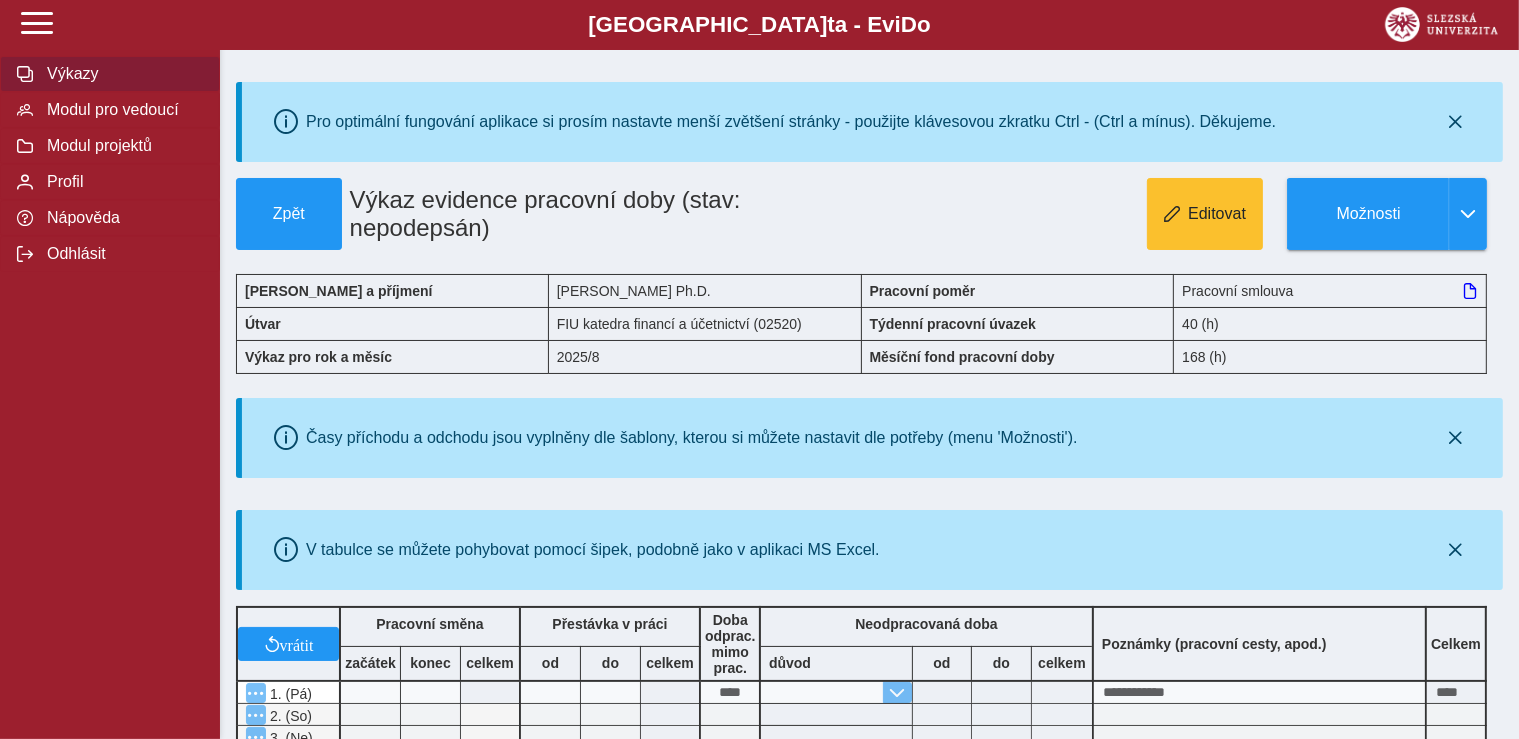 click on "Výkazy" at bounding box center [122, 74] 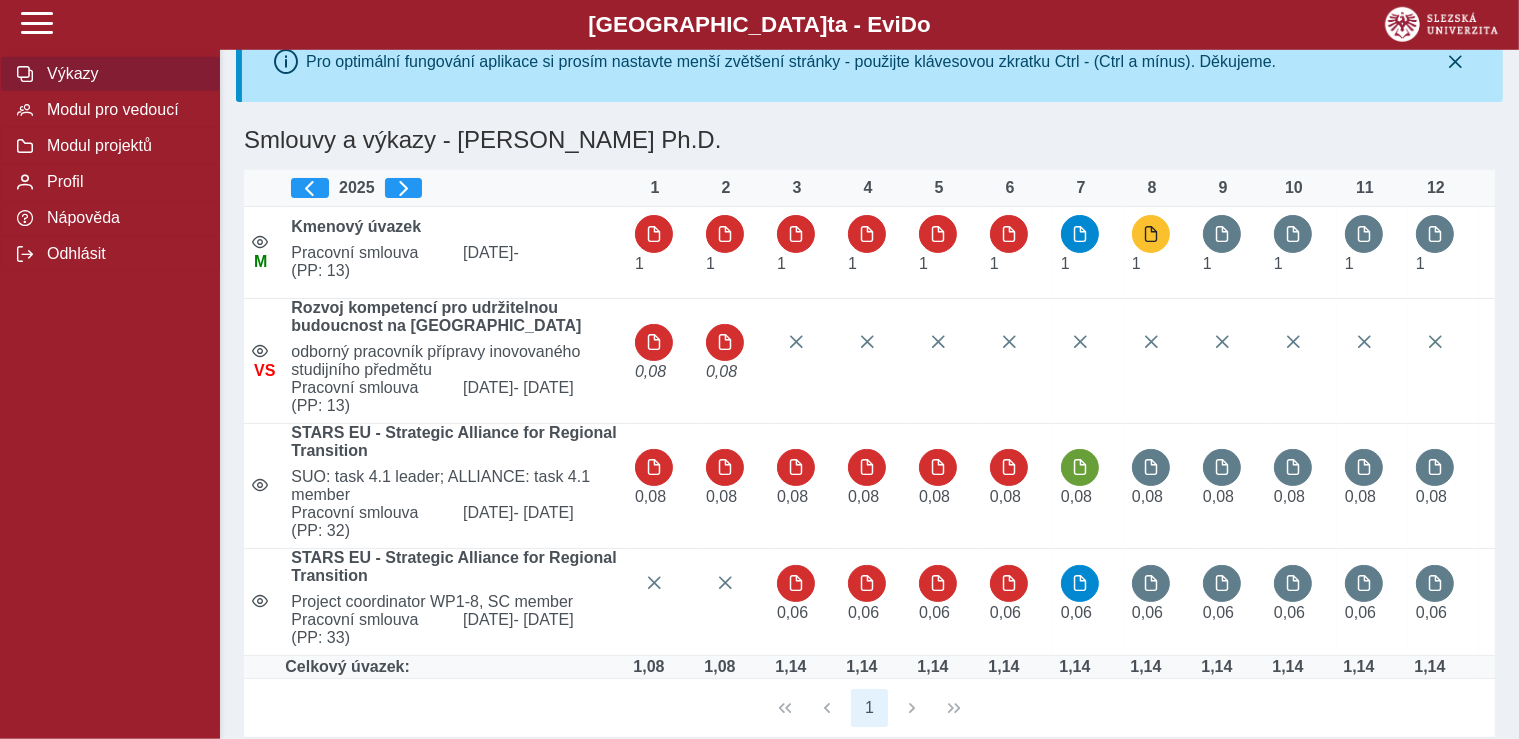 scroll, scrollTop: 0, scrollLeft: 0, axis: both 